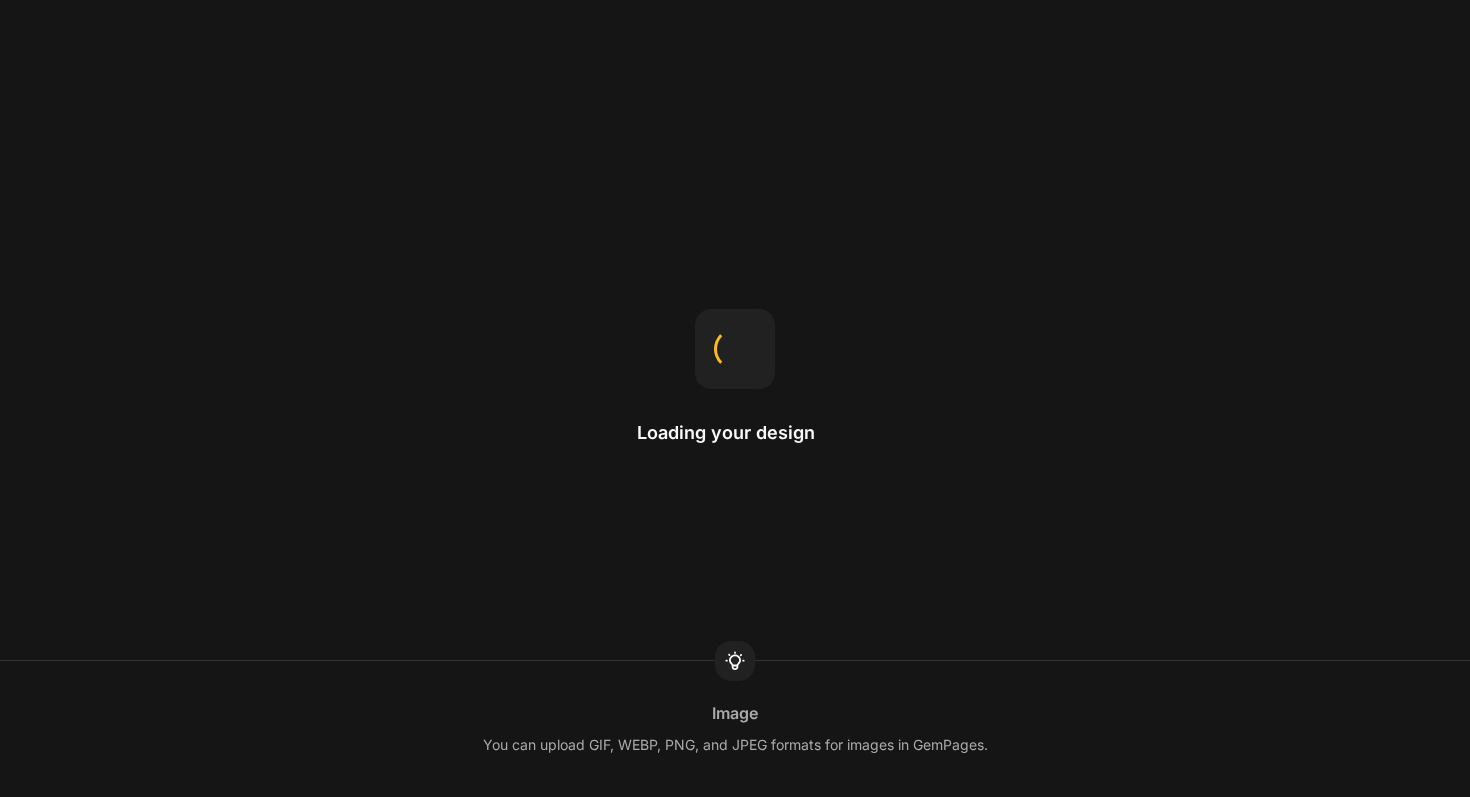 scroll, scrollTop: 0, scrollLeft: 0, axis: both 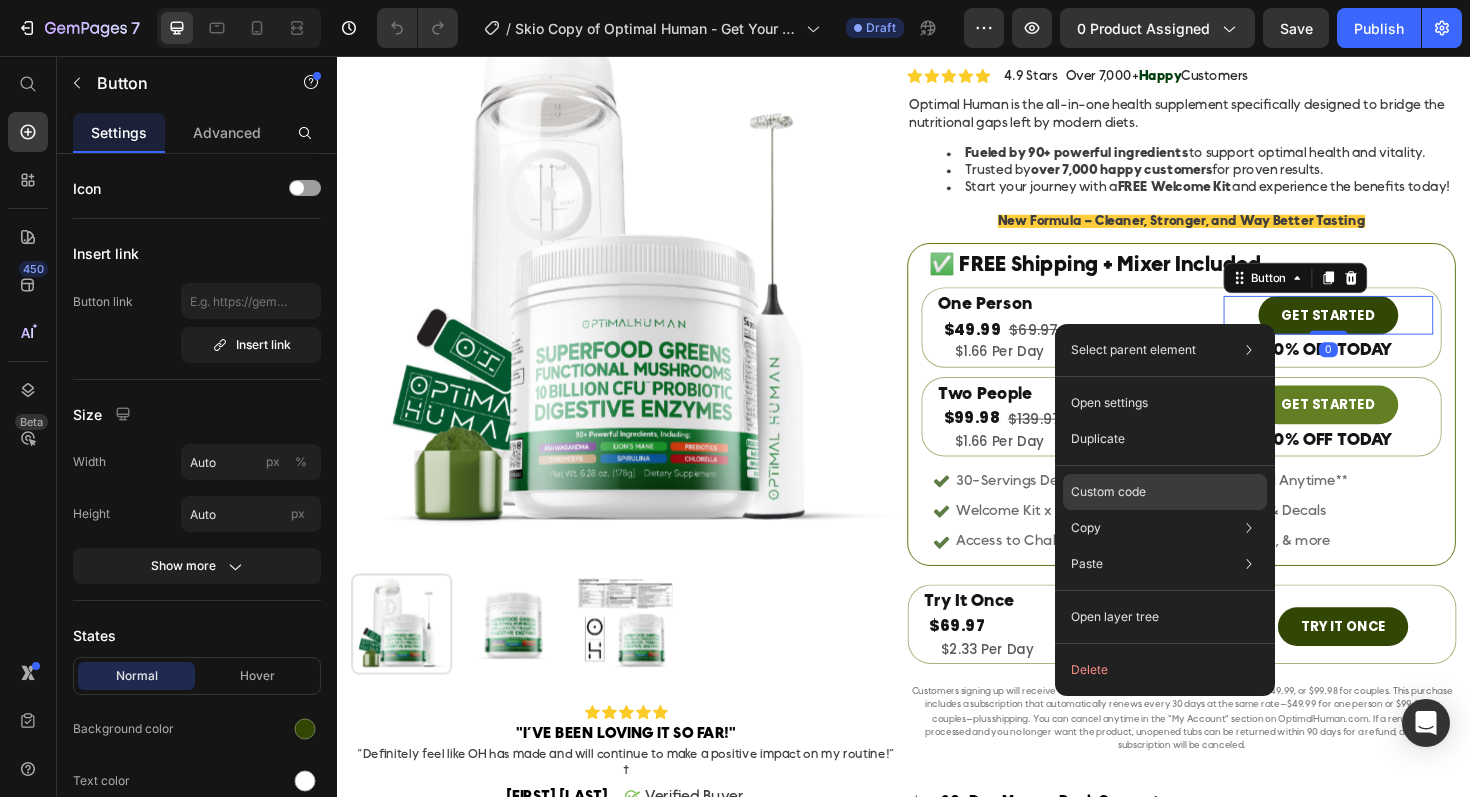 click on "Custom code" 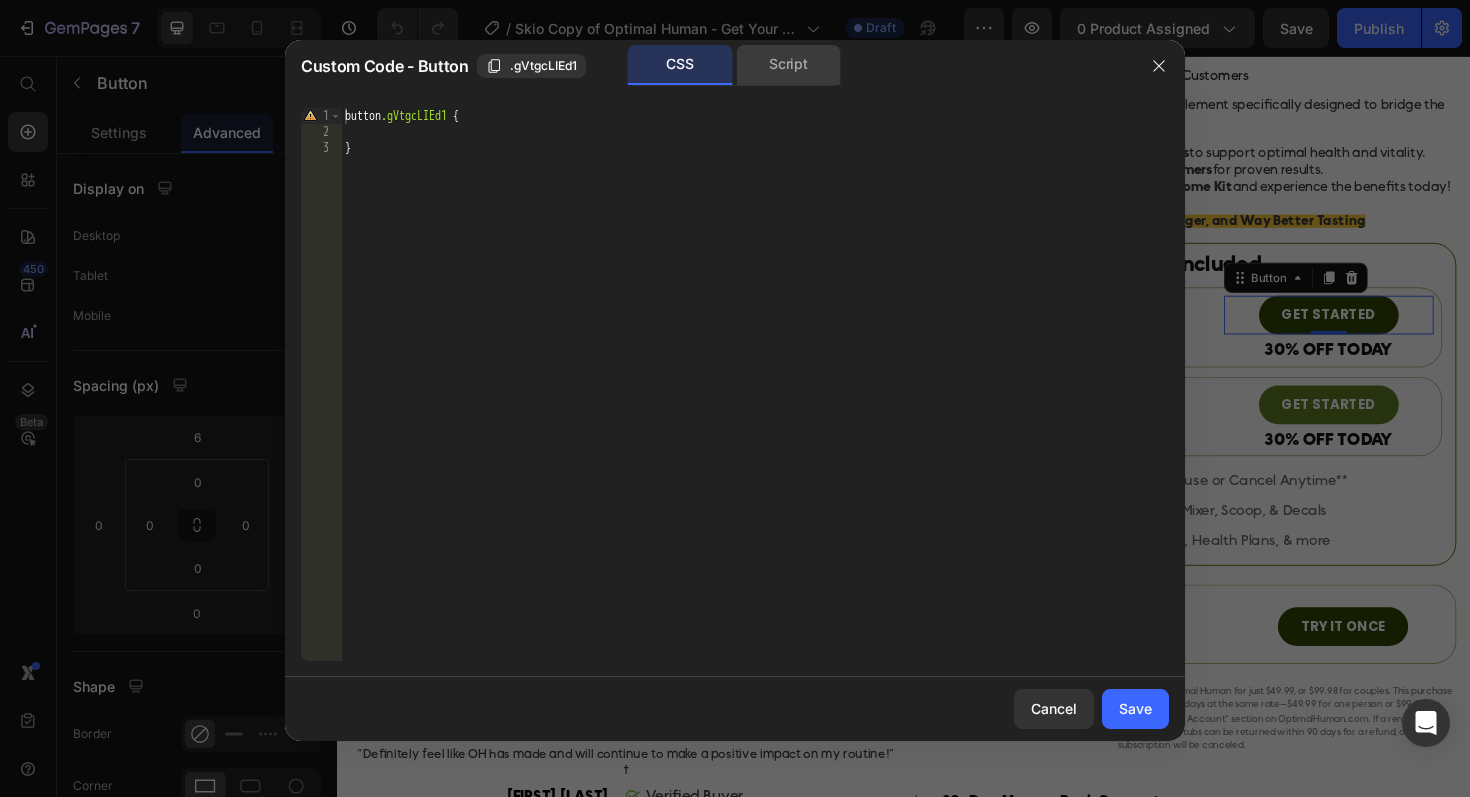 click on "Script" 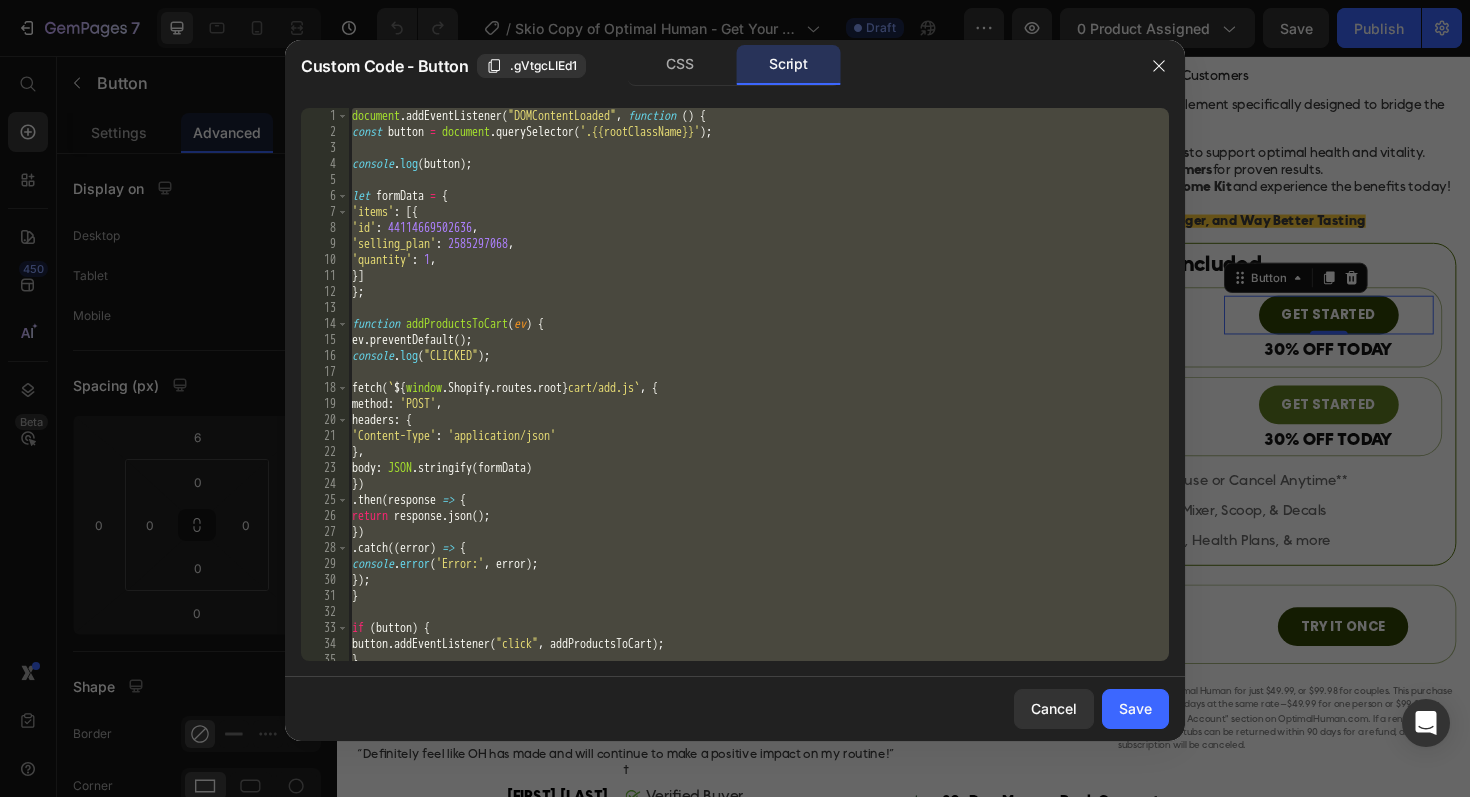 click on "document . addEventListener ( "DOMContentLoaded" ,   function   ( )   { const   button   =   document . querySelector ( '.{{rootClassName}}' ) ; console . log ( button ) ; let   formData   =   { 'items' :   [{ 'id' :   44114669502636 , 'selling_plan' :   2585297068 , 'quantity' :   1 , }] } ; function   addProductsToCart ( ev )   { ev . preventDefault ( ) ; console . log ( "CLICKED" ) ; fetch ( ` ${ window . Shopify . routes . root } cart/add.js ` ,   { method :   'POST' , headers :   { 'Content-Type' :   'application/json' } , body :   JSON . stringify ( formData ) }) . then ( response   =>   { return   response . json ( ) ; }) . catch (( error )   =>   { console . error ( 'Error:' ,   error ) ; }) ; } if   ( button )   { button . addEventListener ( "click" ,   addProductsToCart ) ; }" at bounding box center [758, 400] 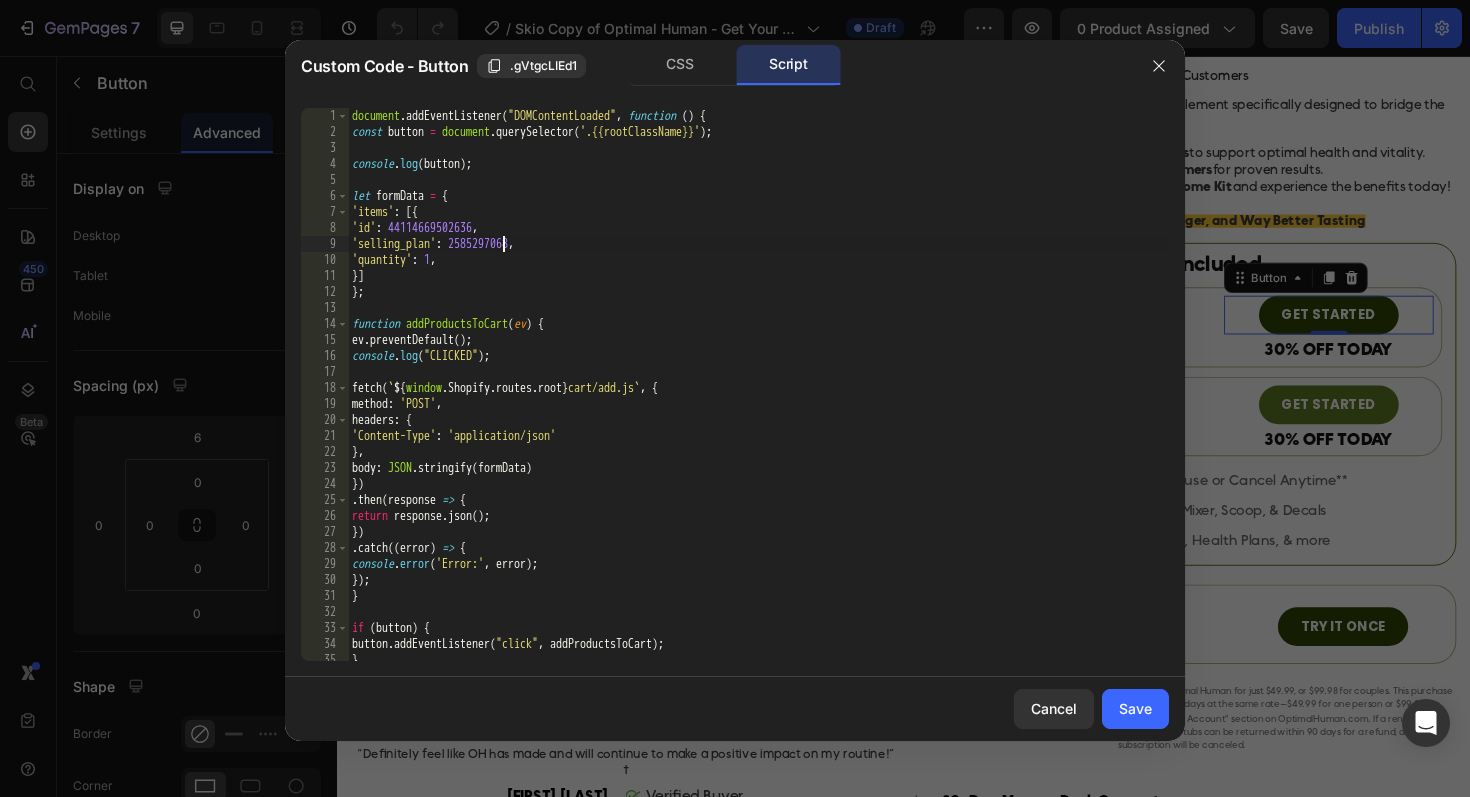 click on "document . addEventListener ( "DOMContentLoaded" ,   function   ( )   { const   button   =   document . querySelector ( '.{{rootClassName}}' ) ; console . log ( button ) ; let   formData   =   { 'items' :   [{ 'id' :   44114669502636 , 'selling_plan' :   2585297068 , 'quantity' :   1 , }] } ; function   addProductsToCart ( ev )   { ev . preventDefault ( ) ; console . log ( "CLICKED" ) ; fetch ( ` ${ window . Shopify . routes . root } cart/add.js ` ,   { method :   'POST' , headers :   { 'Content-Type' :   'application/json' } , body :   JSON . stringify ( formData ) }) . then ( response   =>   { return   response . json ( ) ; }) . catch (( error )   =>   { console . error ( 'Error:' ,   error ) ; }) ; } if   ( button )   { button . addEventListener ( "click" ,   addProductsToCart ) ; }" at bounding box center [758, 400] 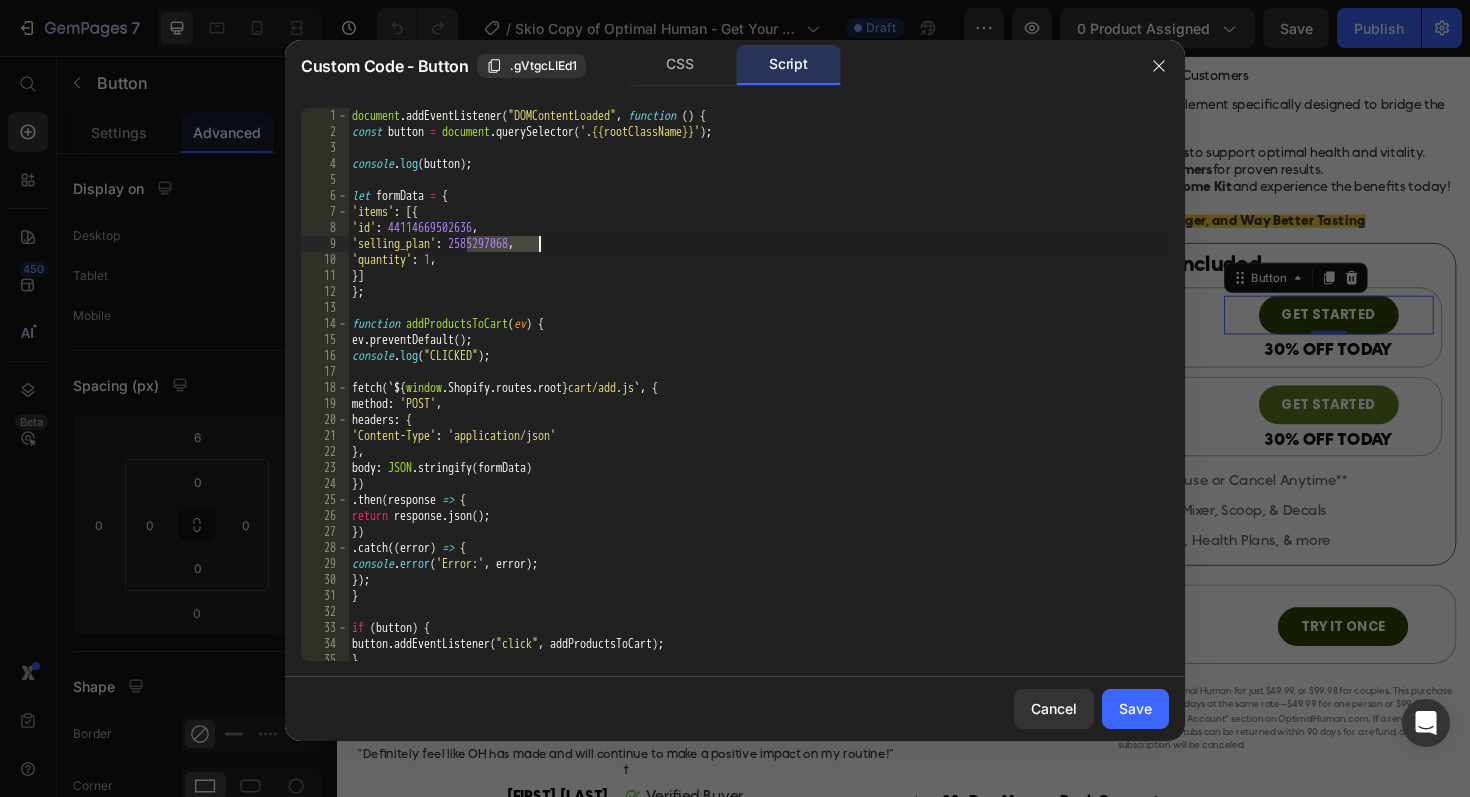 paste on "945482924" 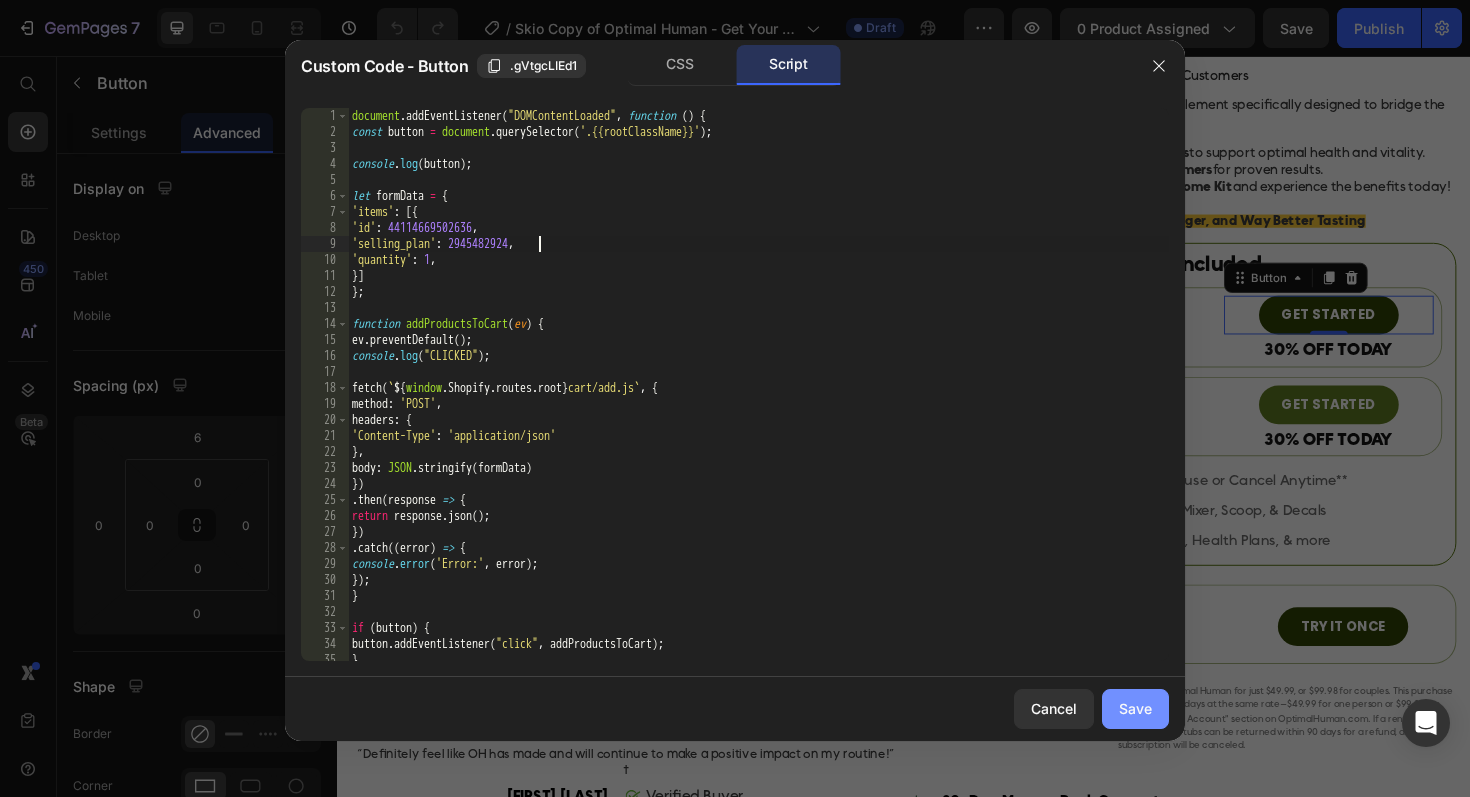 click on "Save" at bounding box center (1135, 708) 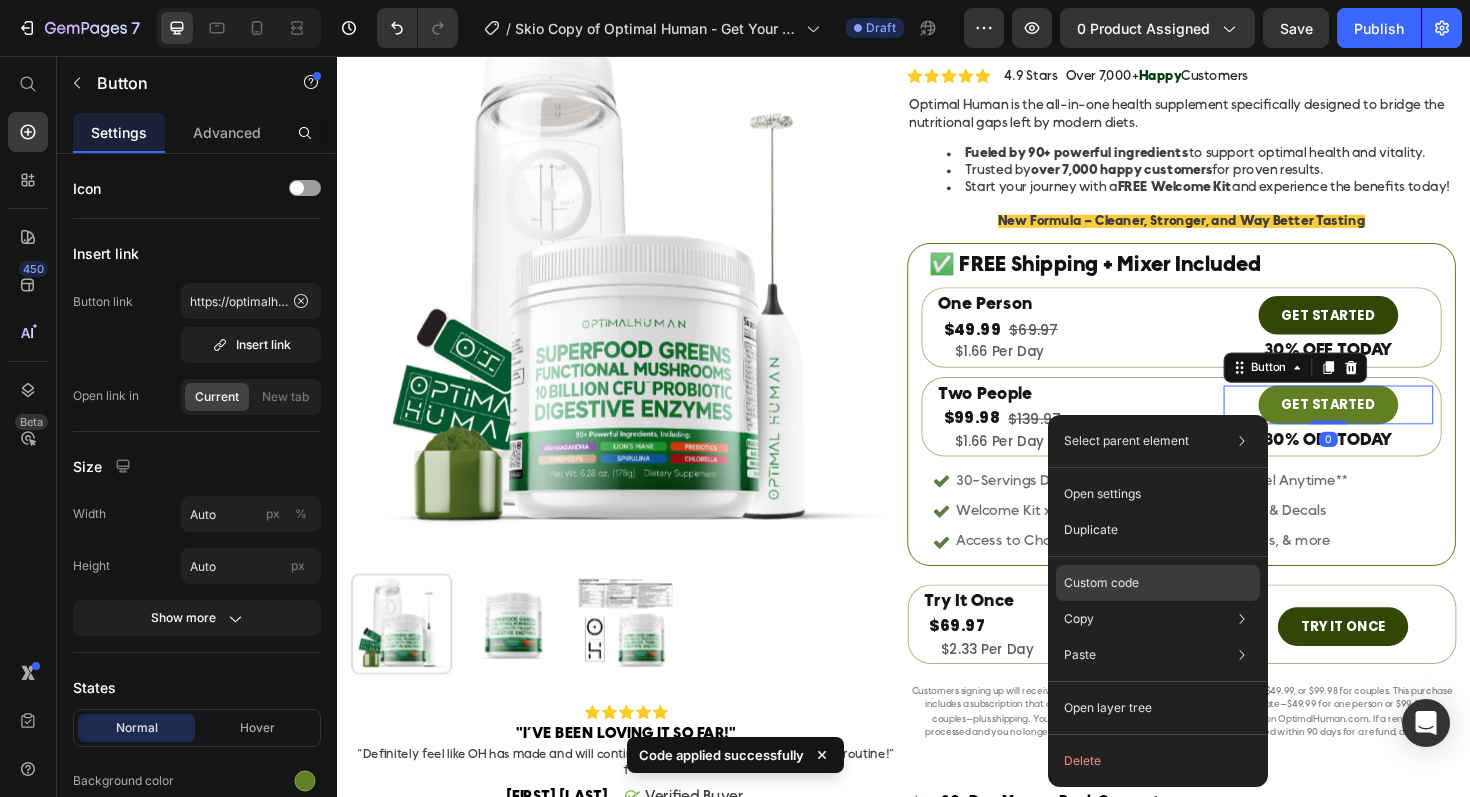 click on "Custom code" 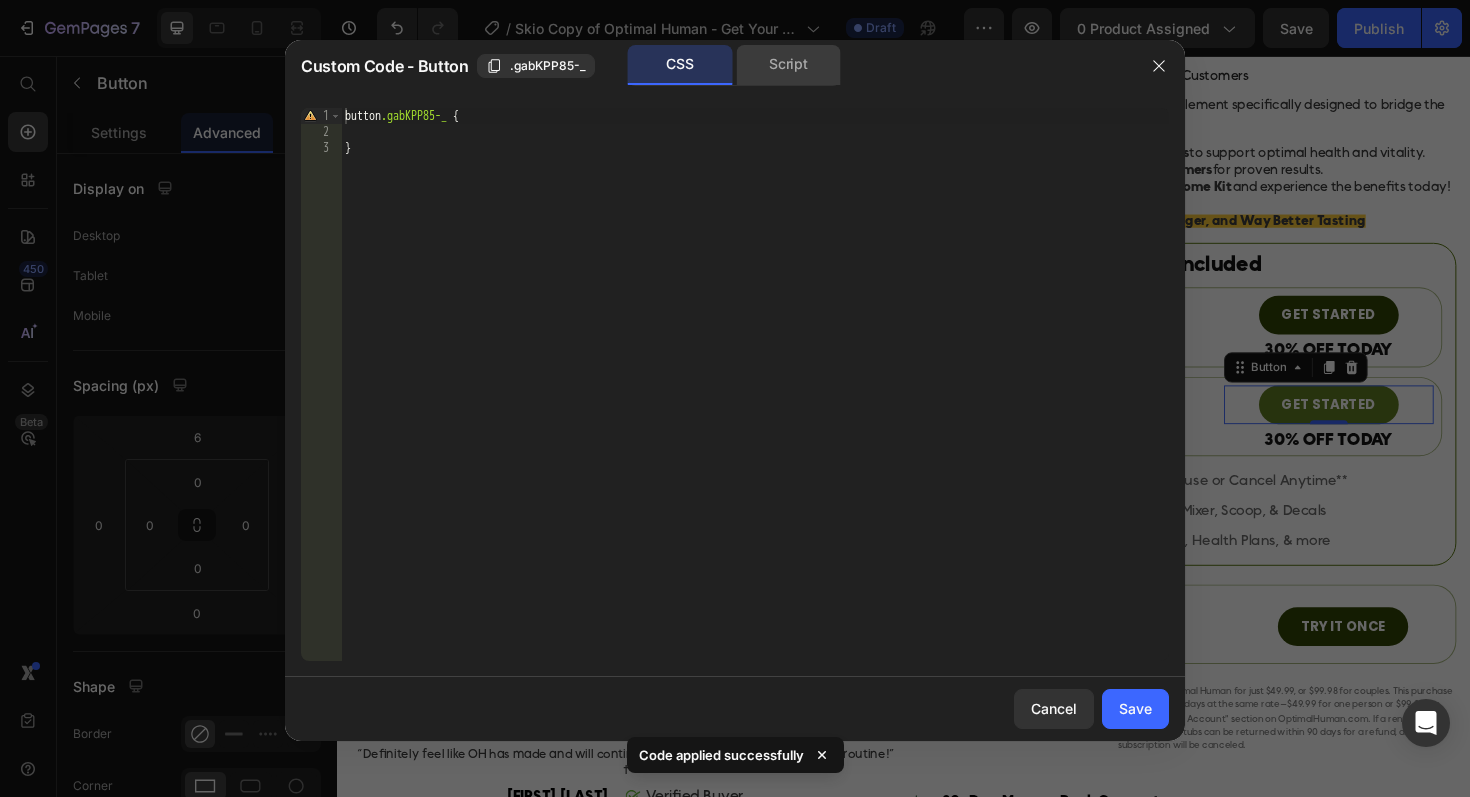 click on "Script" 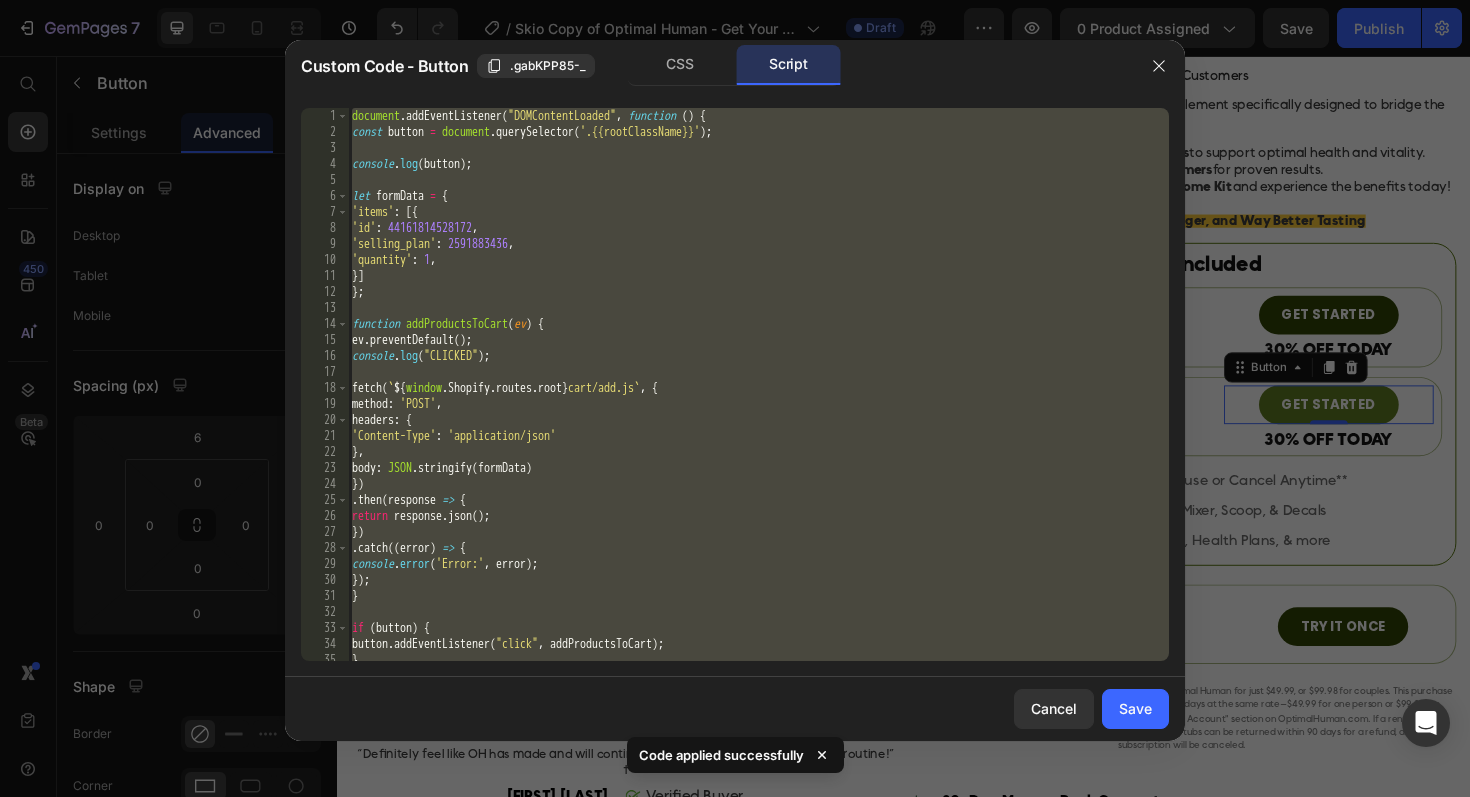 click on "document . addEventListener ( "DOMContentLoaded" ,   function   ( )   { const   button   =   document . querySelector ( '.{{rootClassName}}' ) ; console . log ( button ) ; let   formData   =   { 'items' :   [{ 'id' :   44161814528172 , 'selling_plan' :   2591883436 , 'quantity' :   1 , }] } ; function   addProductsToCart ( ev )   { ev . preventDefault ( ) ; console . log ( "CLICKED" ) ; fetch ( ` ${ window . Shopify . routes . root } cart/add.js ` ,   { method :   'POST' , headers :   { 'Content-Type' :   'application/json' } , body :   JSON . stringify ( formData ) }) . then ( response   =>   { return   response . json ( ) ; }) . catch (( error )   =>   { console . error ( 'Error:' ,   error ) ; }) ; } if   ( button )   { button . addEventListener ( "click" ,   addProductsToCart ) ; }" at bounding box center (758, 400) 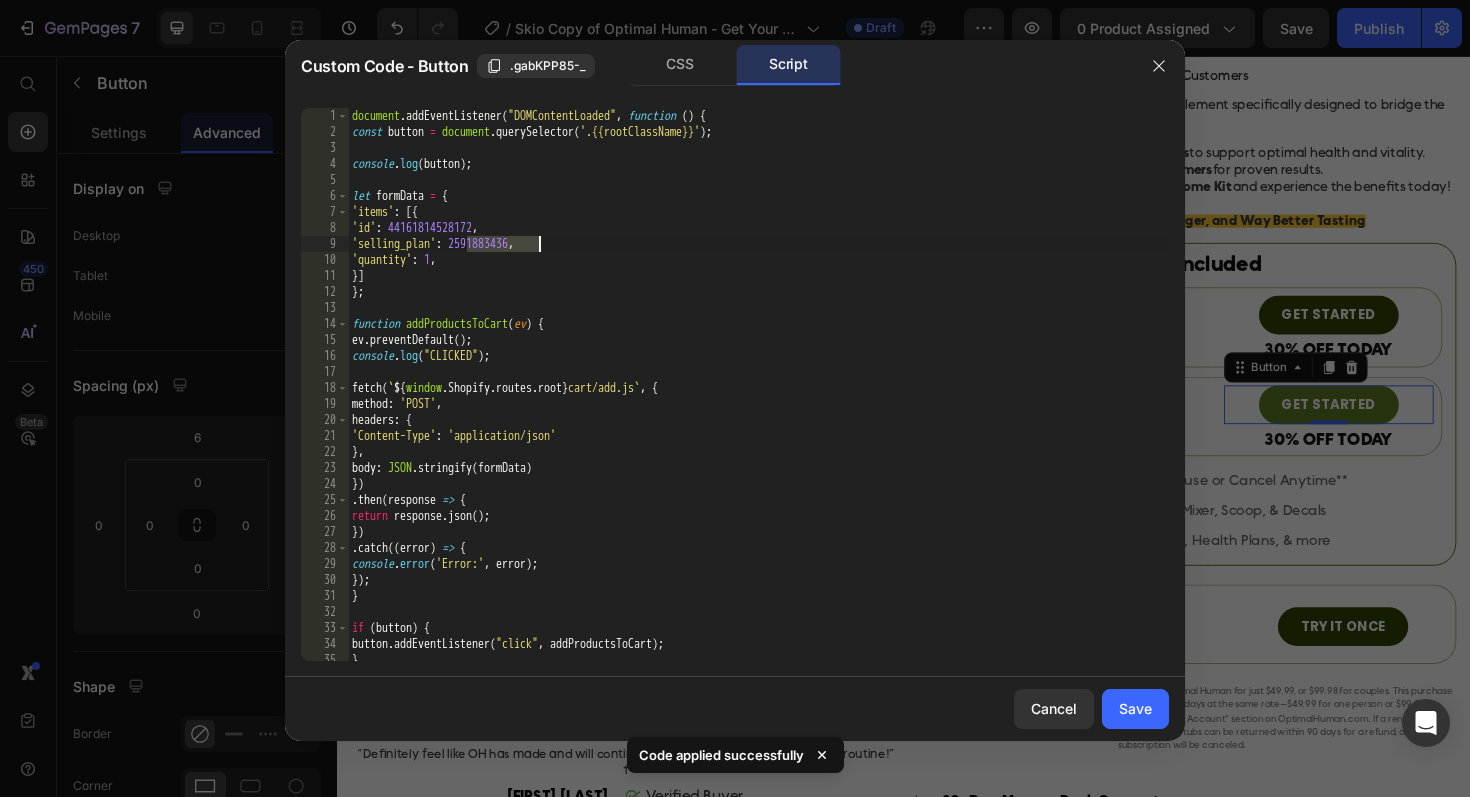 paste on "945482924" 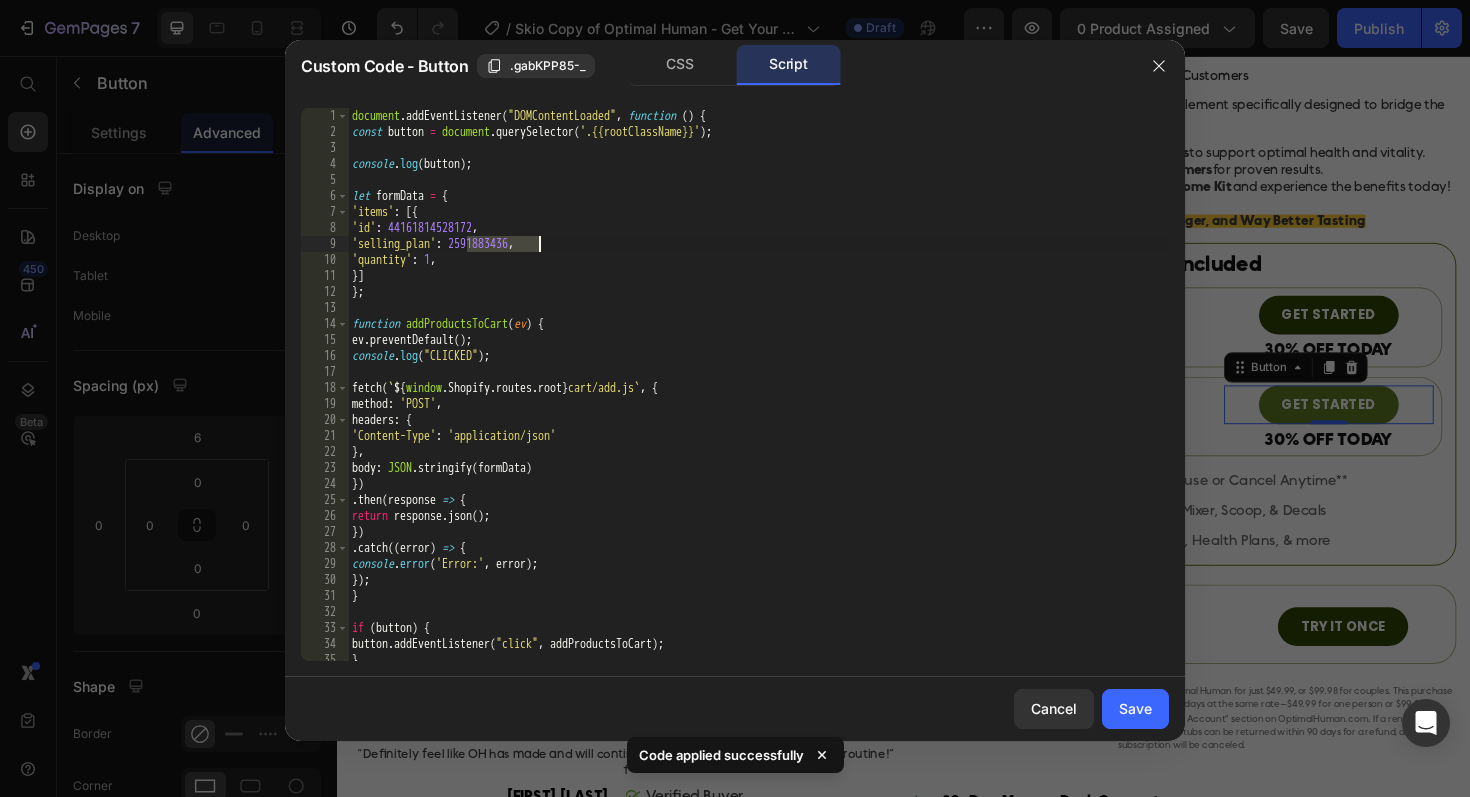 type on "'selling_plan': 2945482924," 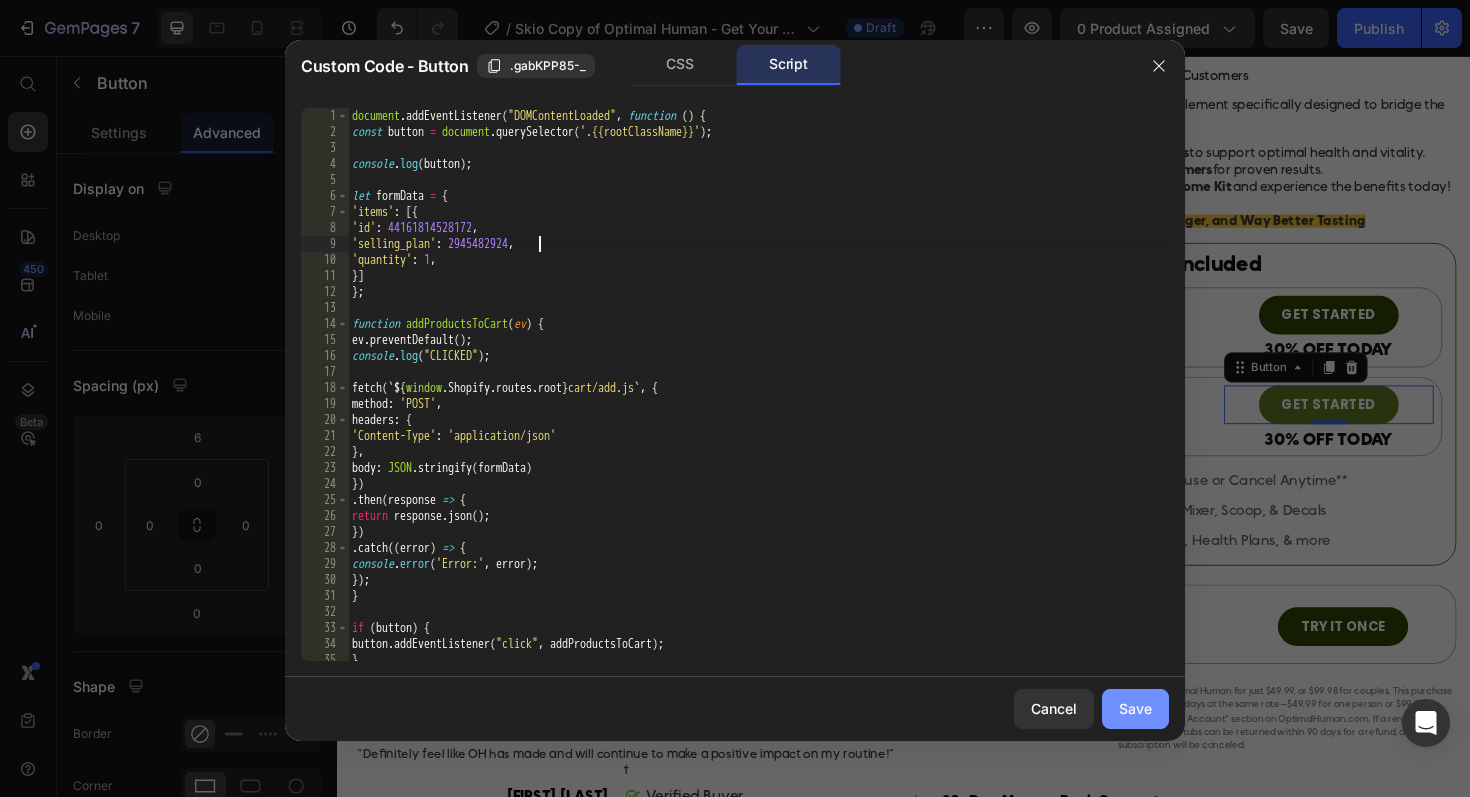 click on "Save" at bounding box center [1135, 708] 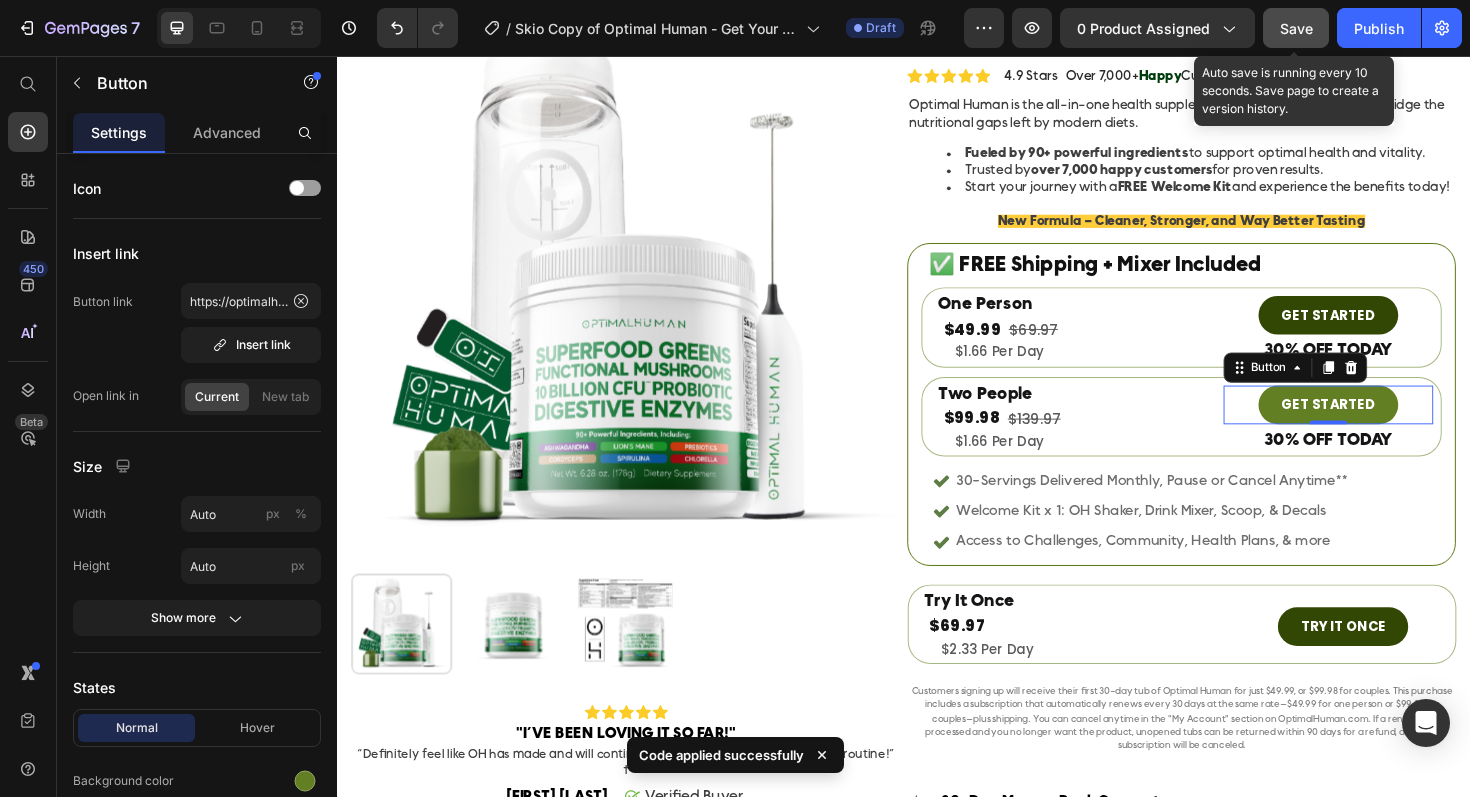 click on "Save" at bounding box center (1296, 28) 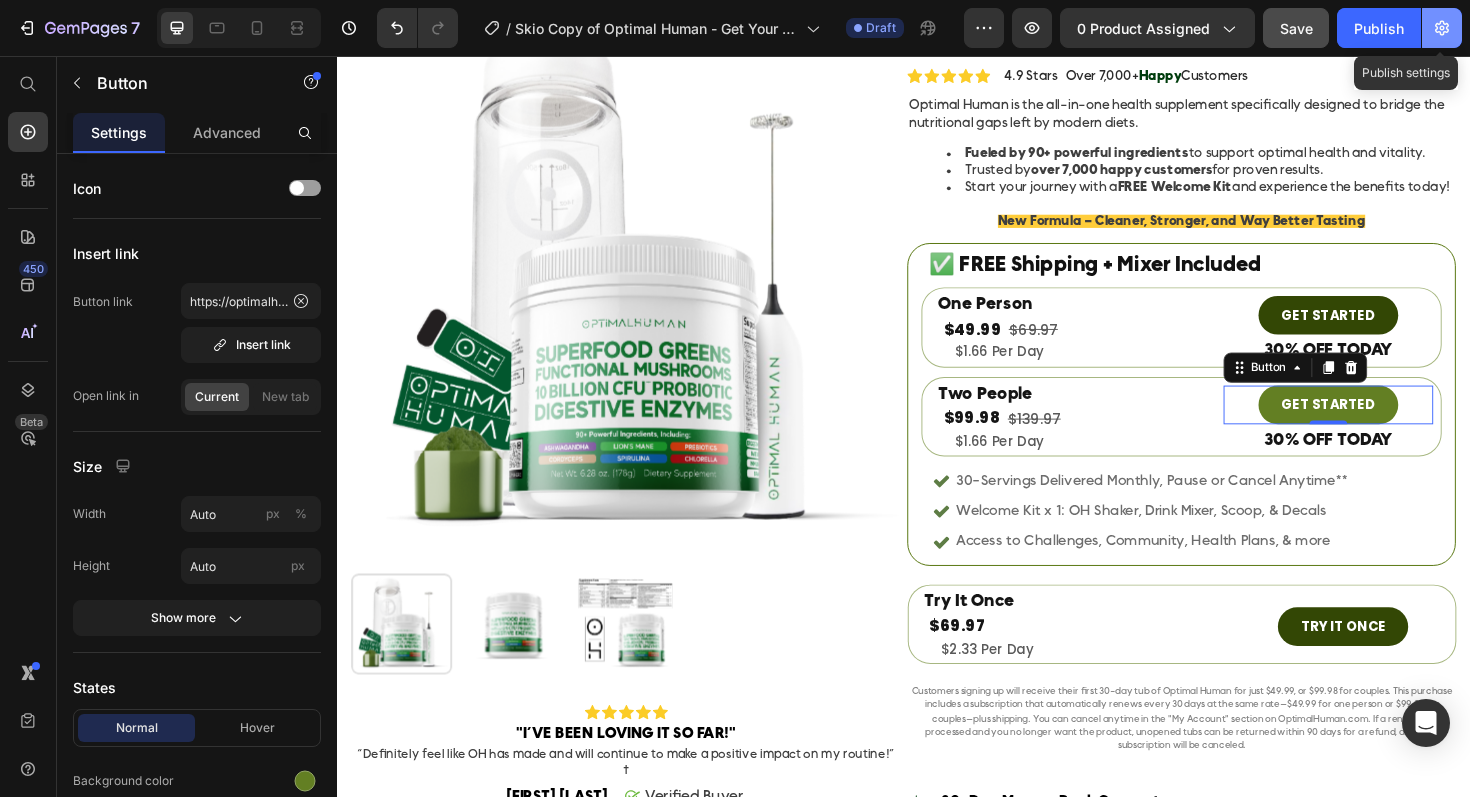 click 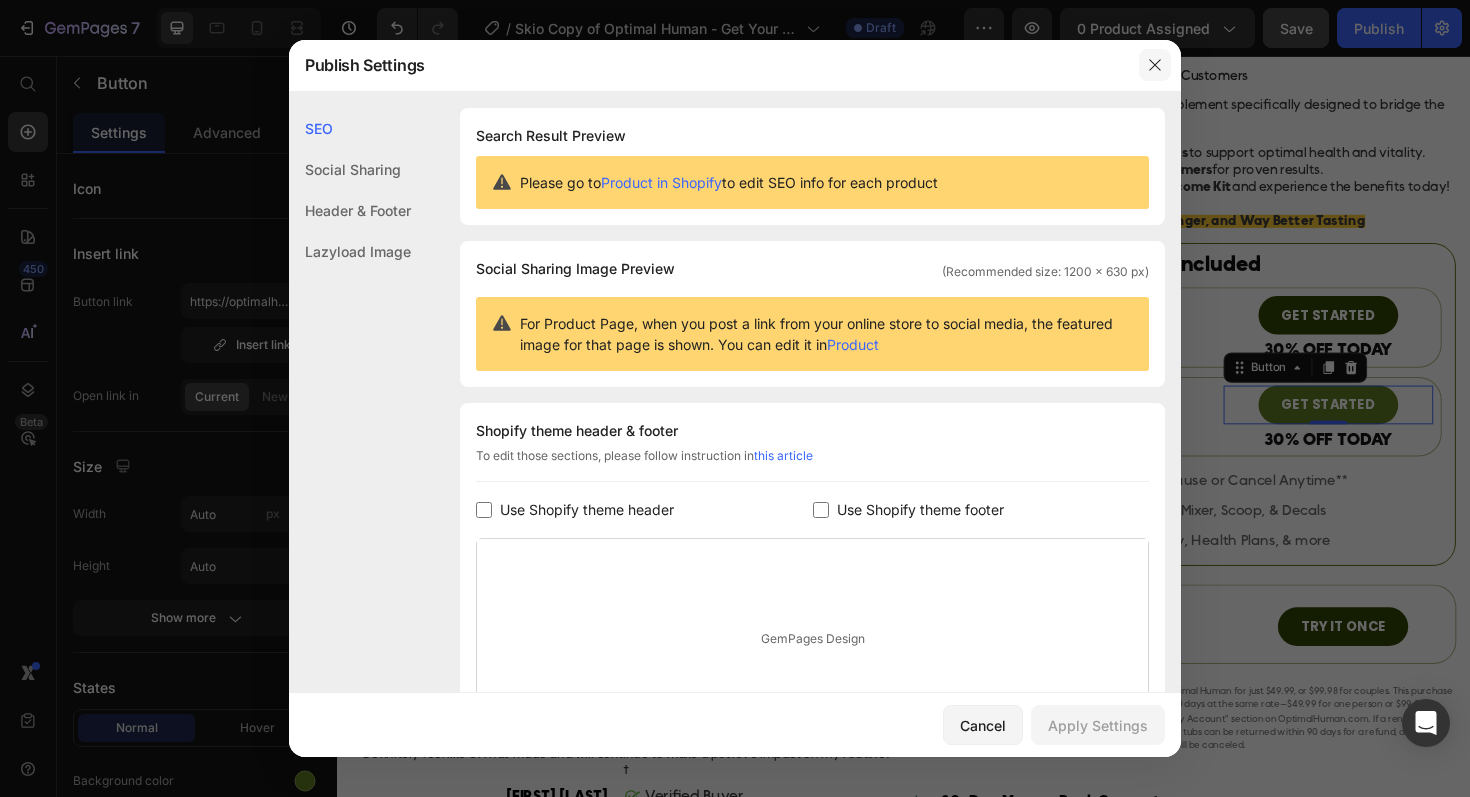 click 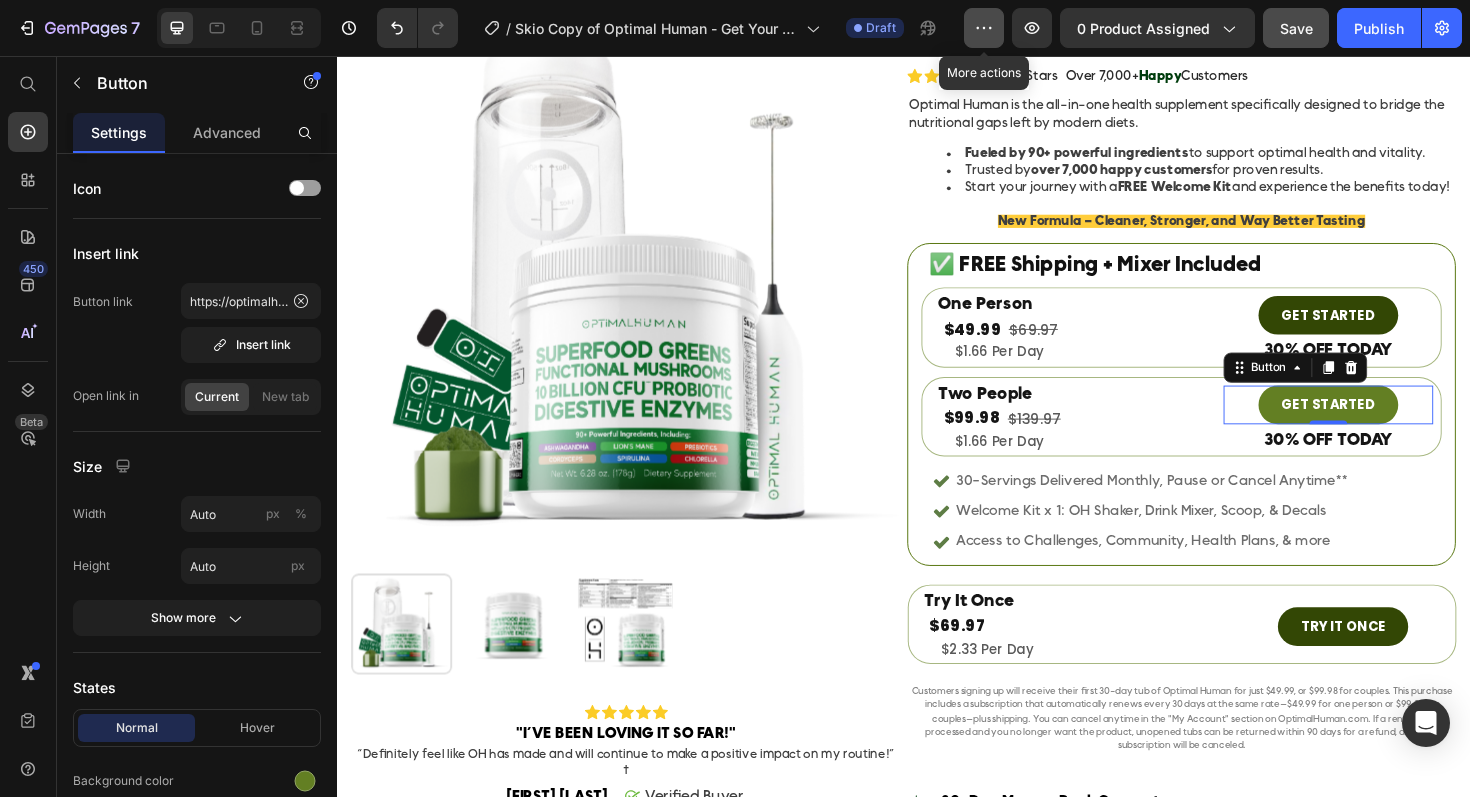 click 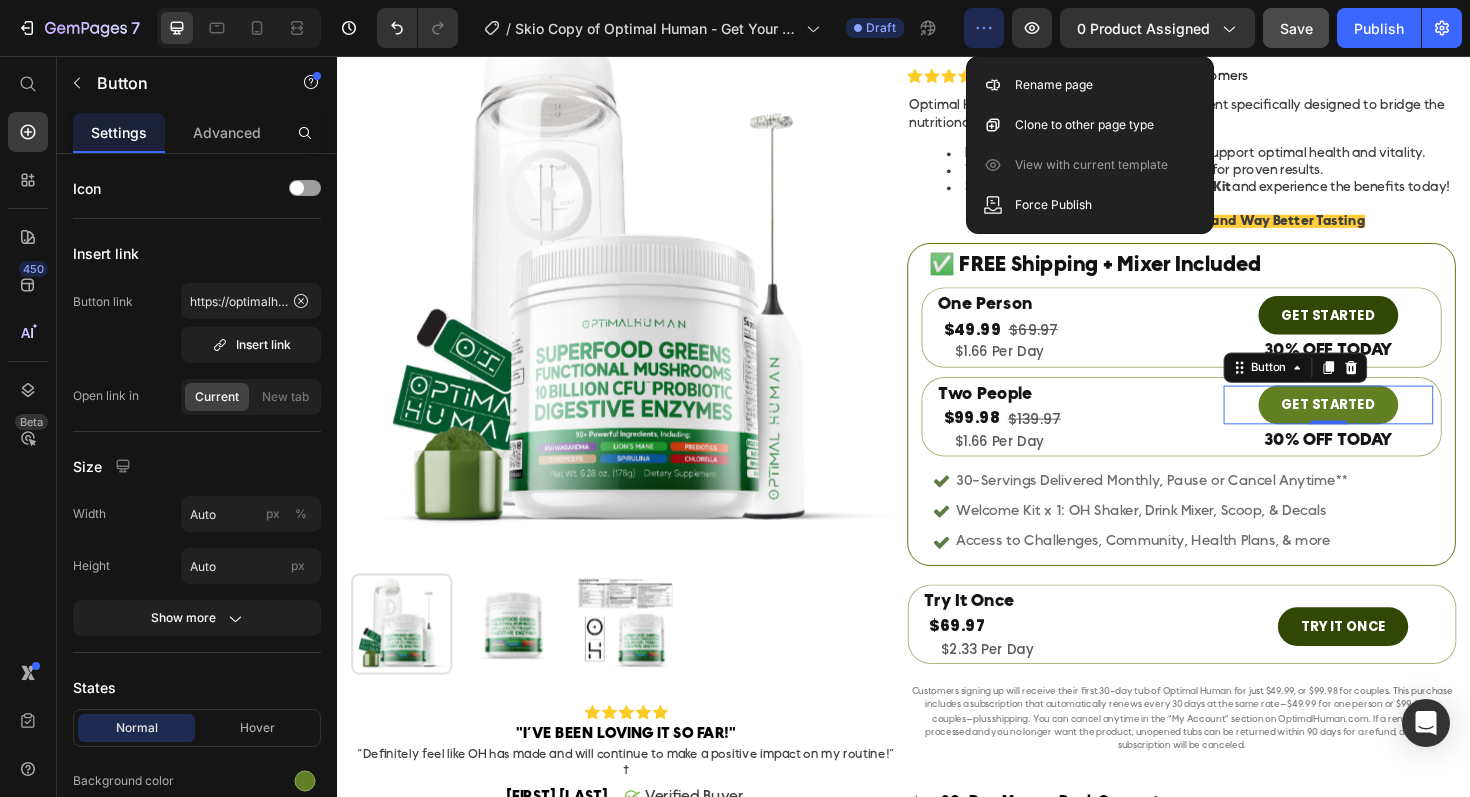 click 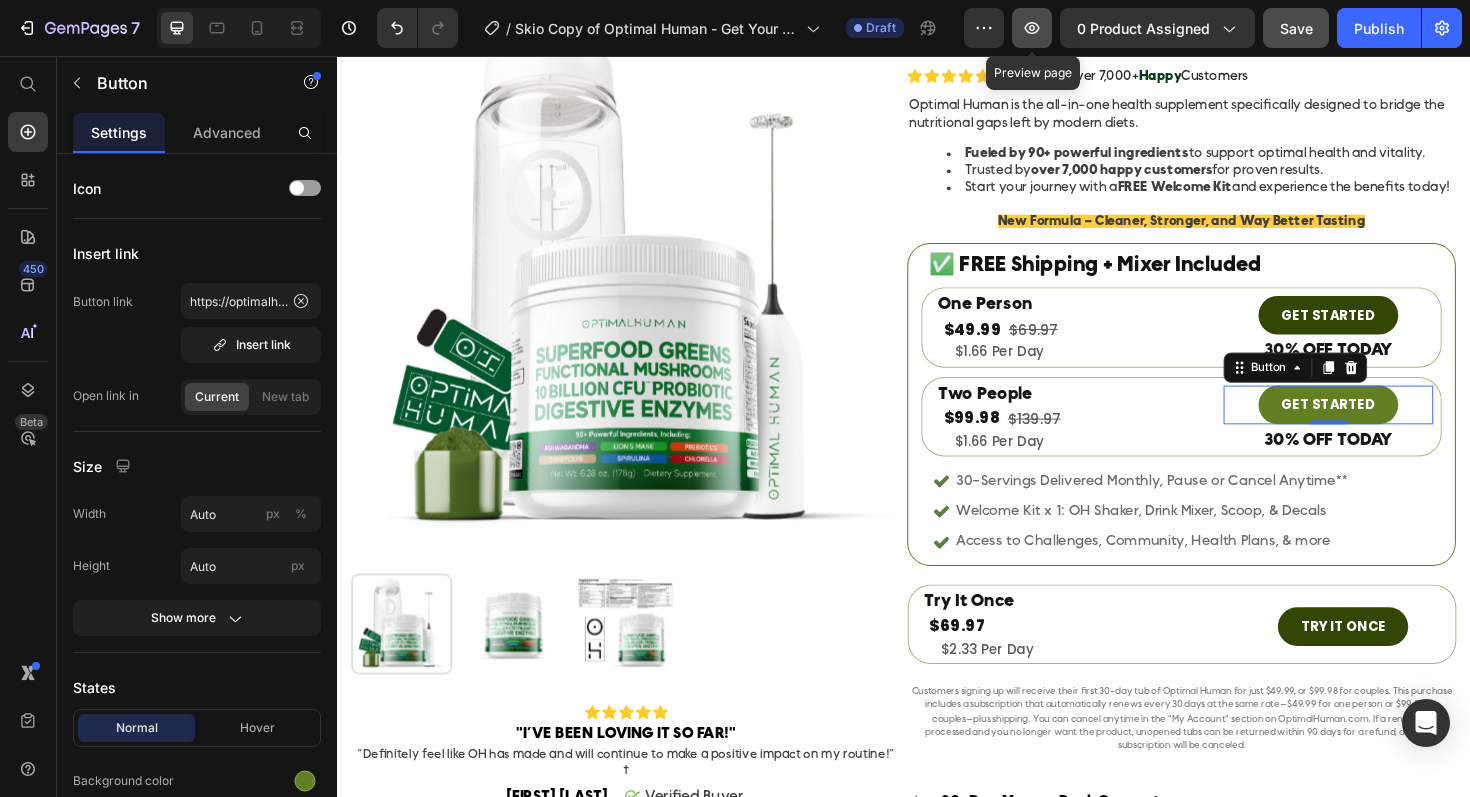 click 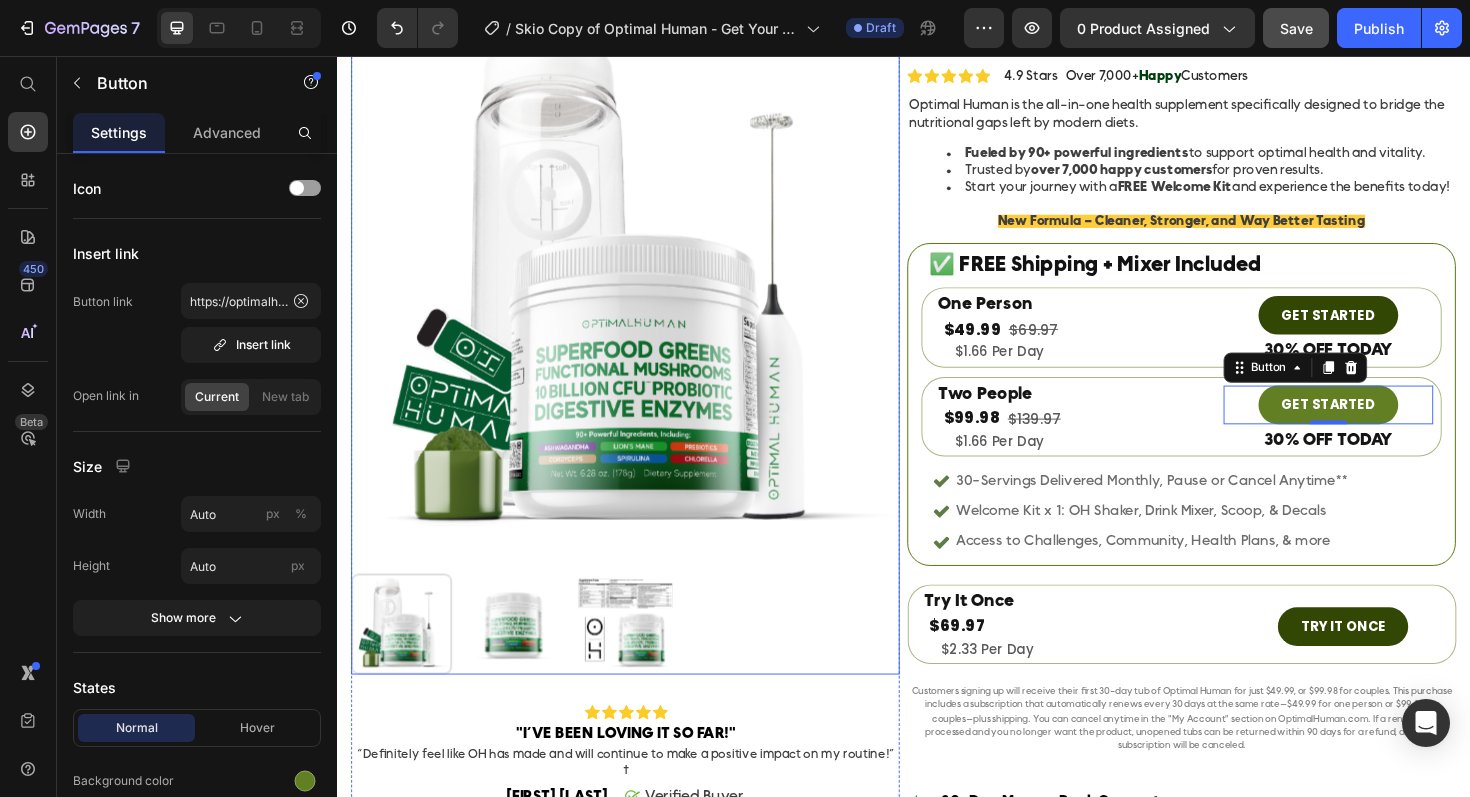 scroll, scrollTop: 0, scrollLeft: 0, axis: both 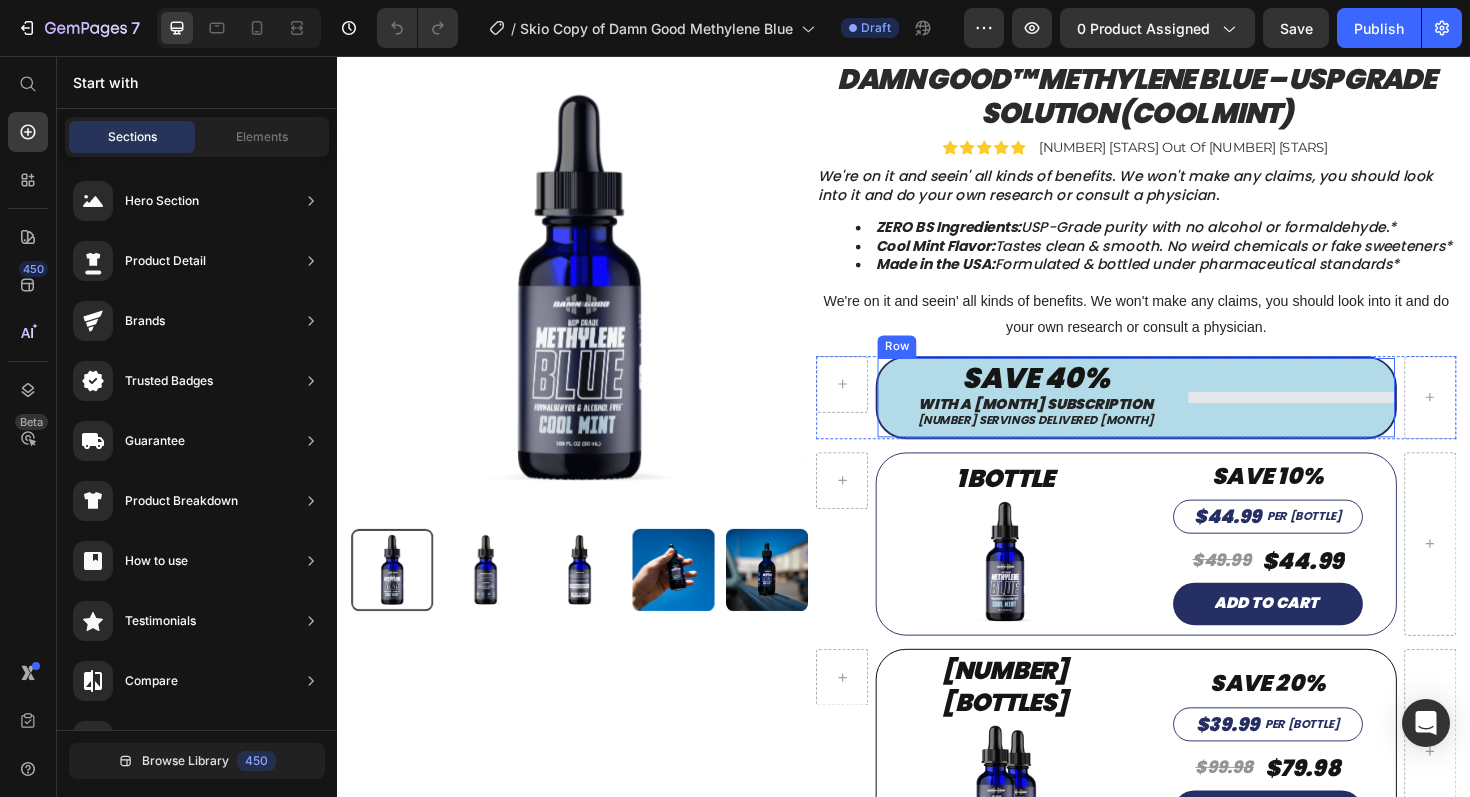 click at bounding box center (1347, 418) 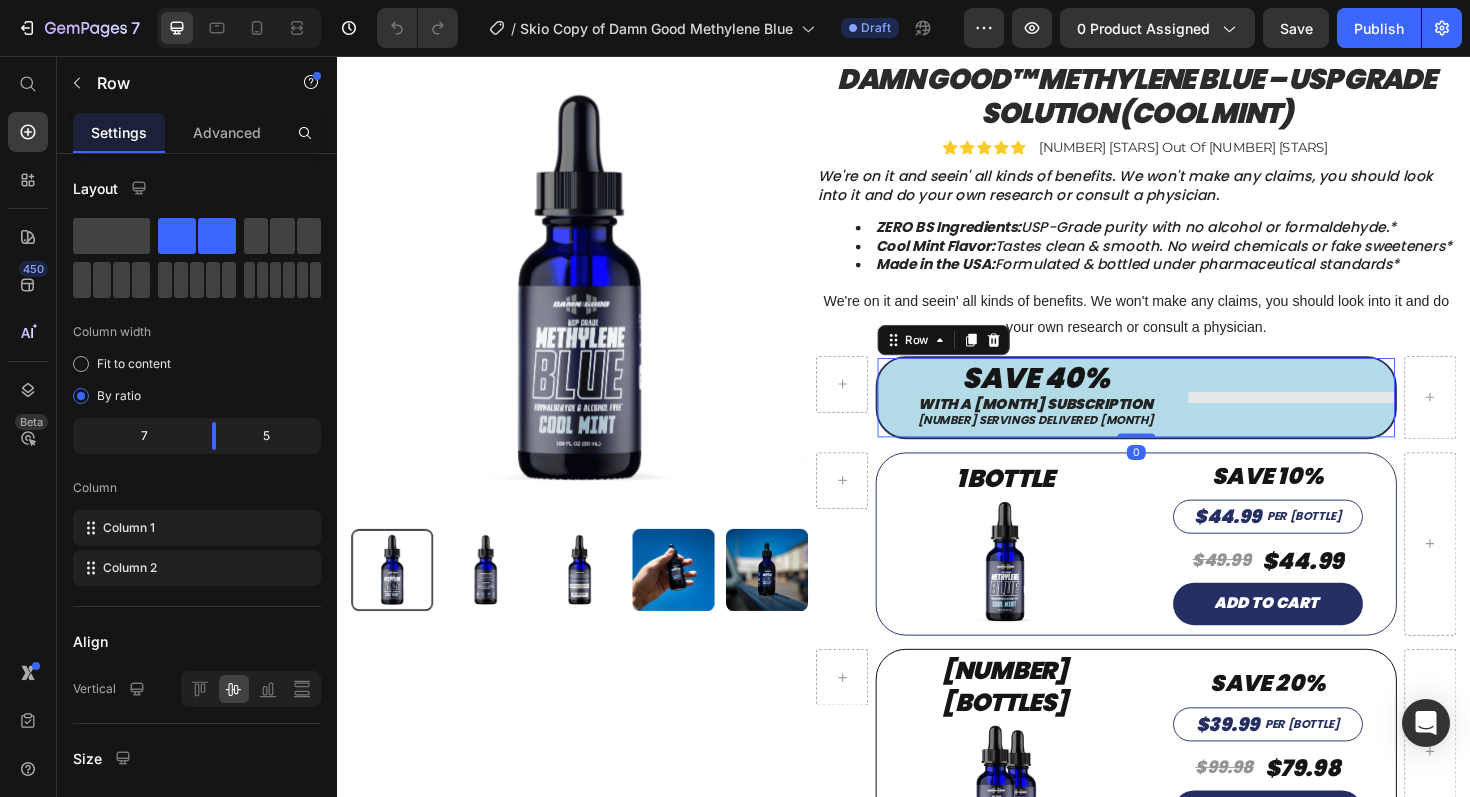 click at bounding box center [1239, 418] 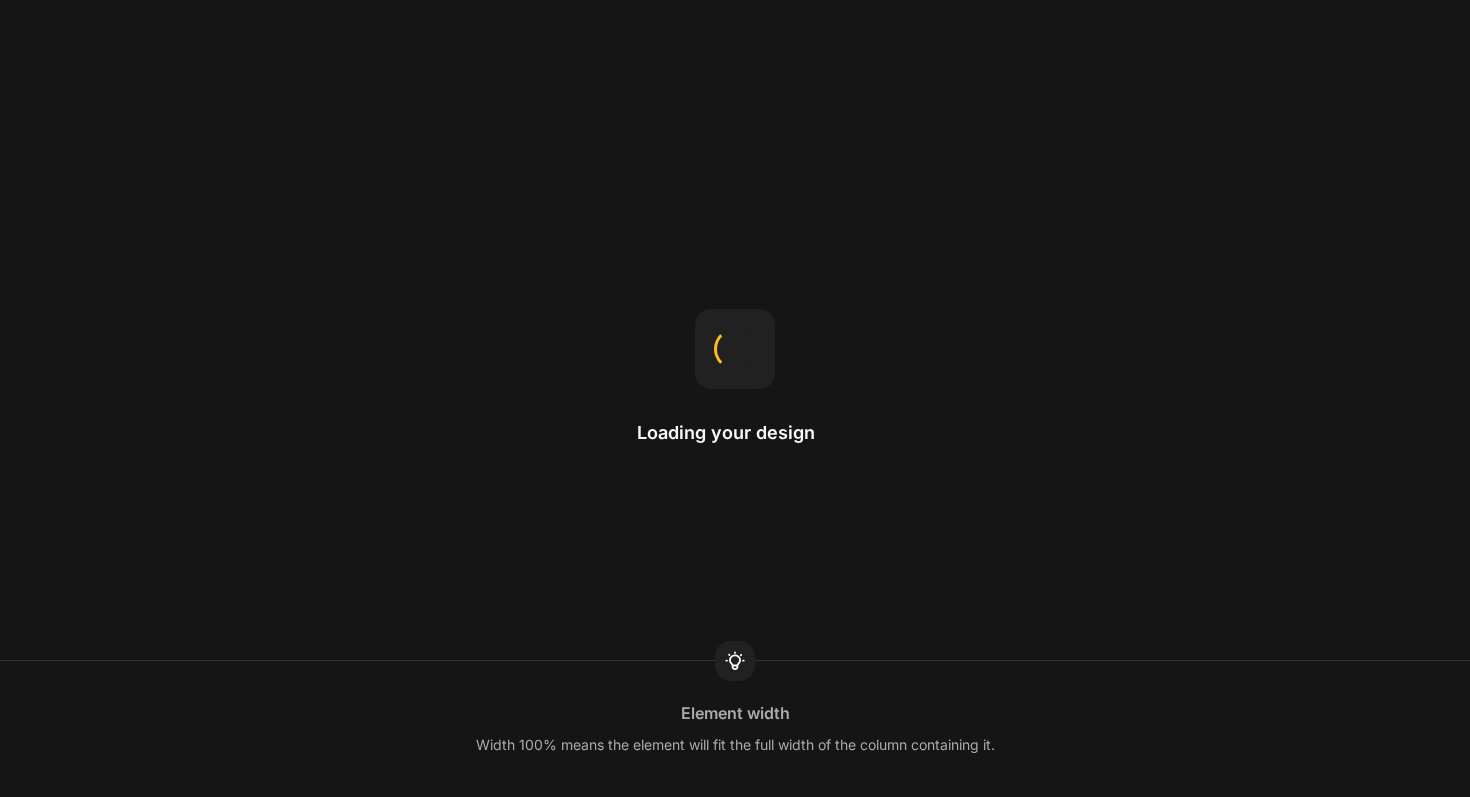 scroll, scrollTop: 0, scrollLeft: 0, axis: both 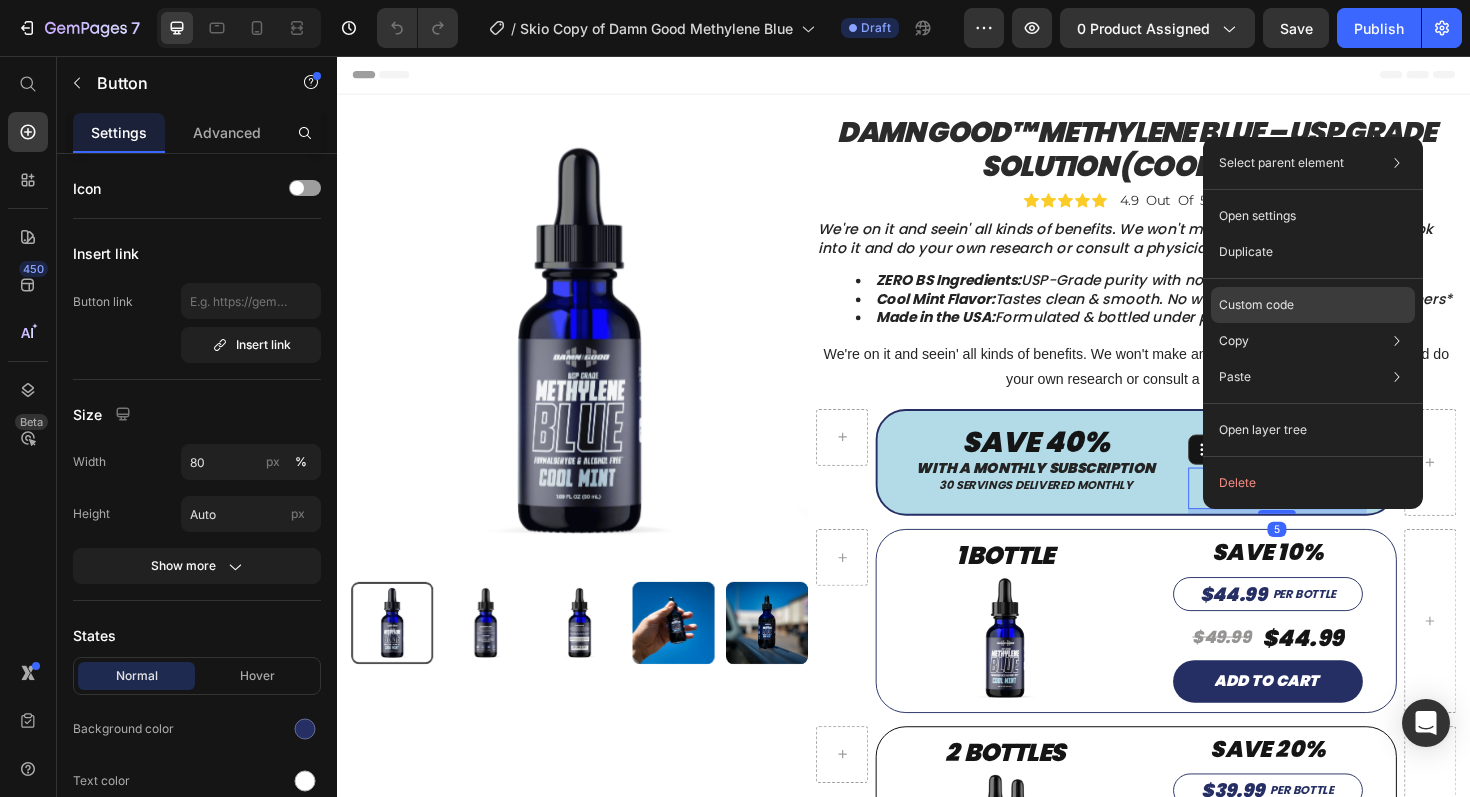 click on "Custom code" at bounding box center (1256, 305) 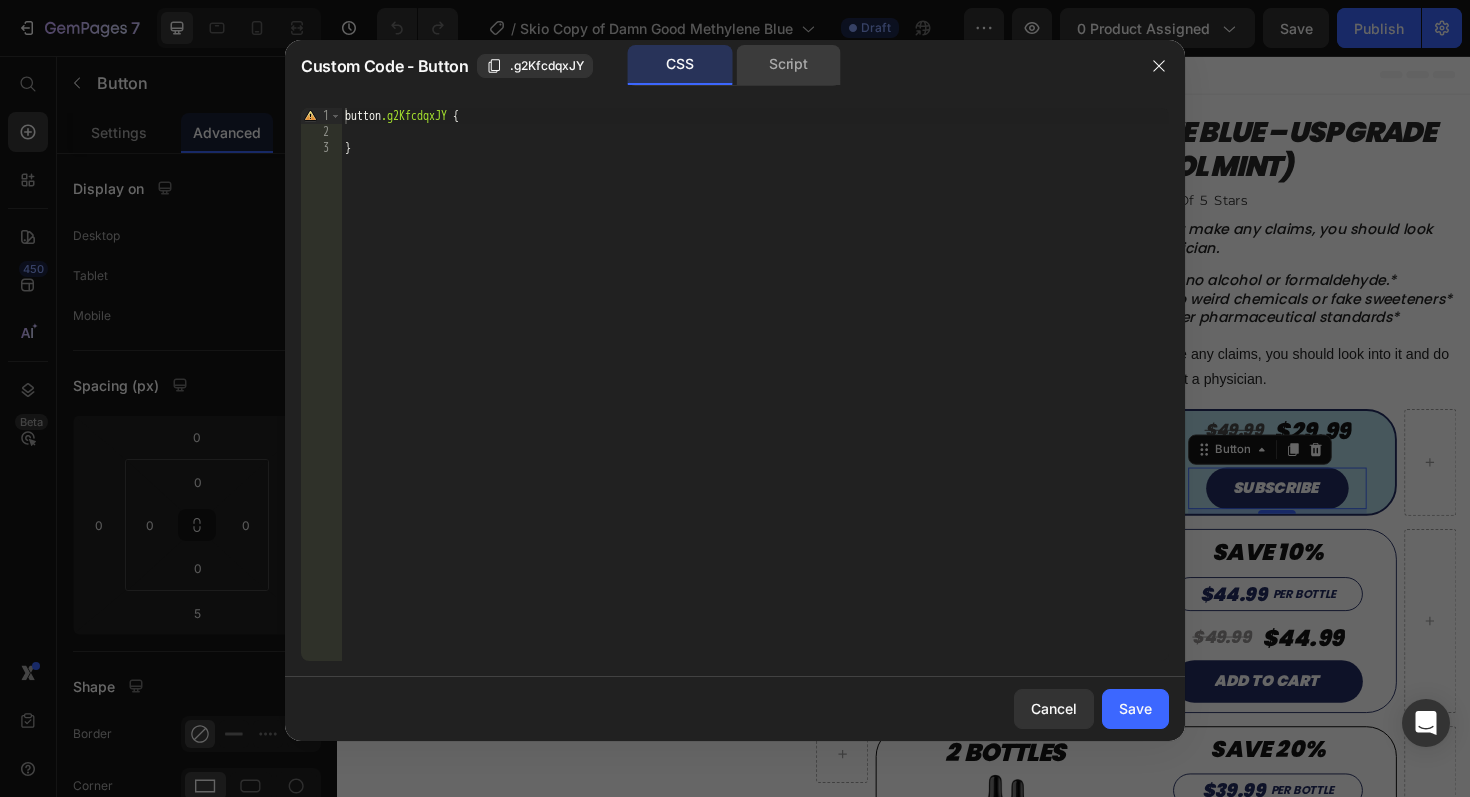 click on "Script" 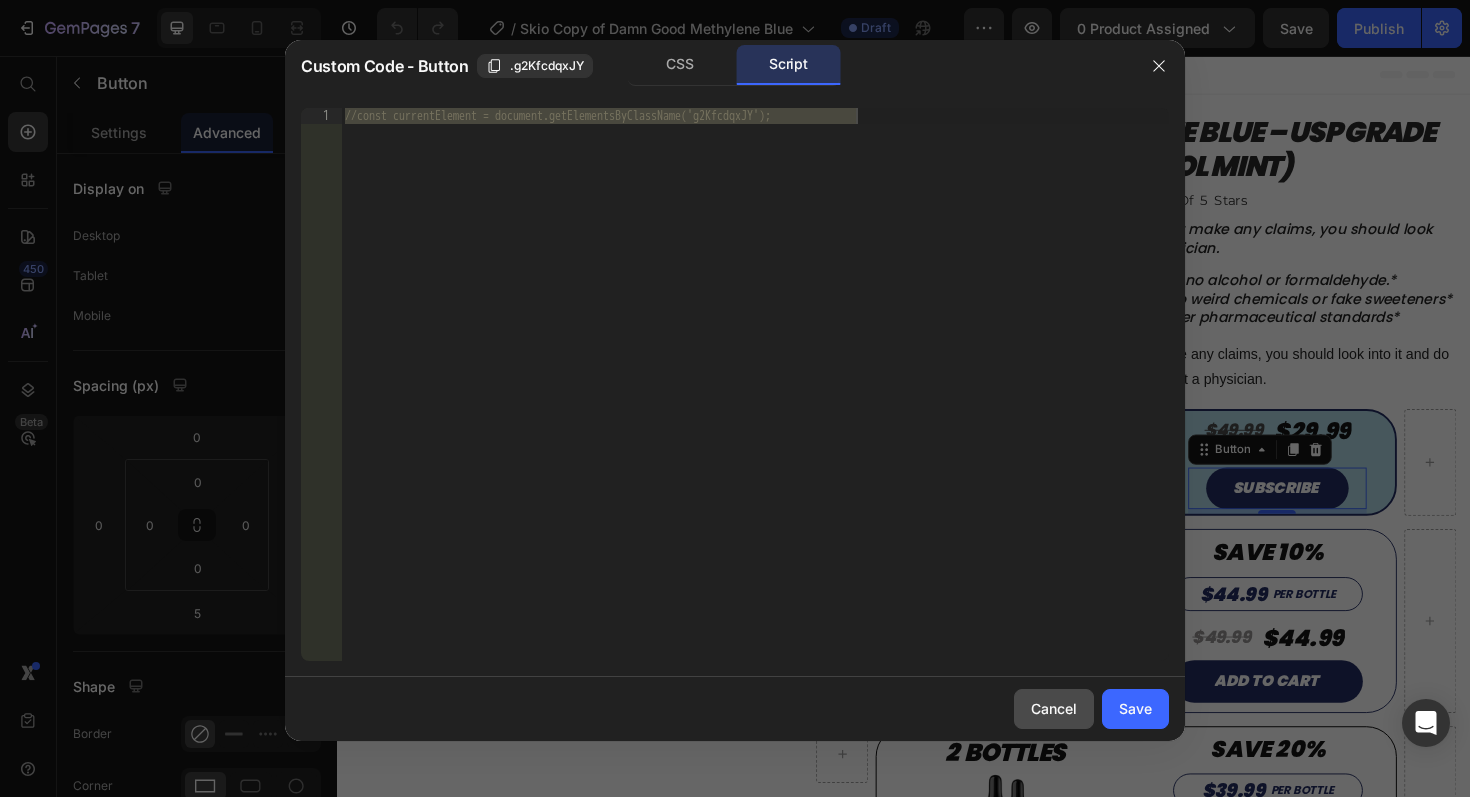 click on "Cancel" 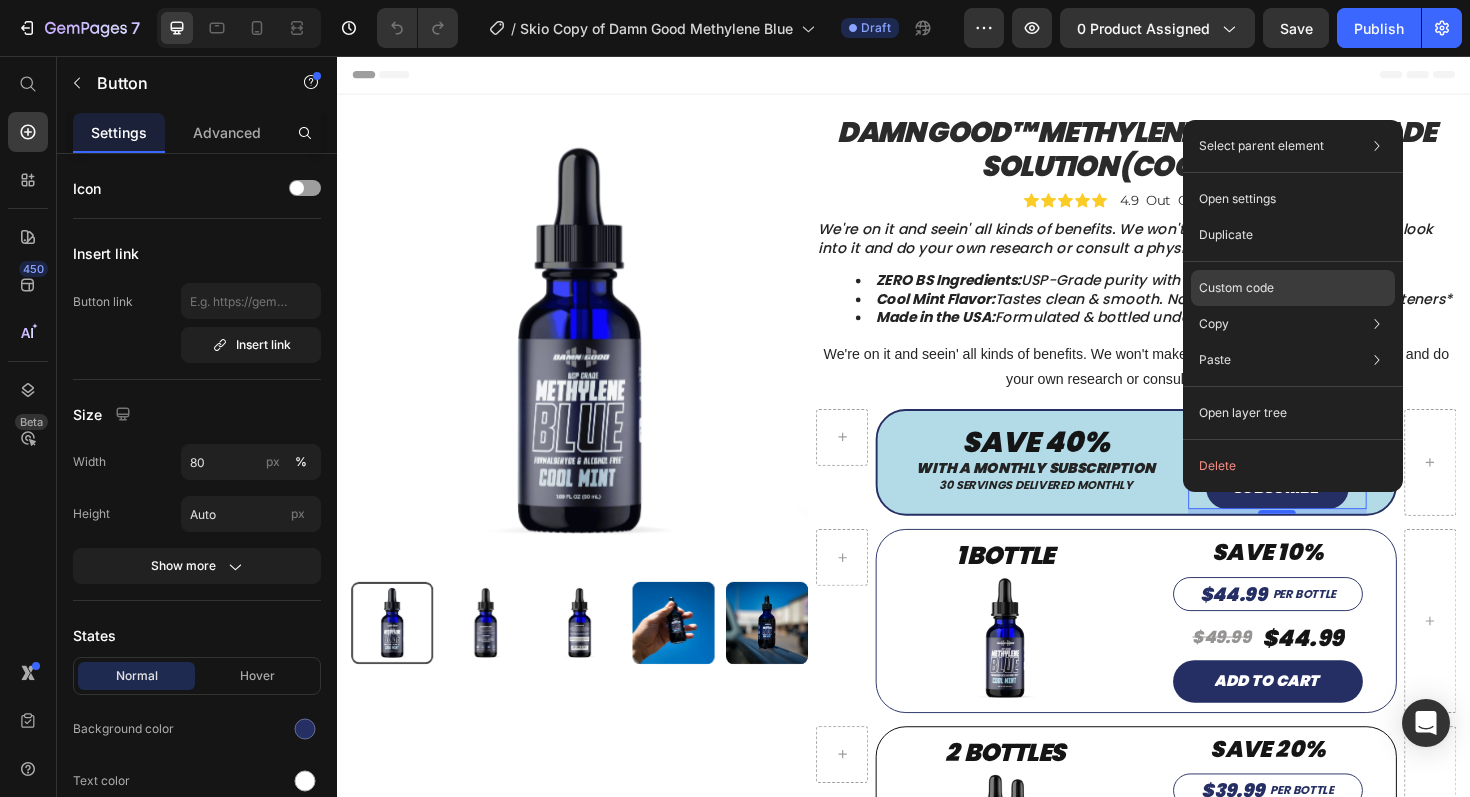 click on "Custom code" at bounding box center (1236, 288) 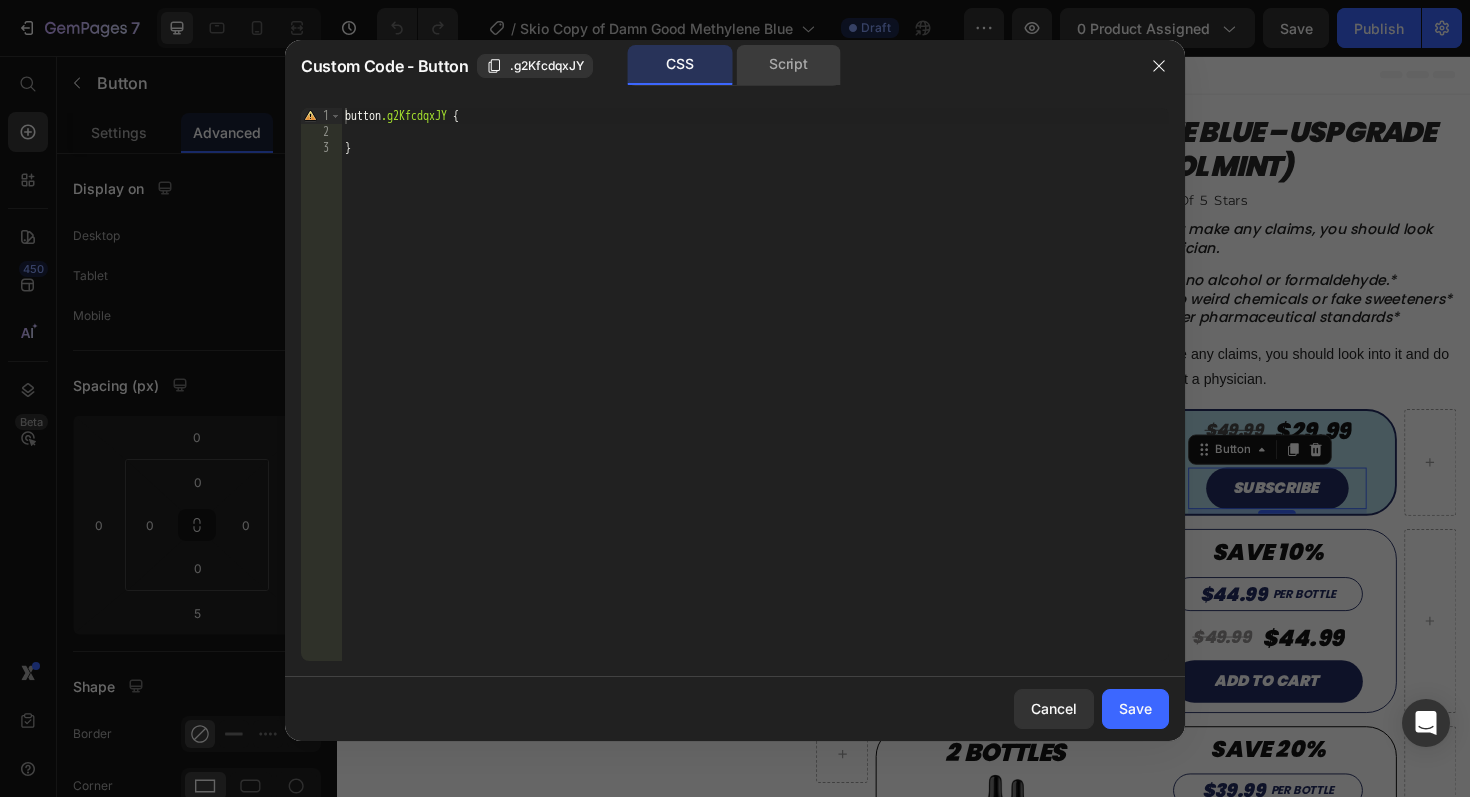 click on "Script" 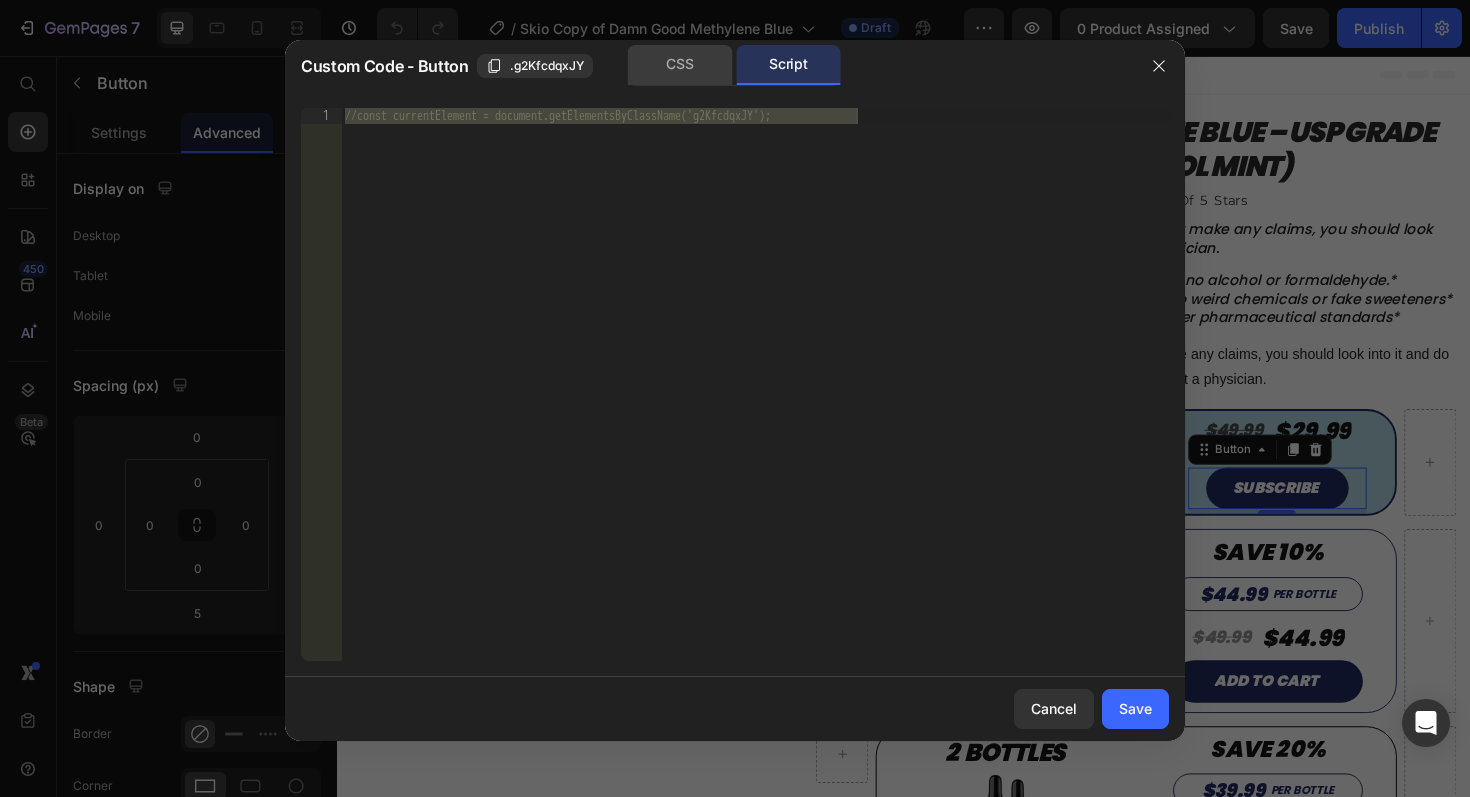 click on "CSS" 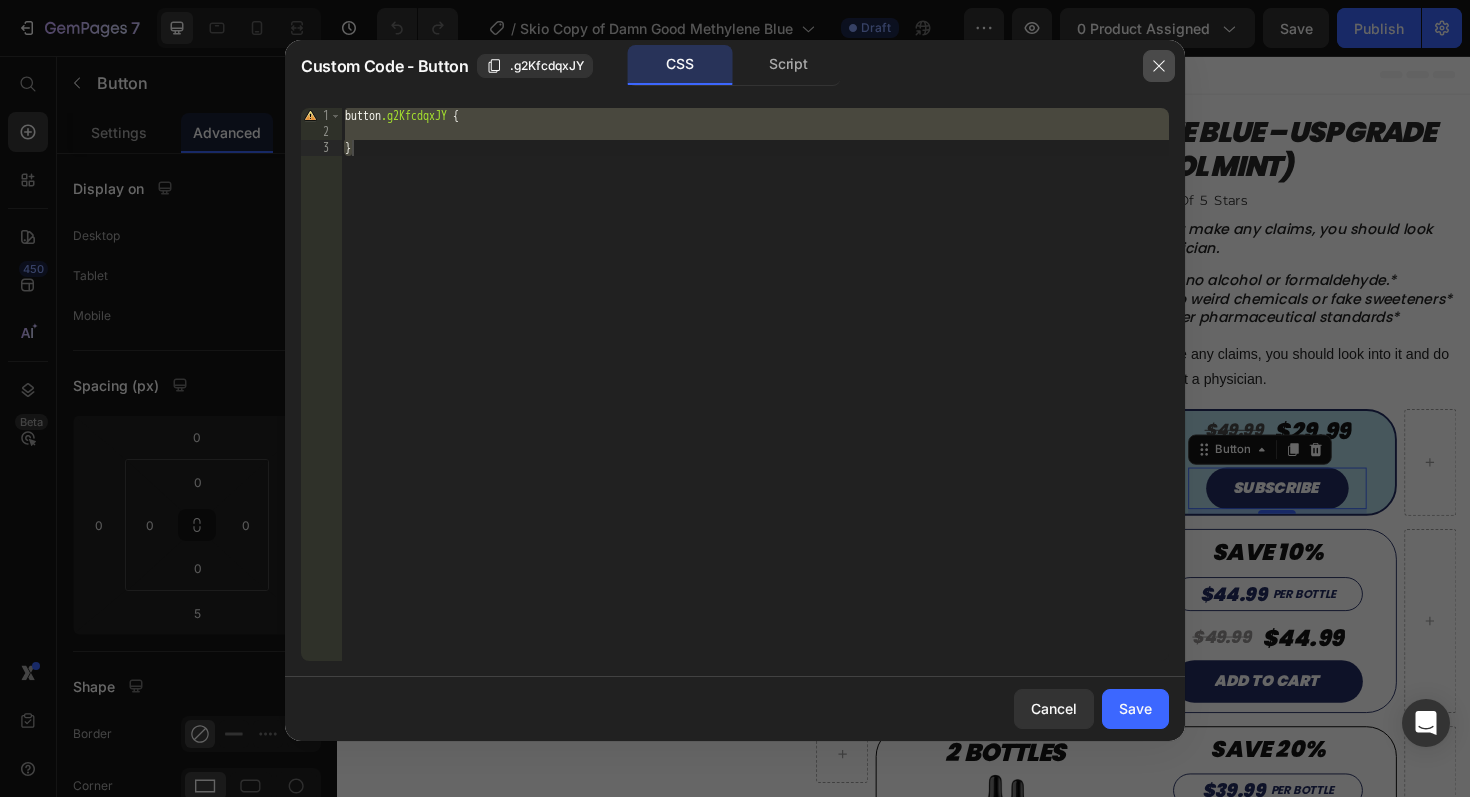click 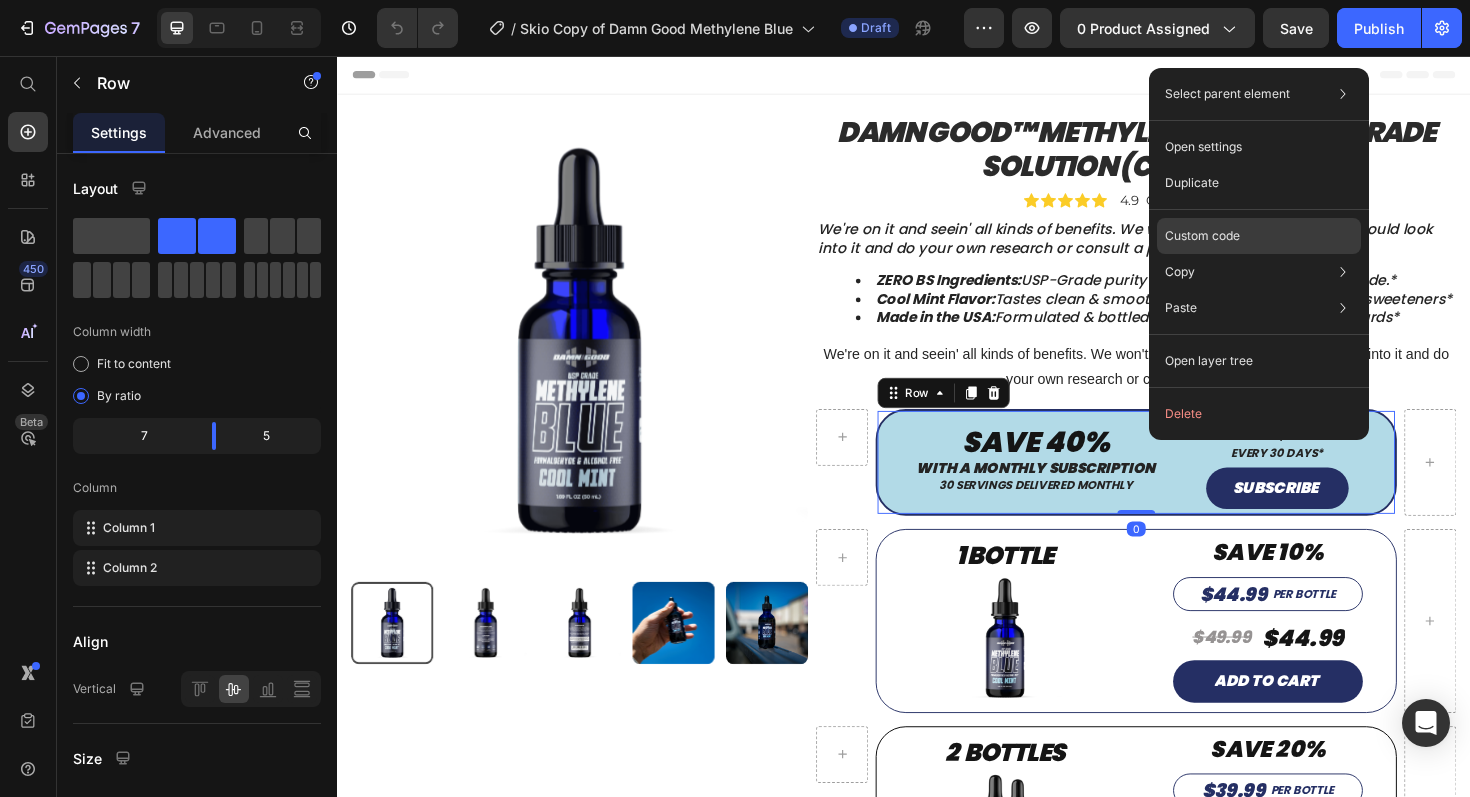 click on "Custom code" at bounding box center [1202, 236] 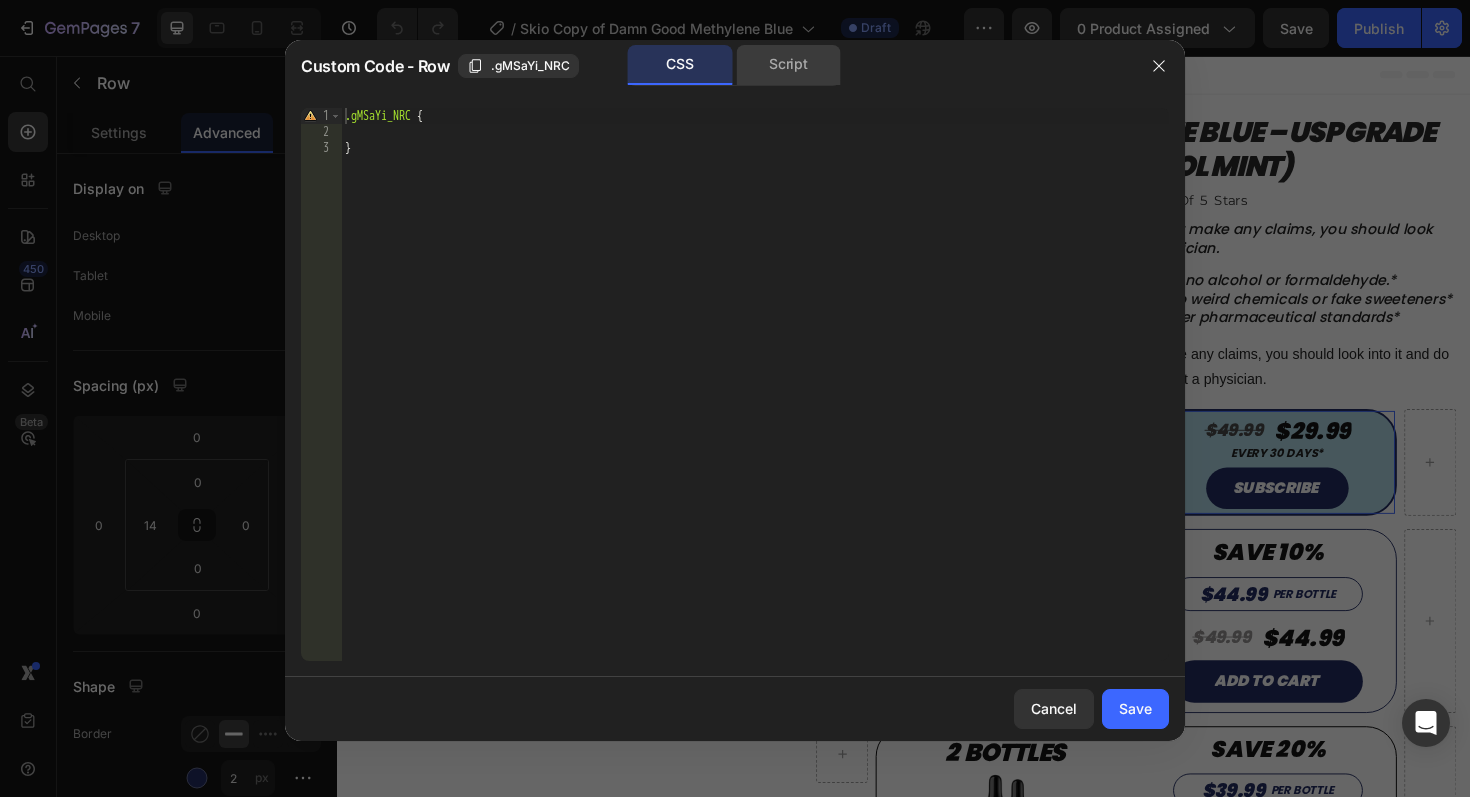 click on "Script" 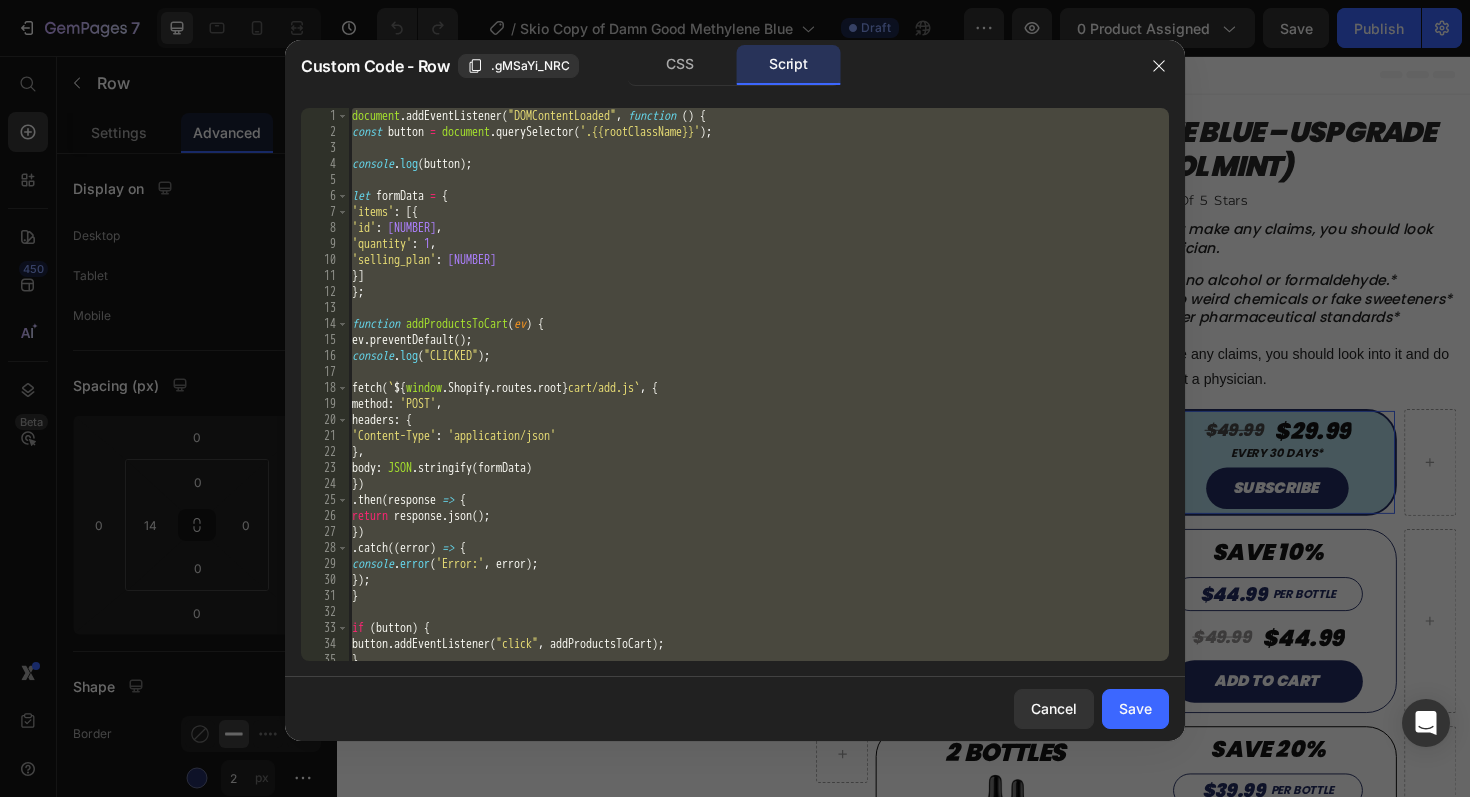 click on "document . addEventListener ( "DOMContentLoaded" ,   function   ( )   { const   button   =   document . querySelector ( '.{{rootClassName}}' ) ; console . log ( button ) ; let   formData   =   { 'items' :   [{ 'id' :   44292213473452 , 'quantity' :   1 , 'selling_plan' :   2723512492 }] } ; function   addProductsToCart ( ev )   { ev . preventDefault ( ) ; console . log ( "CLICKED" ) ; fetch ( ` ${ window . Shopify . routes . root } cart/add.js ` ,   { method :   'POST' , headers :   { 'Content-Type' :   'application/json' } , body :   JSON . stringify ( formData ) }) . then ( response   =>   { return   response . json ( ) ; }) . catch (( error )   =>   { console . error ( 'Error:' ,   error ) ; }) ; } if   ( button )   { button . addEventListener ( "click" ,   addProductsToCart ) ; }" at bounding box center (758, 400) 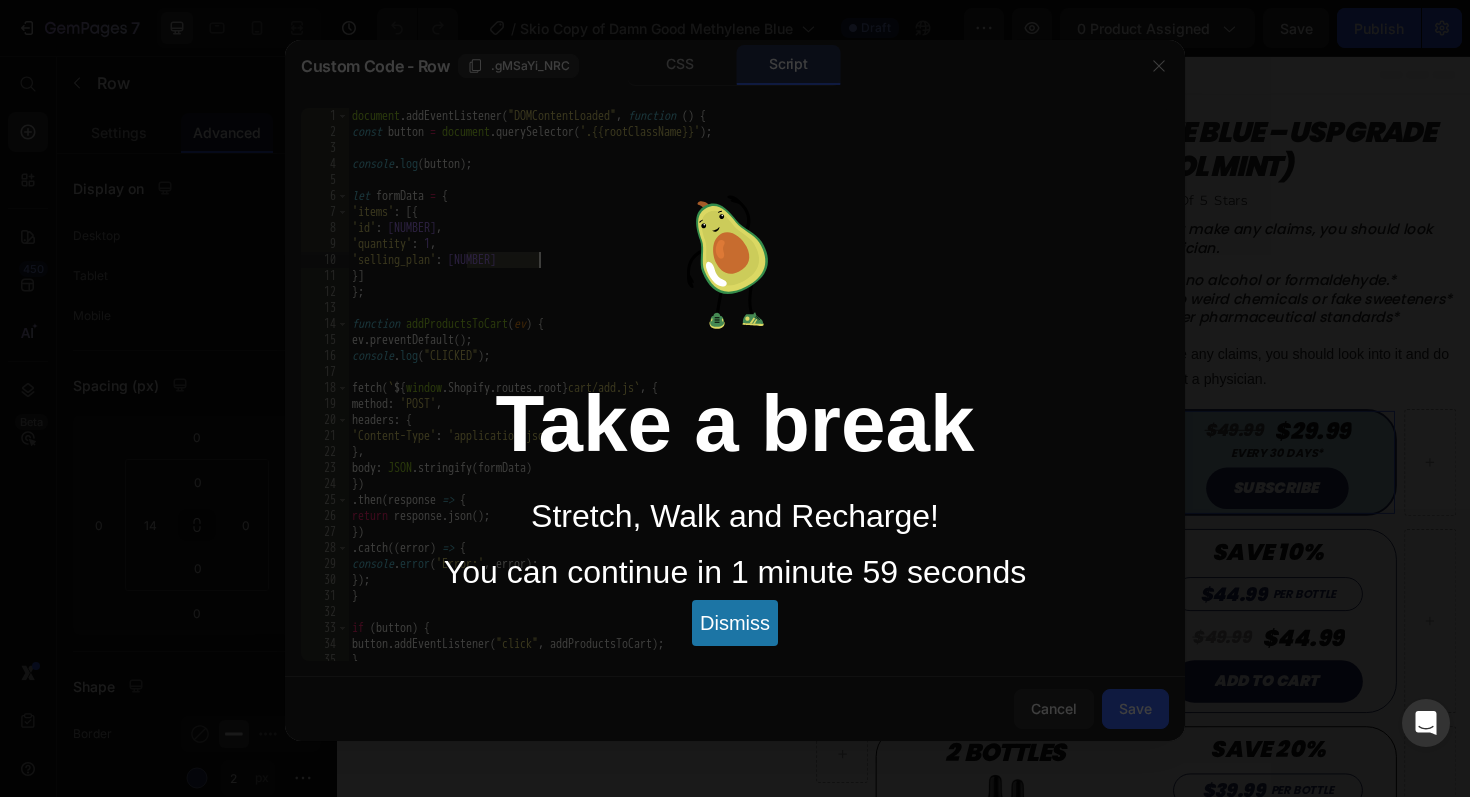 click on "Dismiss" at bounding box center (735, 623) 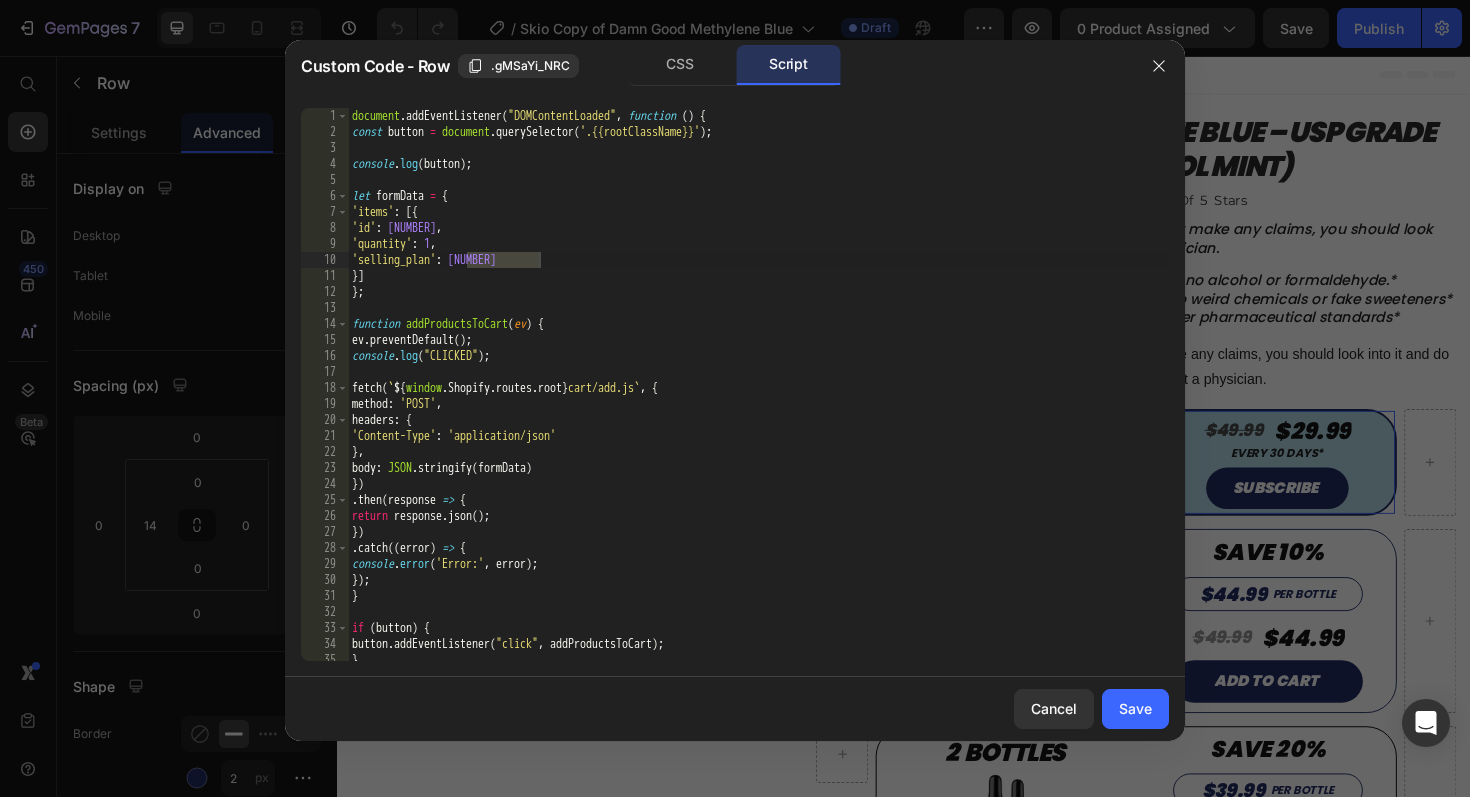 click on "document . addEventListener ( "DOMContentLoaded" ,   function   ( )   { const   button   =   document . querySelector ( '.{{rootClassName}}' ) ; console . log ( button ) ; let   formData   =   { 'items' :   [{ 'id' :   44292213473452 , 'quantity' :   1 , 'selling_plan' :   2723512492 }] } ; function   addProductsToCart ( ev )   { ev . preventDefault ( ) ; console . log ( "CLICKED" ) ; fetch ( ` ${ window . Shopify . routes . root } cart/add.js ` ,   { method :   'POST' , headers :   { 'Content-Type' :   'application/json' } , body :   JSON . stringify ( formData ) }) . then ( response   =>   { return   response . json ( ) ; }) . catch (( error )   =>   { console . error ( 'Error:' ,   error ) ; }) ; } if   ( button )   { button . addEventListener ( "click" ,   addProductsToCart ) ; }" at bounding box center (758, 400) 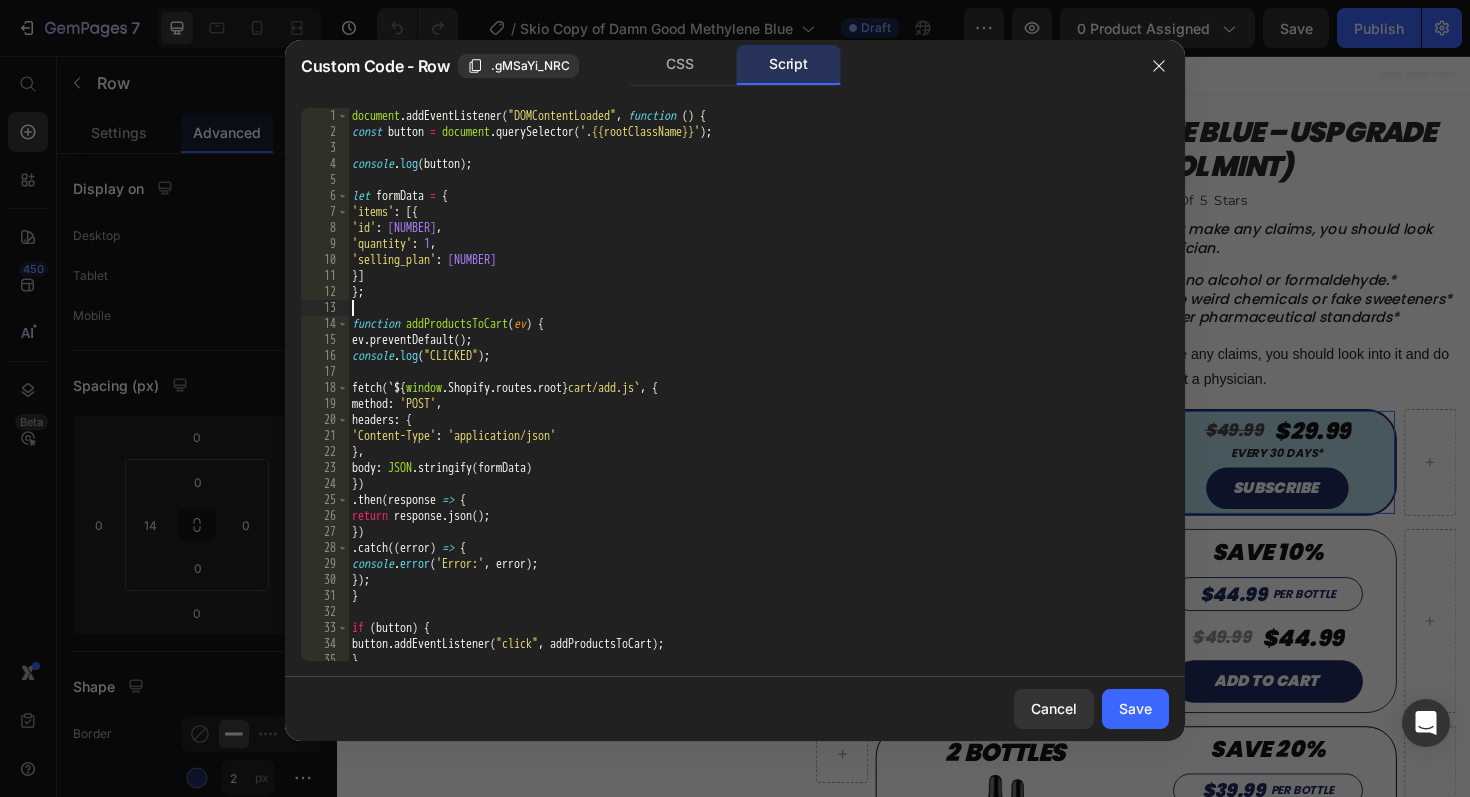 click on "document . addEventListener ( "DOMContentLoaded" ,   function   ( )   { const   button   =   document . querySelector ( '.{{rootClassName}}' ) ; console . log ( button ) ; let   formData   =   { 'items' :   [{ 'id' :   44292213473452 , 'quantity' :   1 , 'selling_plan' :   2723512492 }] } ; function   addProductsToCart ( ev )   { ev . preventDefault ( ) ; console . log ( "CLICKED" ) ; fetch ( ` ${ window . Shopify . routes . root } cart/add.js ` ,   { method :   'POST' , headers :   { 'Content-Type' :   'application/json' } , body :   JSON . stringify ( formData ) }) . then ( response   =>   { return   response . json ( ) ; }) . catch (( error )   =>   { console . error ( 'Error:' ,   error ) ; }) ; } if   ( button )   { button . addEventListener ( "click" ,   addProductsToCart ) ; }" at bounding box center (758, 400) 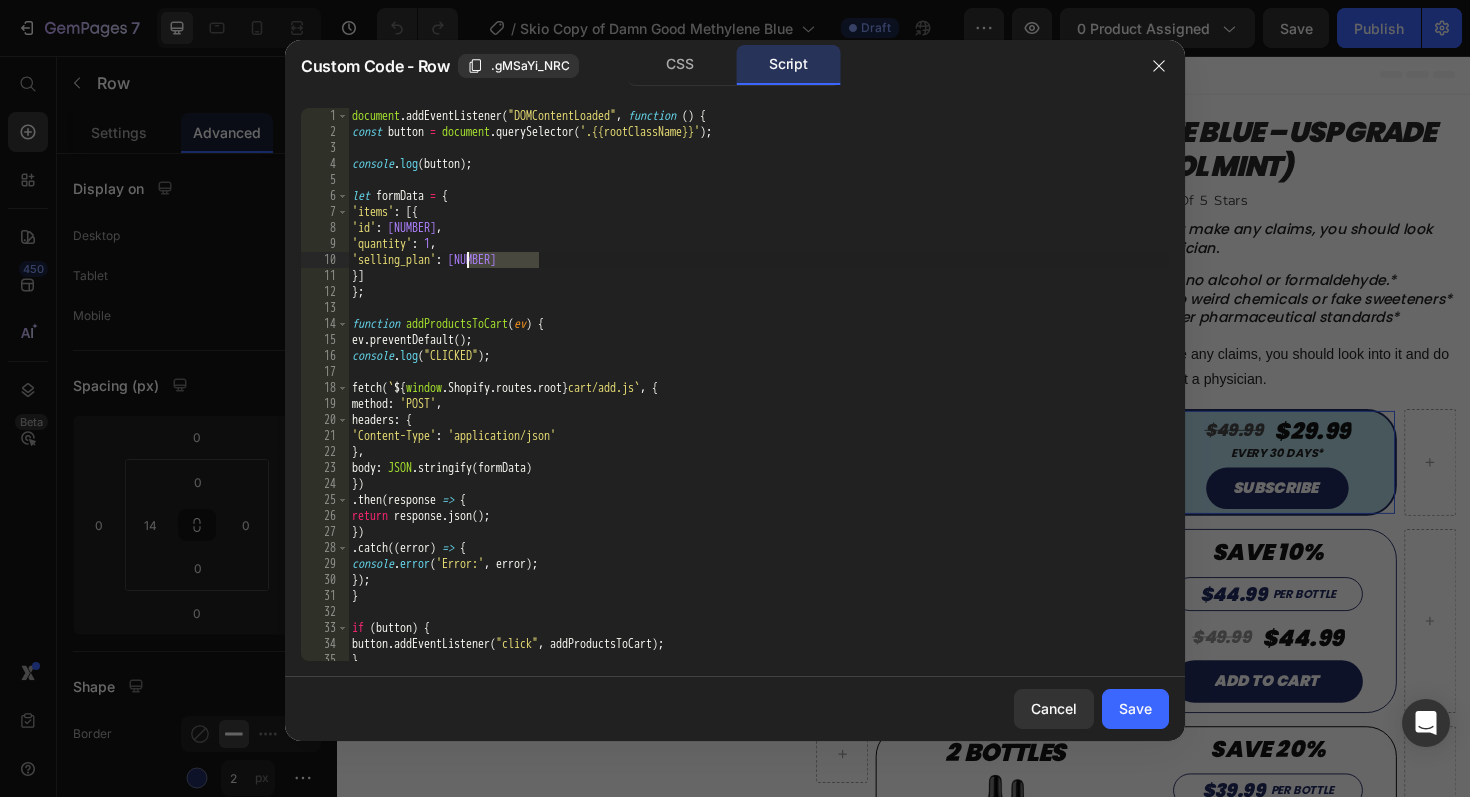 click on "document . addEventListener ( "DOMContentLoaded" ,   function   ( )   { const   button   =   document . querySelector ( '.{{rootClassName}}' ) ; console . log ( button ) ; let   formData   =   { 'items' :   [{ 'id' :   44292213473452 , 'quantity' :   1 , 'selling_plan' :   2723512492 }] } ; function   addProductsToCart ( ev )   { ev . preventDefault ( ) ; console . log ( "CLICKED" ) ; fetch ( ` ${ window . Shopify . routes . root } cart/add.js ` ,   { method :   'POST' , headers :   { 'Content-Type' :   'application/json' } , body :   JSON . stringify ( formData ) }) . then ( response   =>   { return   response . json ( ) ; }) . catch (( error )   =>   { console . error ( 'Error:' ,   error ) ; }) ; } if   ( button )   { button . addEventListener ( "click" ,   addProductsToCart ) ; }" at bounding box center (758, 400) 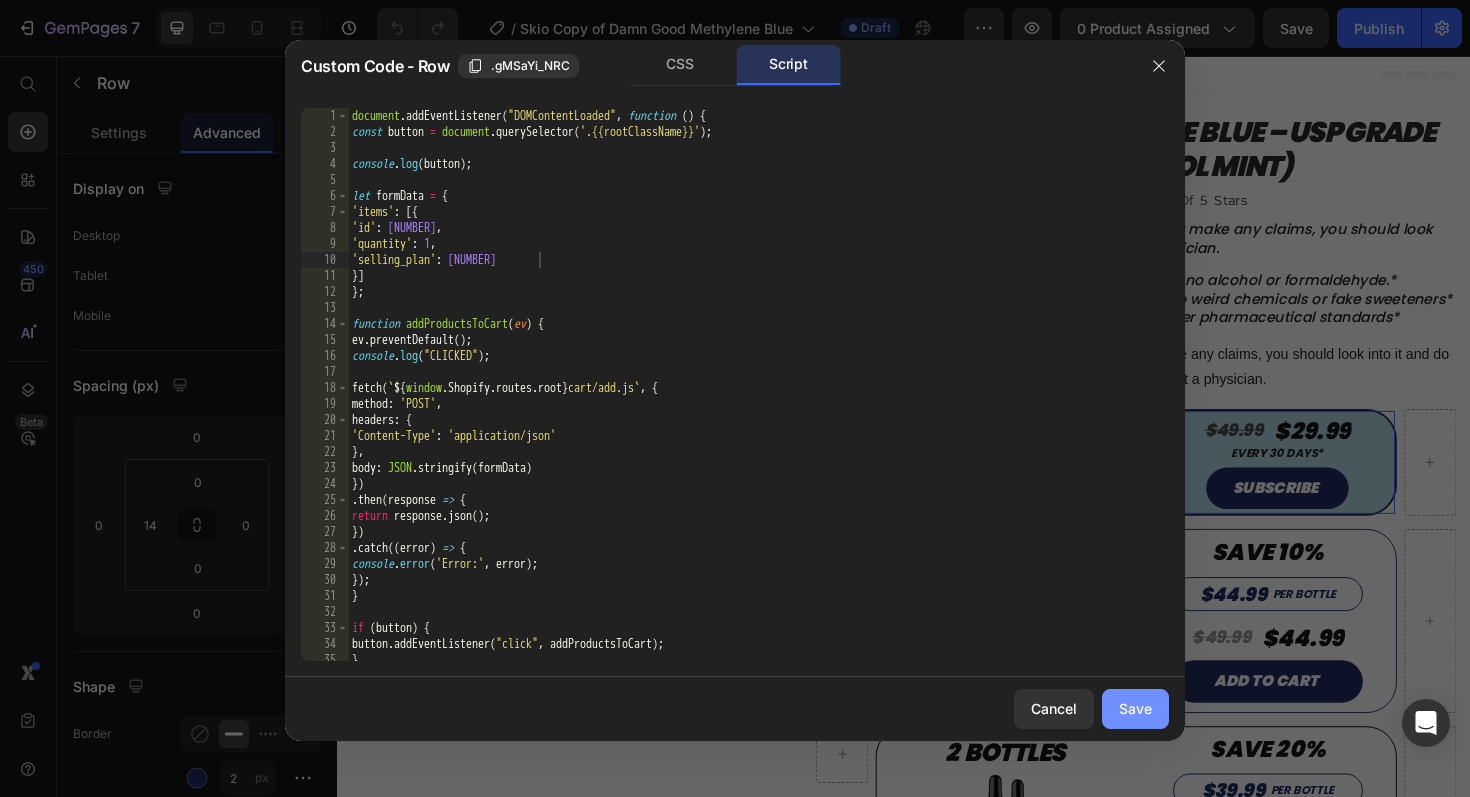 click on "Save" at bounding box center [1135, 708] 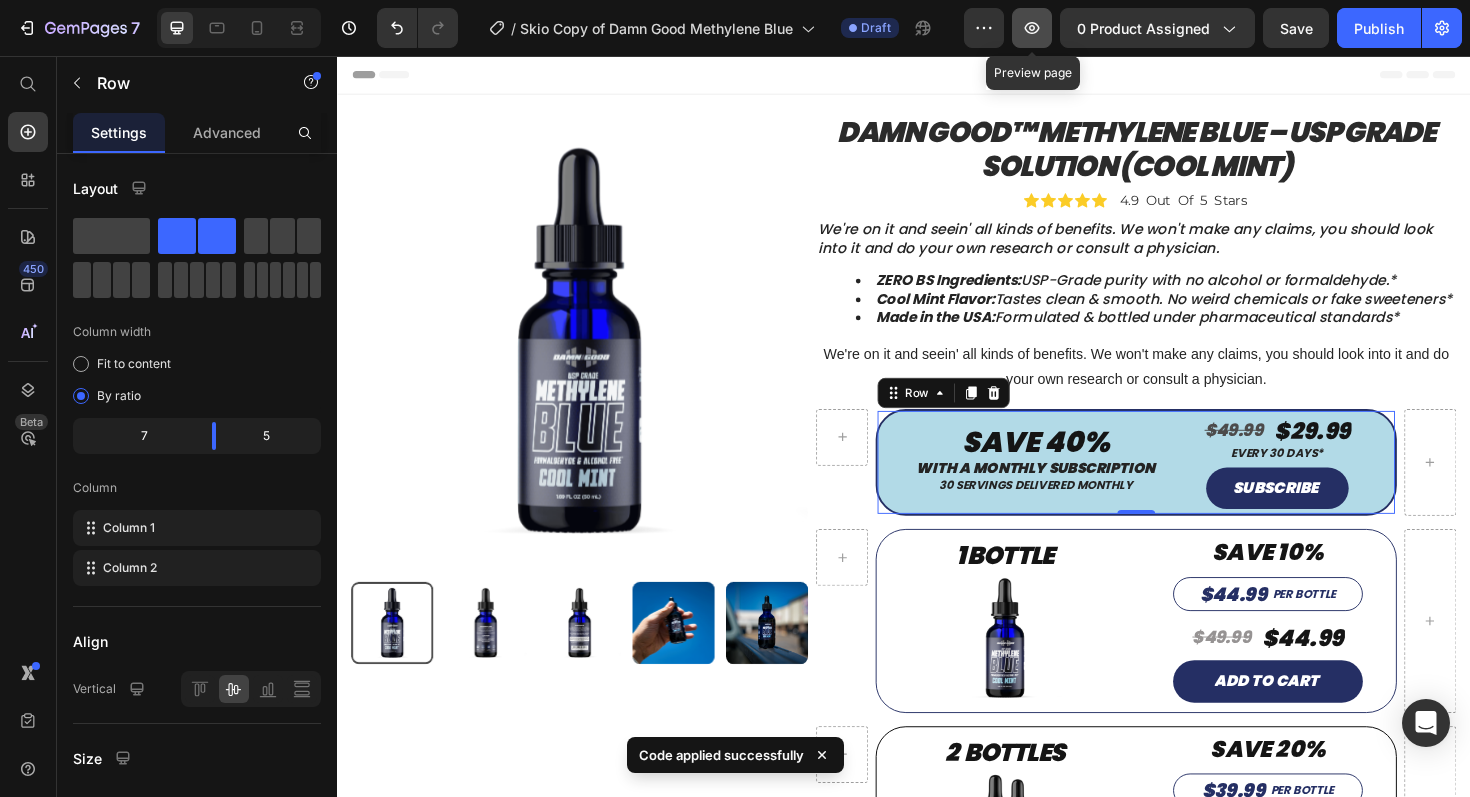 click 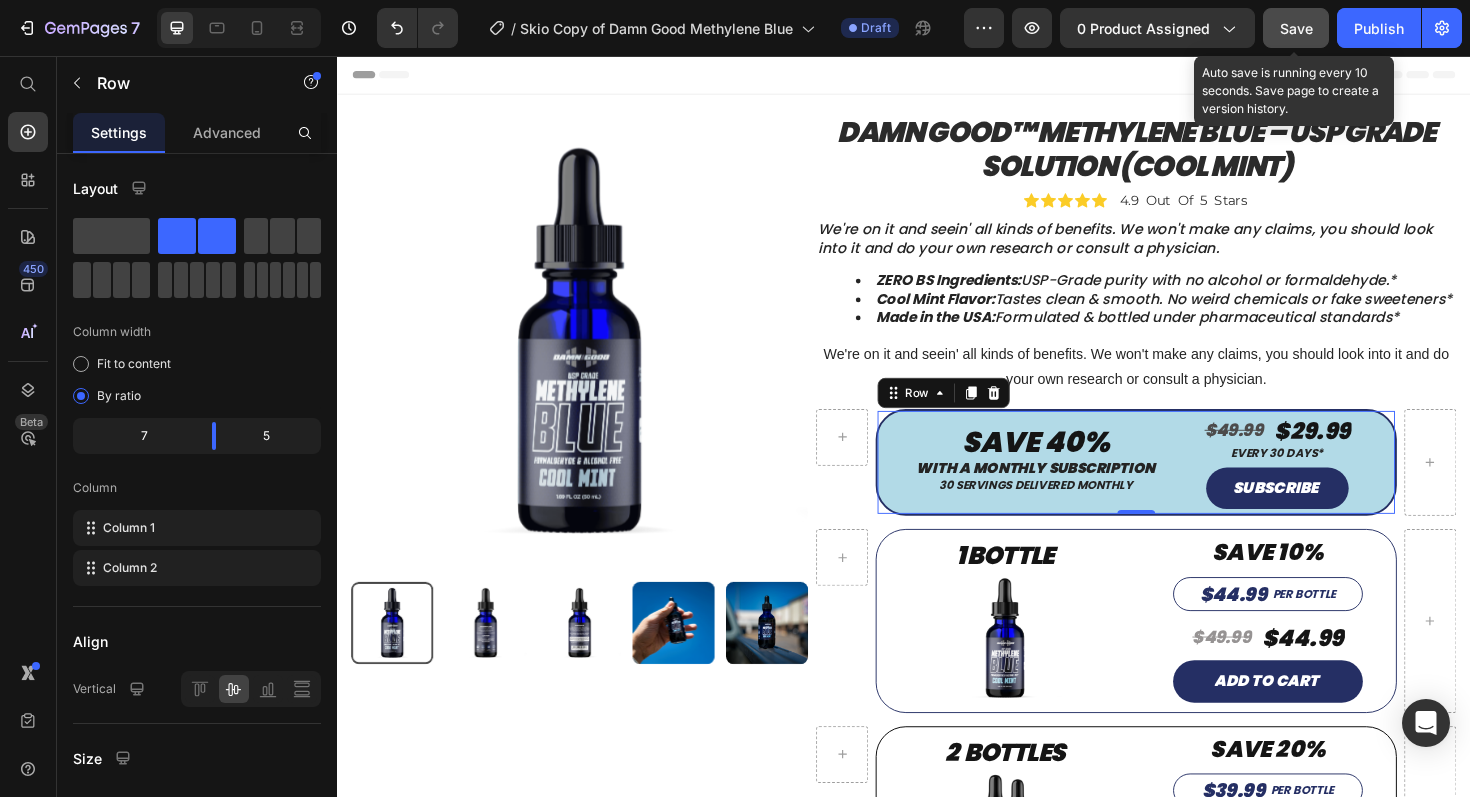 click on "Save" 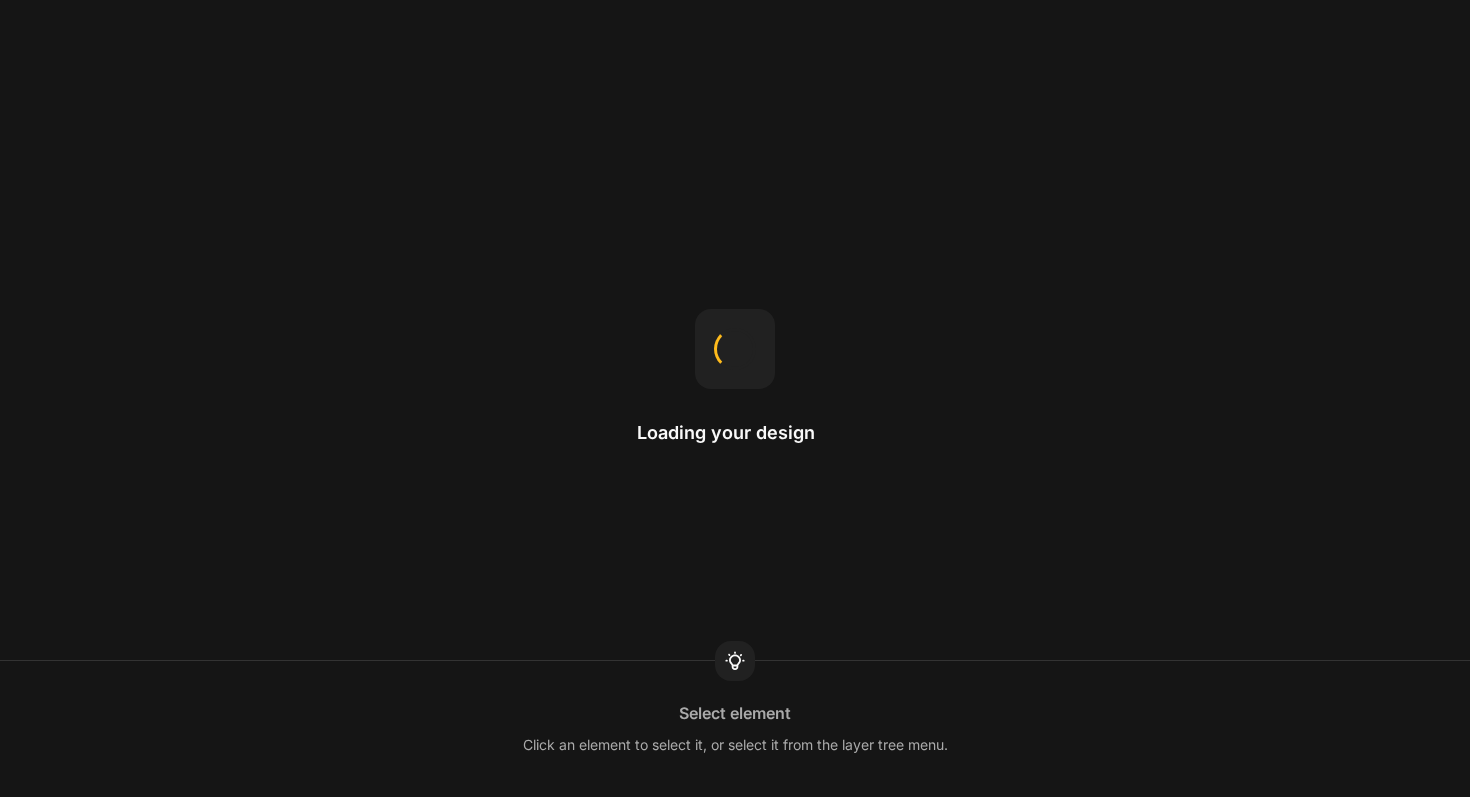 scroll, scrollTop: 0, scrollLeft: 0, axis: both 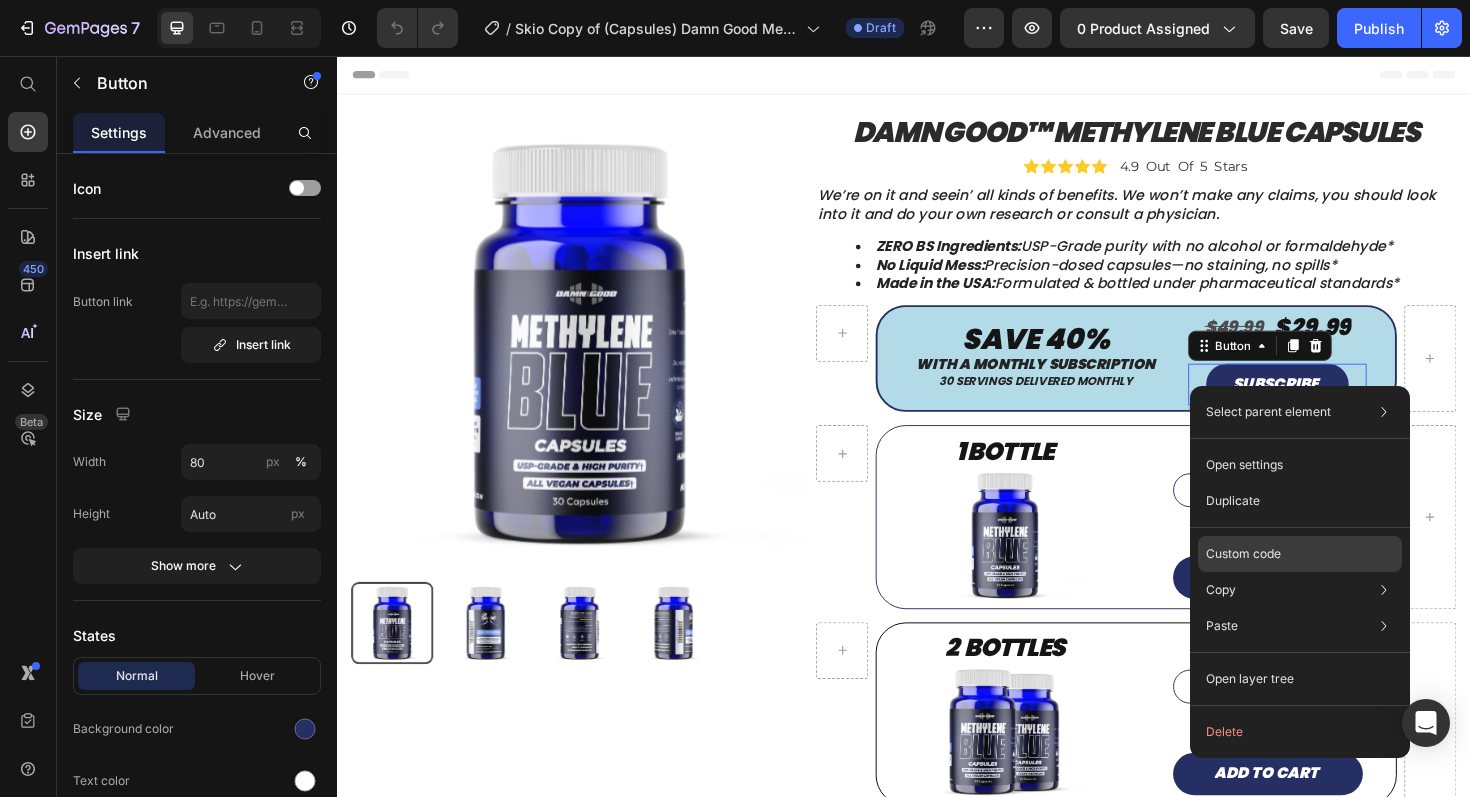 click on "Custom code" at bounding box center [1243, 554] 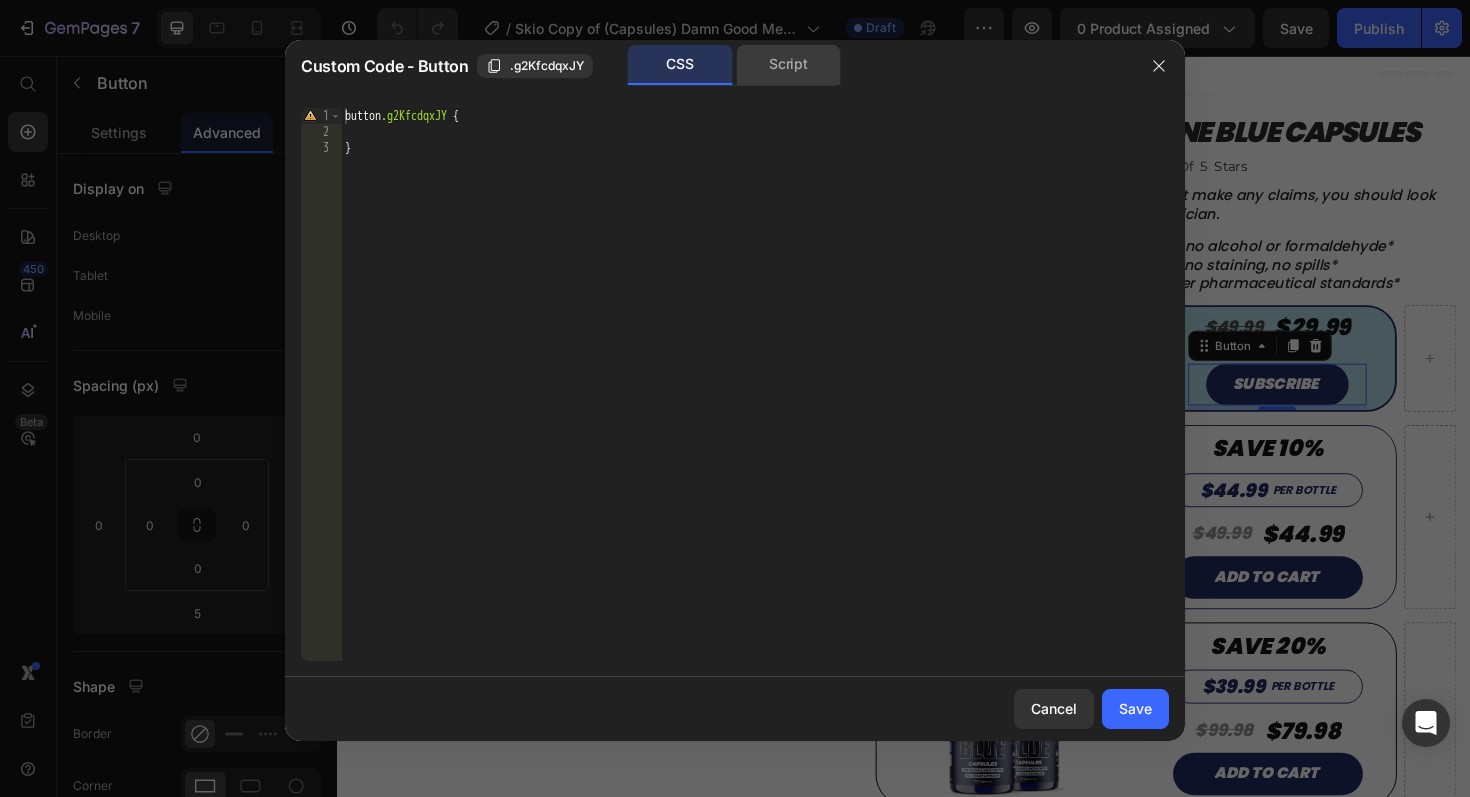 click on "Script" 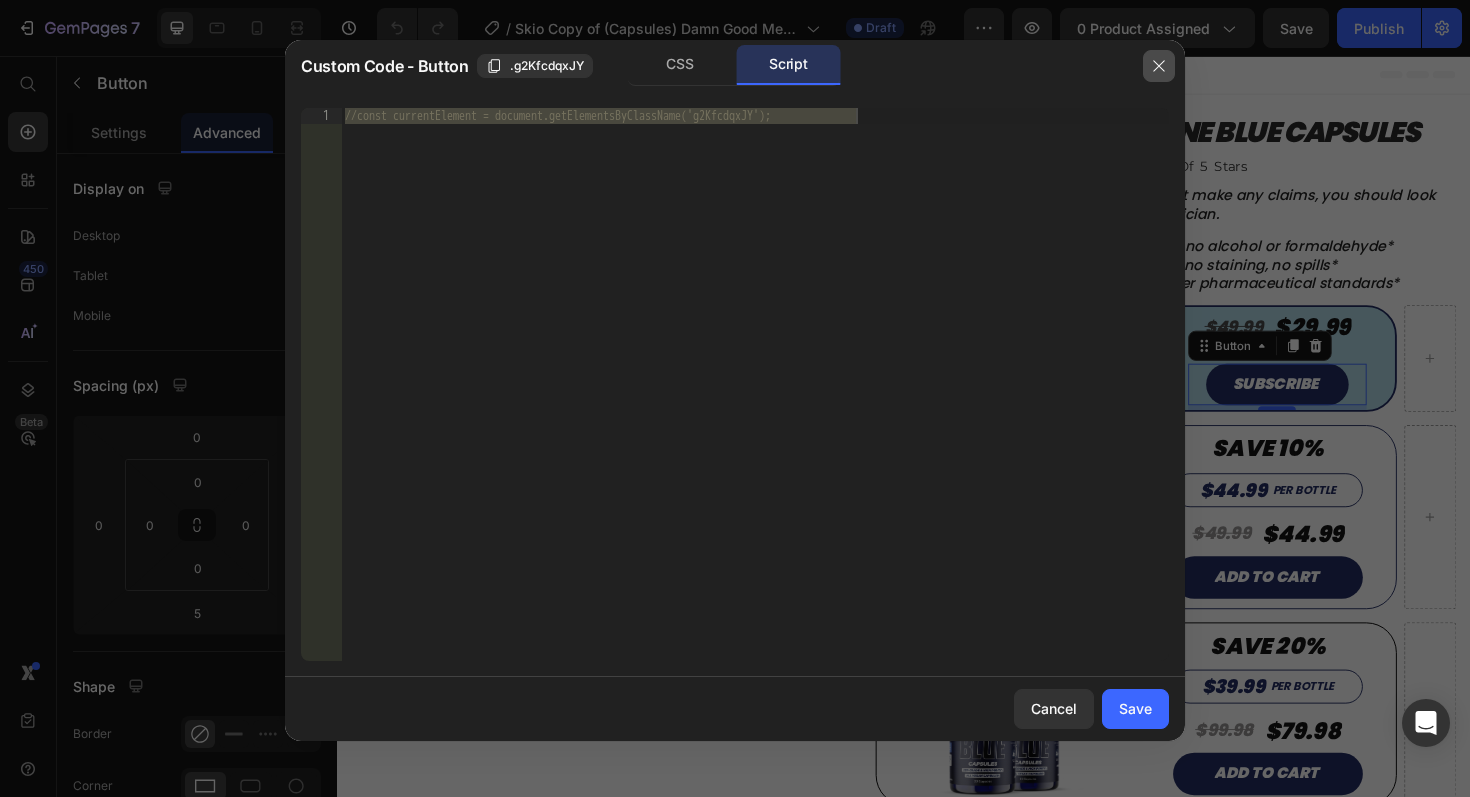 click 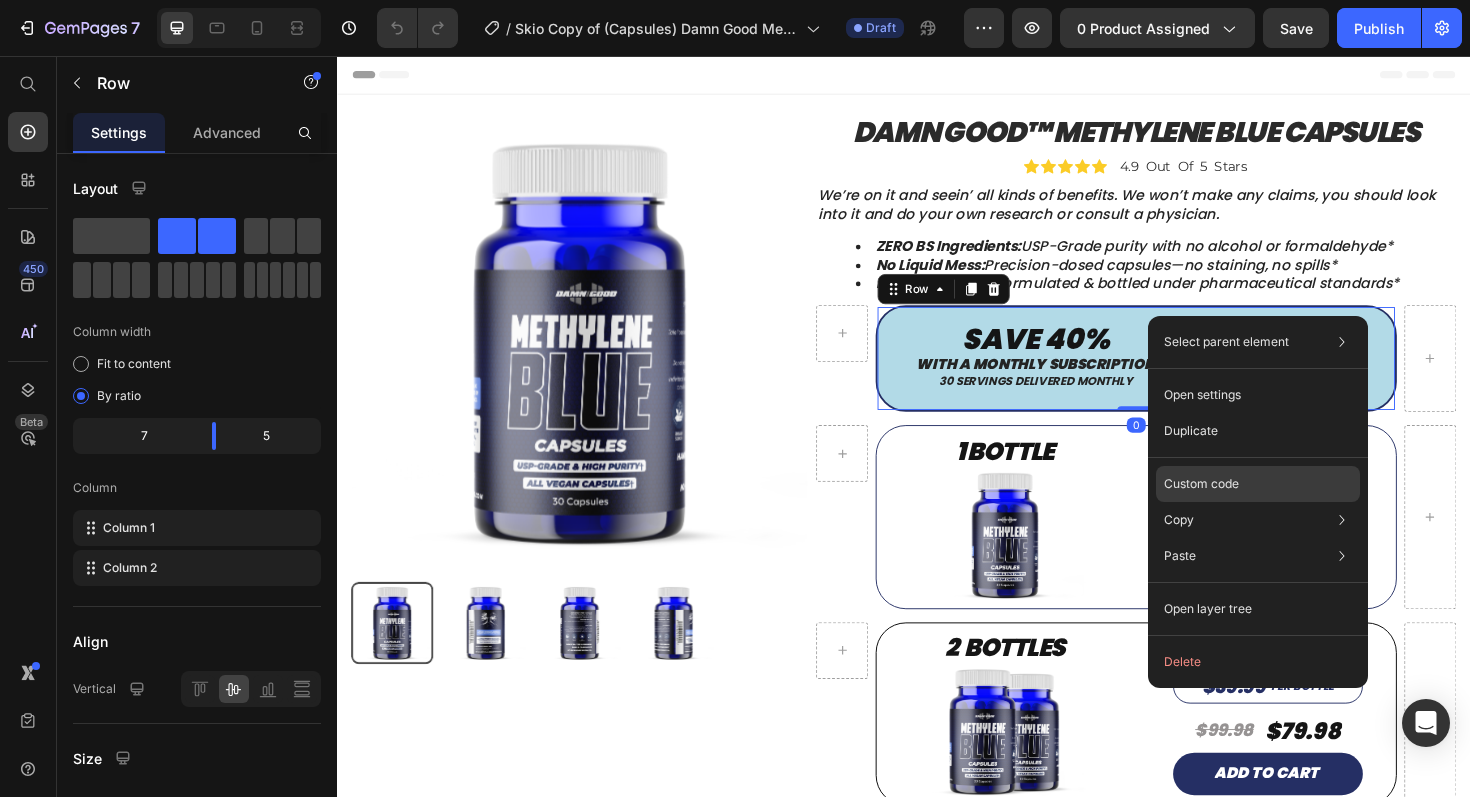 click on "Custom code" at bounding box center (1201, 484) 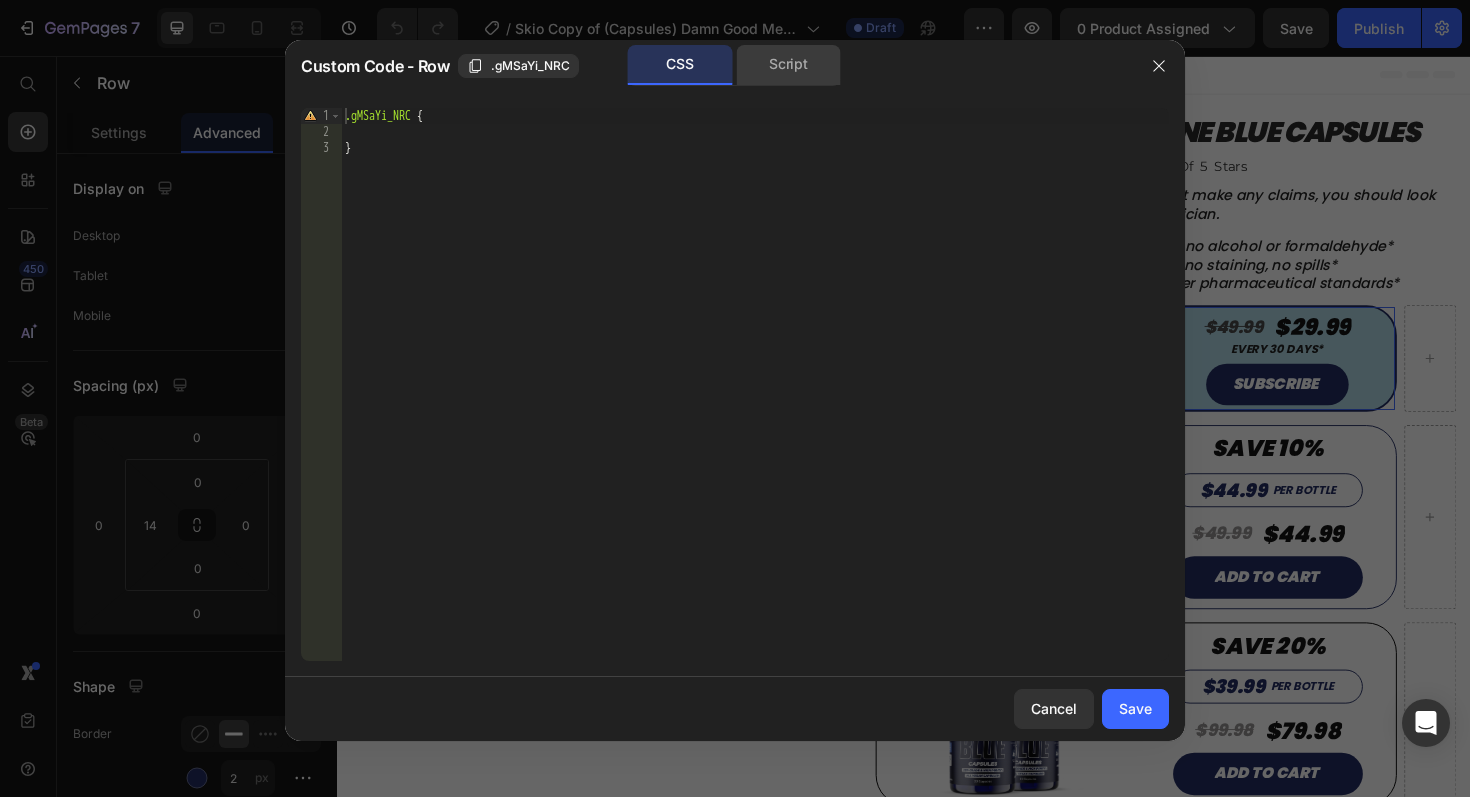 click on "Script" 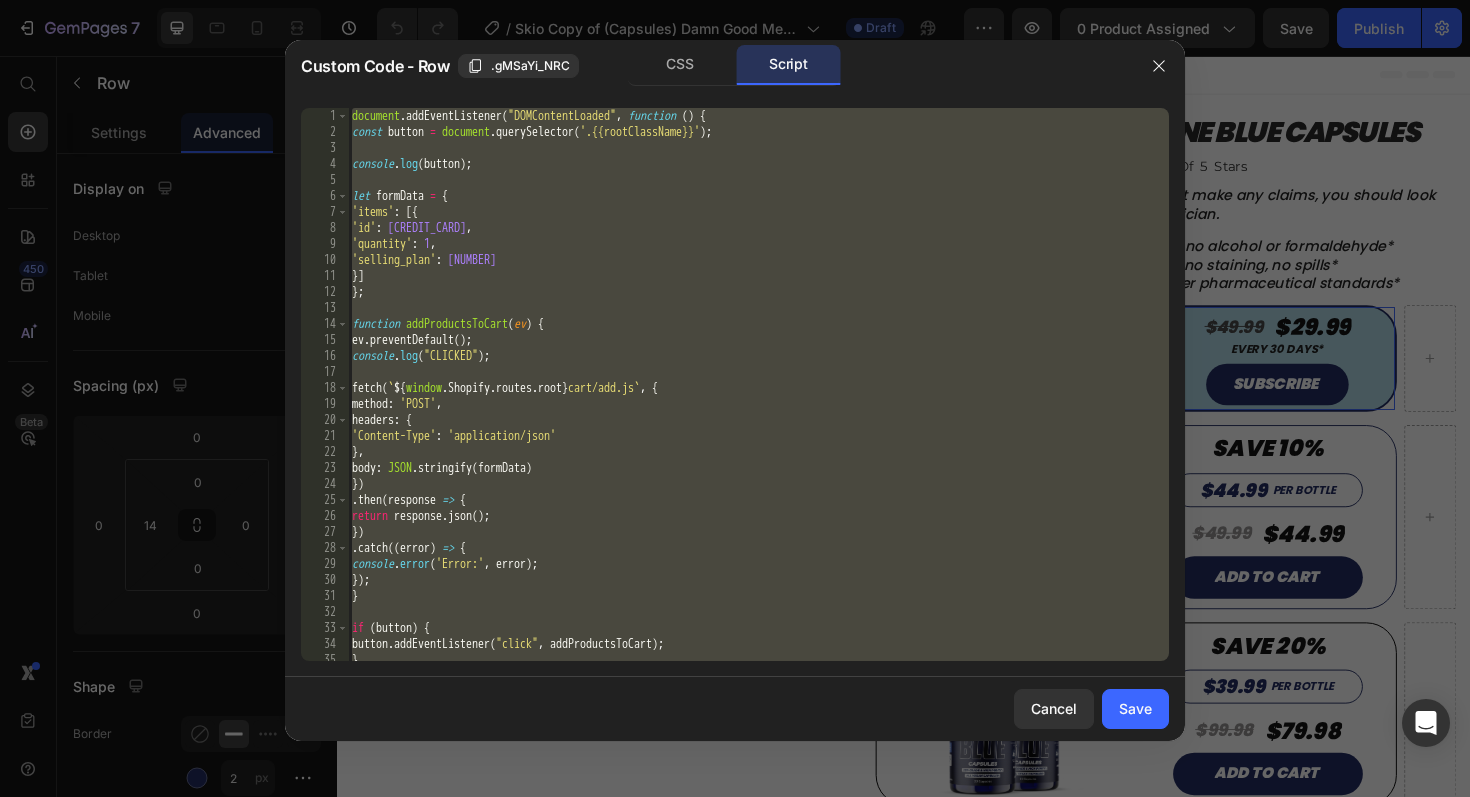 click on "document . addEventListener ( "DOMContentLoaded" ,   function   ( )   { const   button   =   document . querySelector ( '.{{rootClassName}}' ) ; console . log ( button ) ; let   formData   =   { 'items' :   [{ 'id' :   44458536272044 , 'quantity' :   1 , 'selling_plan' :   2820407468 }] } ; function   addProductsToCart ( ev )   { ev . preventDefault ( ) ; console . log ( "CLICKED" ) ; fetch ( ` ${ window . Shopify . routes . root } cart/add.js ` ,   { method :   'POST' , headers :   { 'Content-Type' :   'application/json' } , body :   JSON . stringify ( formData ) }) . then ( response   =>   { return   response . json ( ) ; }) . catch (( error )   =>   { console . error ( 'Error:' ,   error ) ; }) ; } if   ( button )   { button . addEventListener ( "click" ,   addProductsToCart ) ; }" at bounding box center [758, 400] 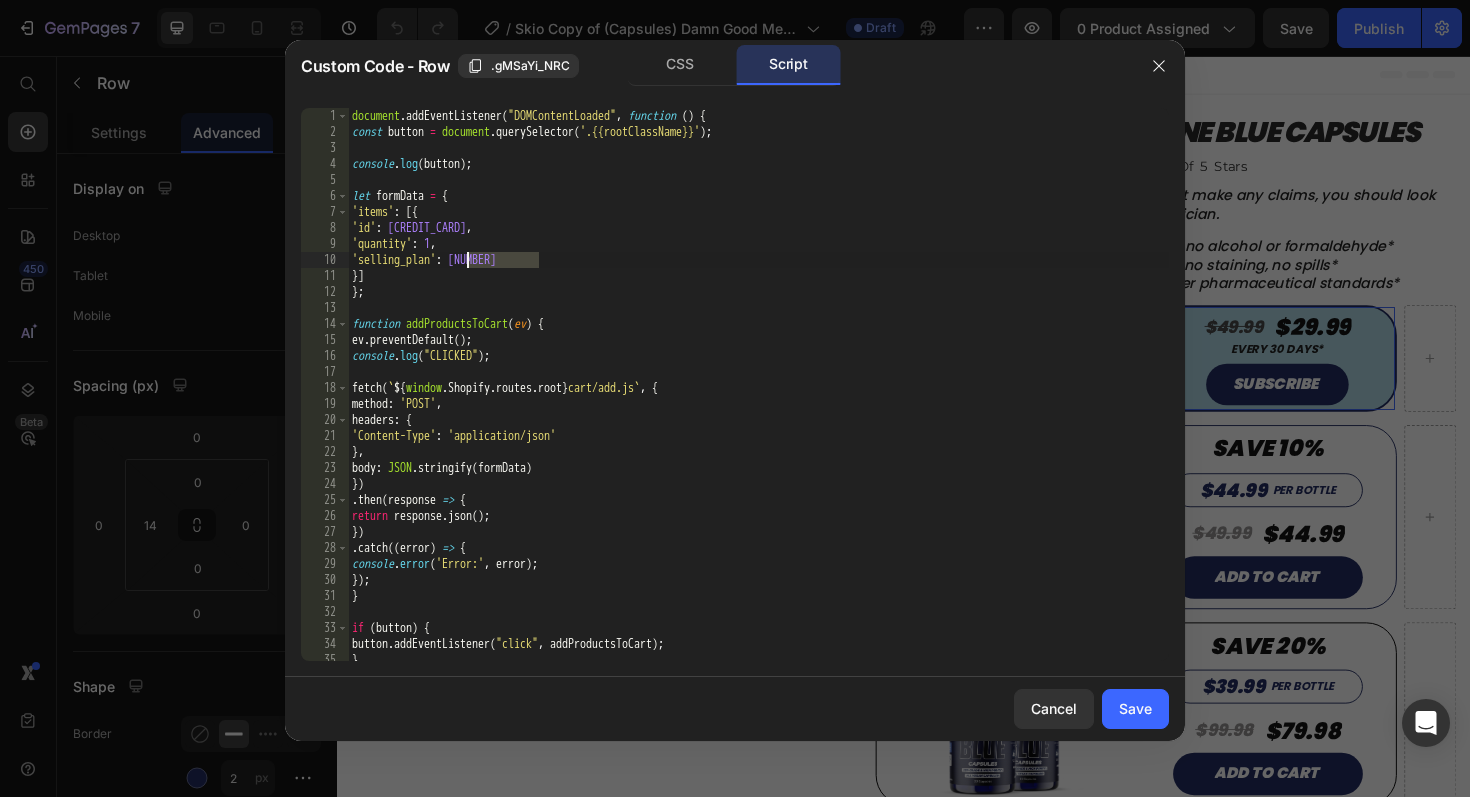 paste on "[NUMBER]" 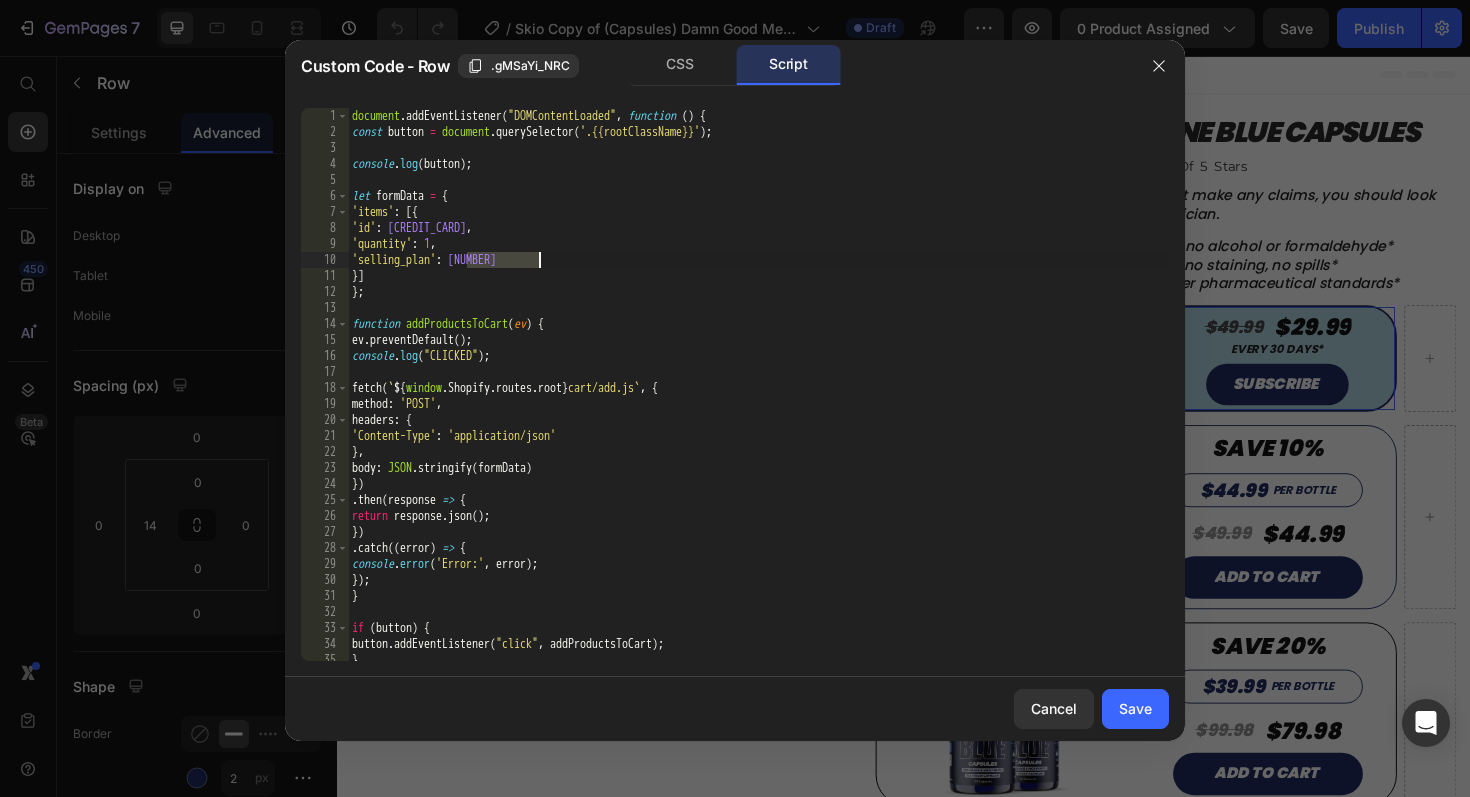 click on "document . addEventListener ( "DOMContentLoaded" ,   function   ( )   { const   button   =   document . querySelector ( '.{{rootClassName}}' ) ; console . log ( button ) ; let   formData   =   { 'items' :   [{ 'id' :   44458536272044 , 'quantity' :   1 , 'selling_plan' :   2820407468 }] } ; function   addProductsToCart ( ev )   { ev . preventDefault ( ) ; console . log ( "CLICKED" ) ; fetch ( ` ${ window . Shopify . routes . root } cart/add.js ` ,   { method :   'POST' , headers :   { 'Content-Type' :   'application/json' } , body :   JSON . stringify ( formData ) }) . then ( response   =>   { return   response . json ( ) ; }) . catch (( error )   =>   { console . error ( 'Error:' ,   error ) ; }) ; } if   ( button )   { button . addEventListener ( "click" ,   addProductsToCart ) ; }" at bounding box center (758, 400) 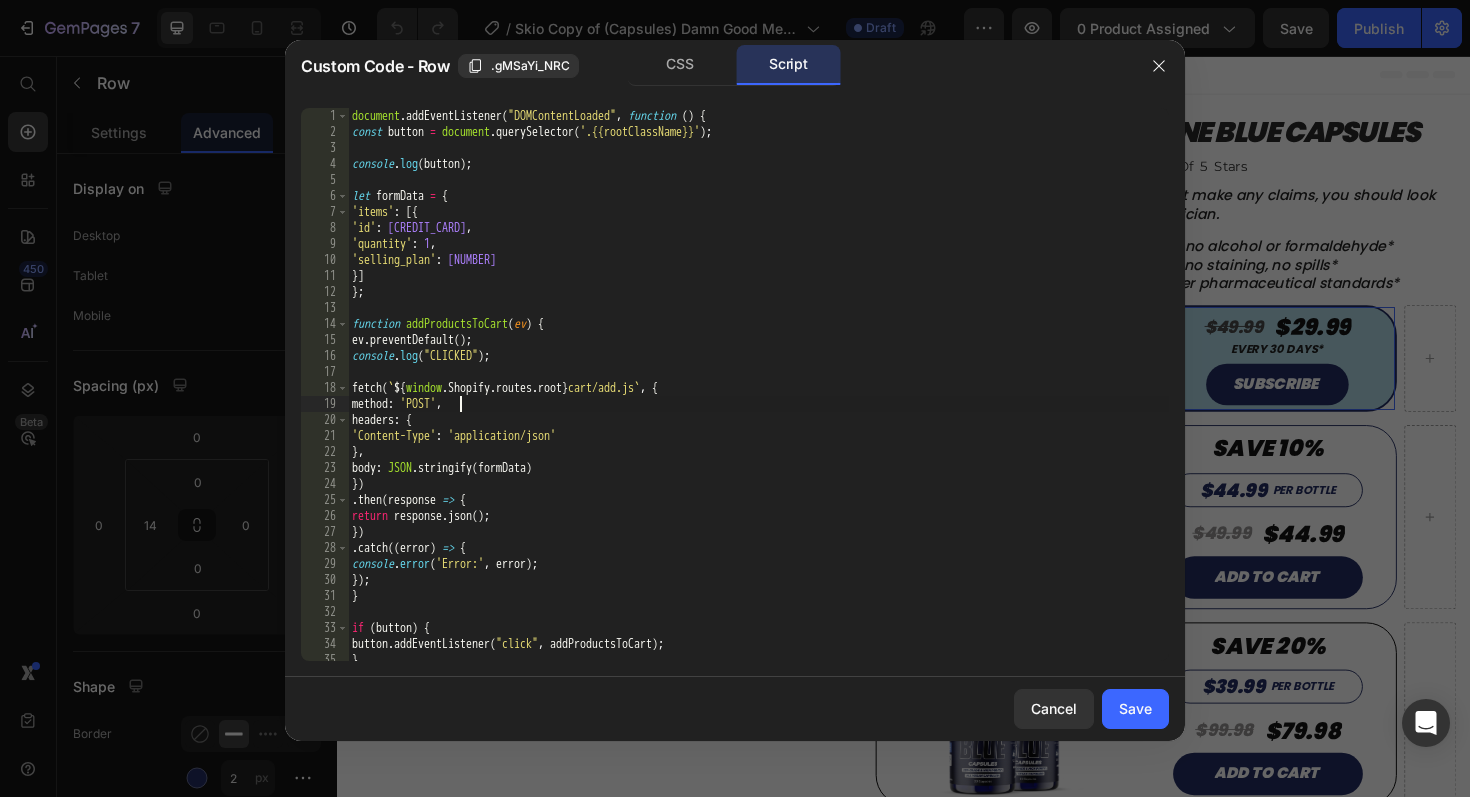 click on "document . addEventListener ( "DOMContentLoaded" ,   function   ( )   { const   button   =   document . querySelector ( '.{{rootClassName}}' ) ; console . log ( button ) ; let   formData   =   { 'items' :   [{ 'id' :   44458536272044 , 'quantity' :   1 , 'selling_plan' :   2820407468 }] } ; function   addProductsToCart ( ev )   { ev . preventDefault ( ) ; console . log ( "CLICKED" ) ; fetch ( ` ${ window . Shopify . routes . root } cart/add.js ` ,   { method :   'POST' , headers :   { 'Content-Type' :   'application/json' } , body :   JSON . stringify ( formData ) }) . then ( response   =>   { return   response . json ( ) ; }) . catch (( error )   =>   { console . error ( 'Error:' ,   error ) ; }) ; } if   ( button )   { button . addEventListener ( "click" ,   addProductsToCart ) ; }" at bounding box center (758, 400) 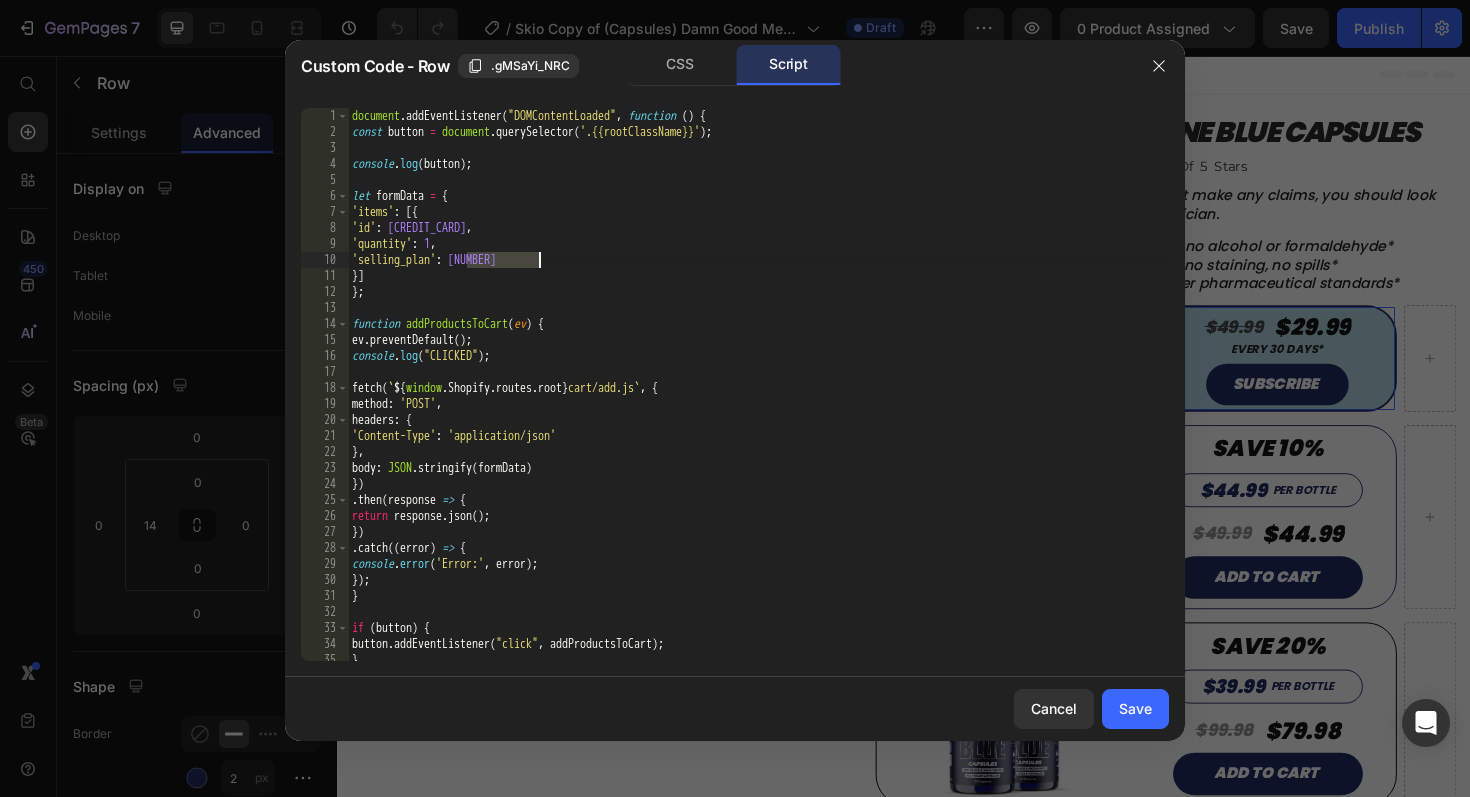 paste on "[NUMBER]" 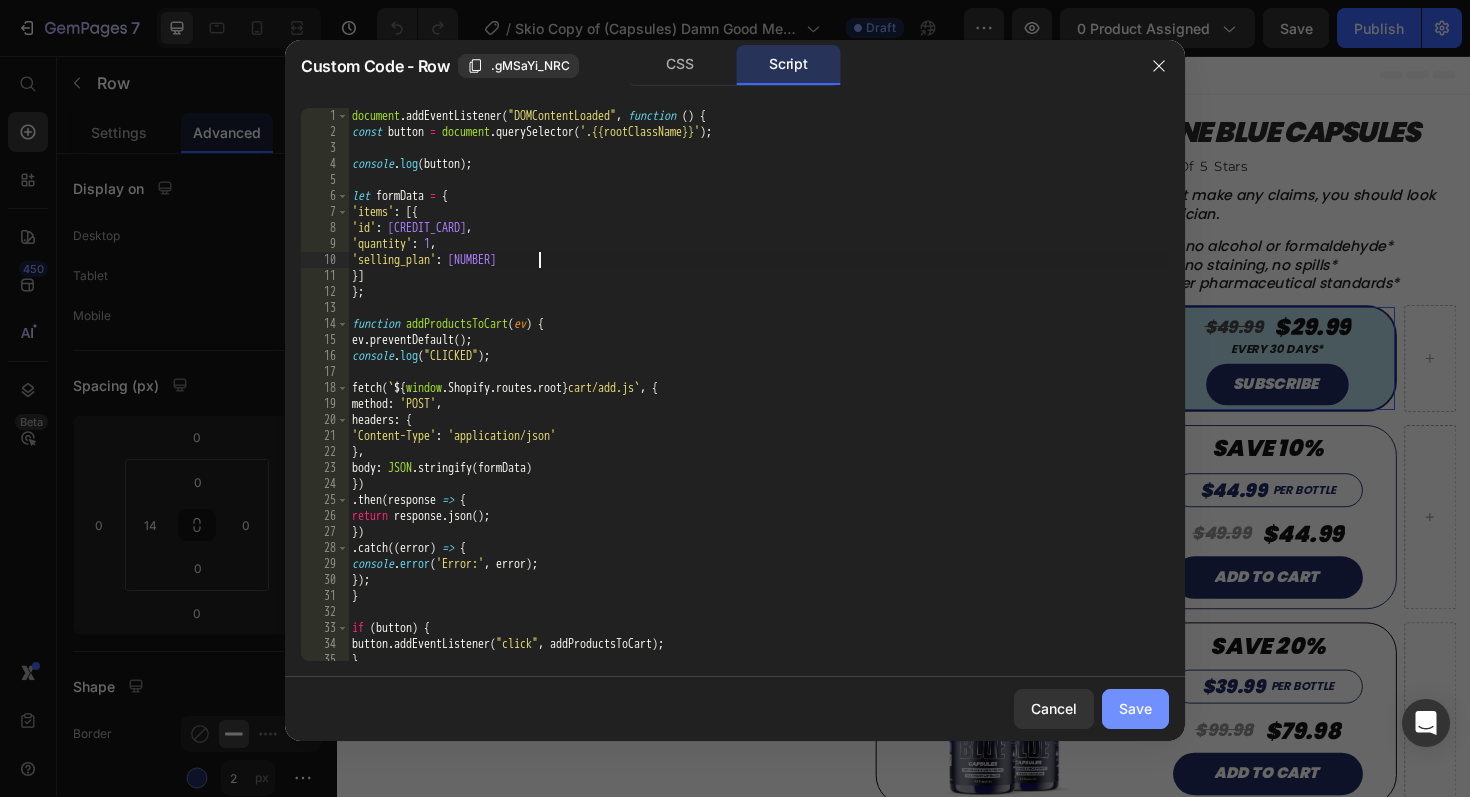 click on "Save" at bounding box center (1135, 708) 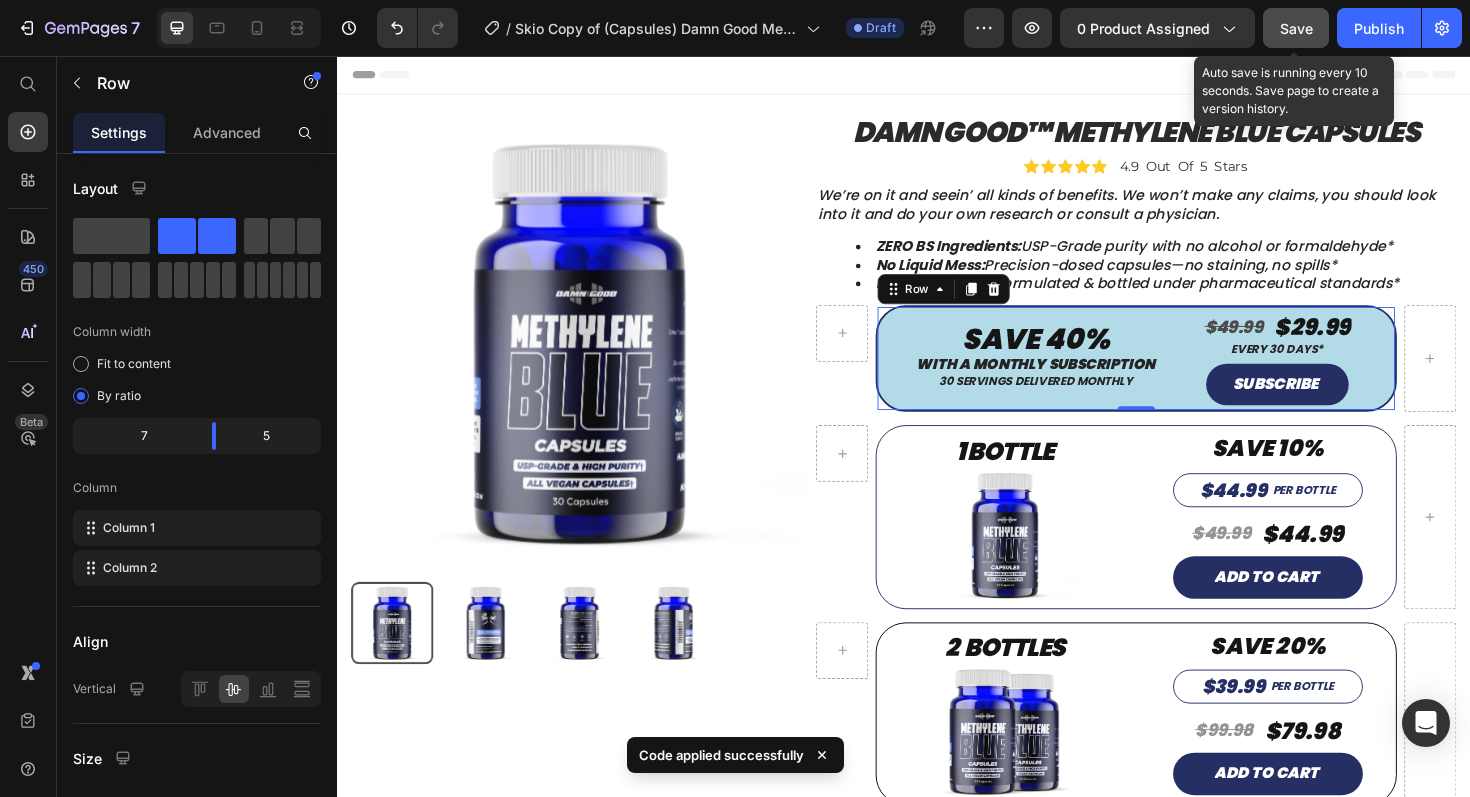 click on "Save" at bounding box center [1296, 28] 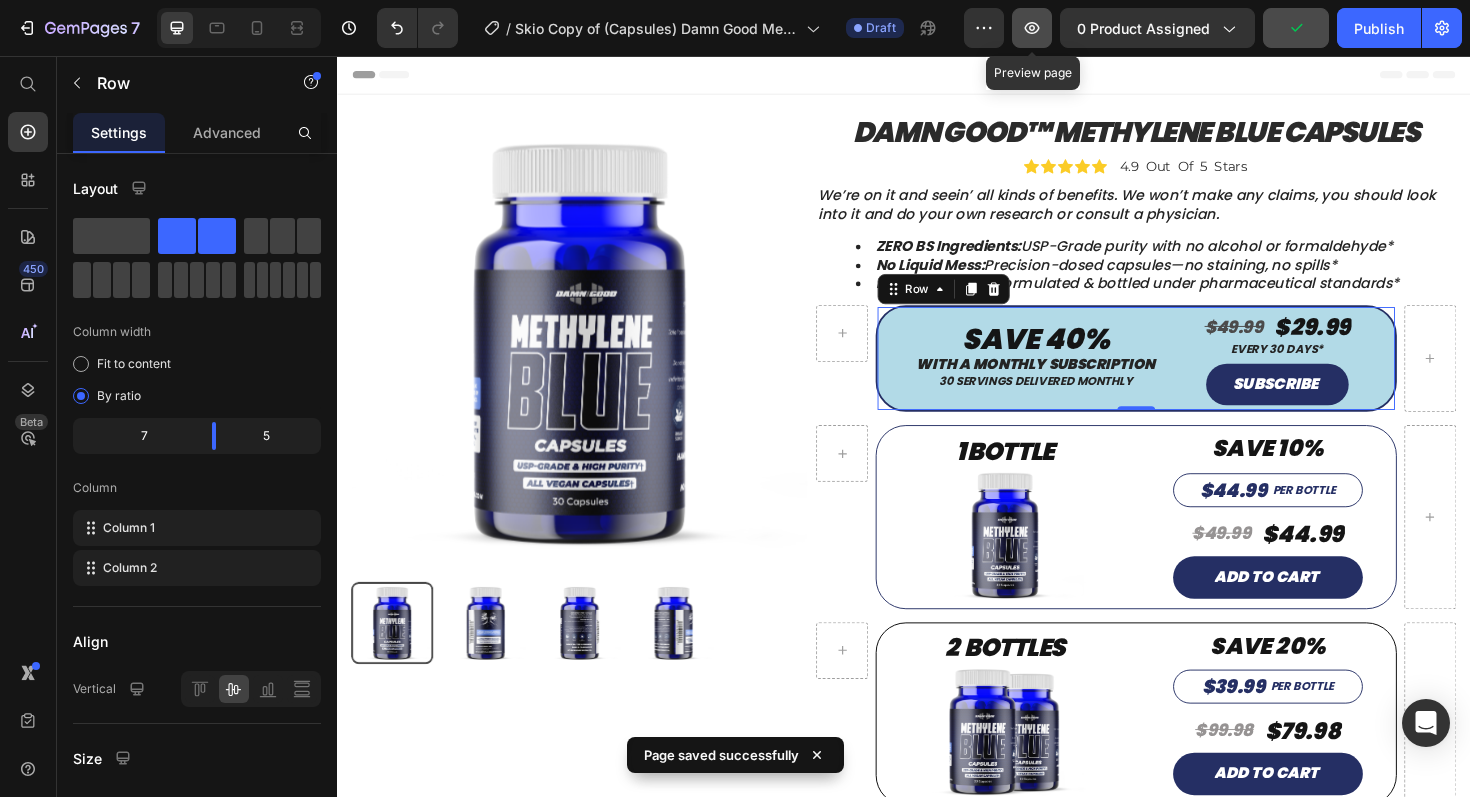 click 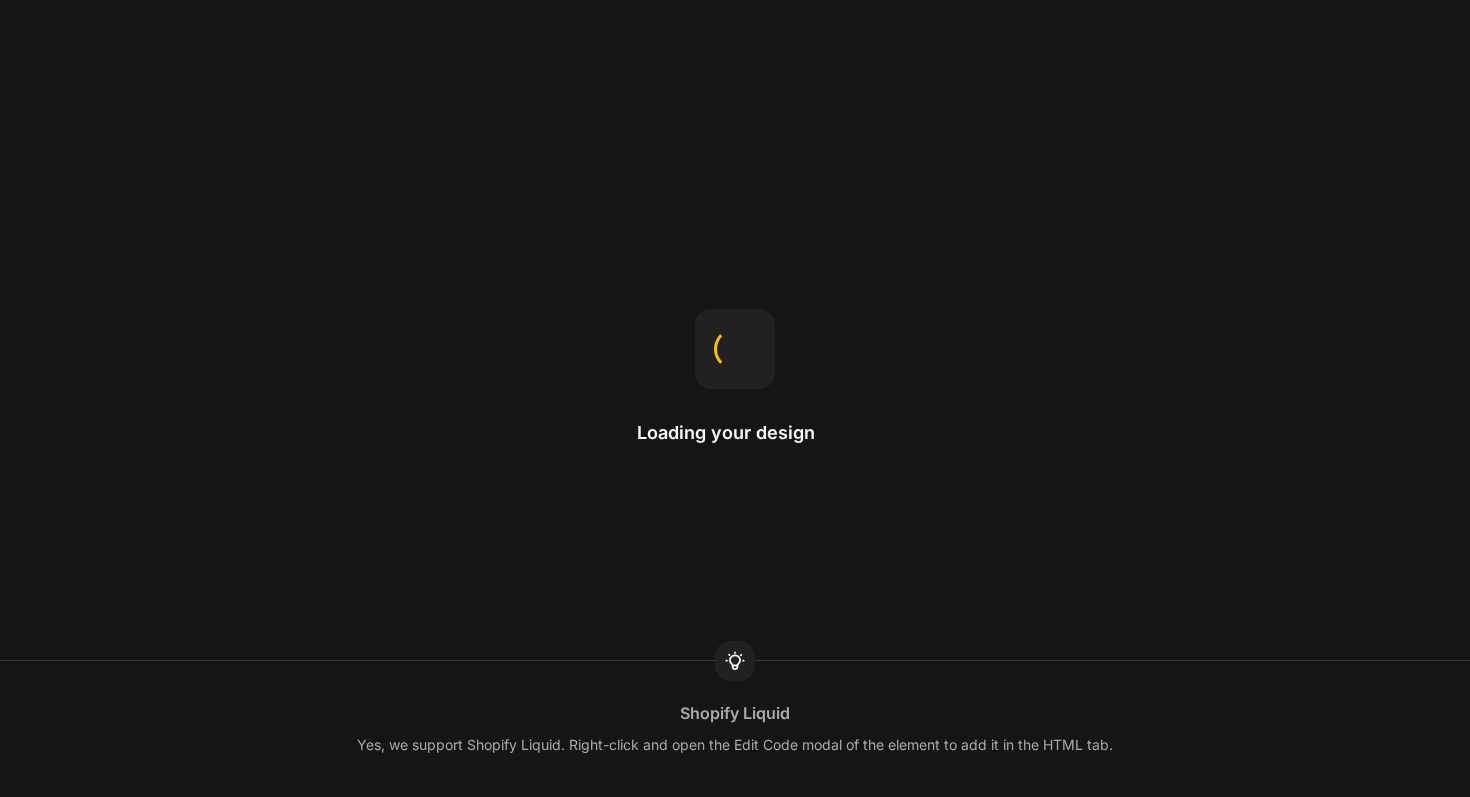 scroll, scrollTop: 0, scrollLeft: 0, axis: both 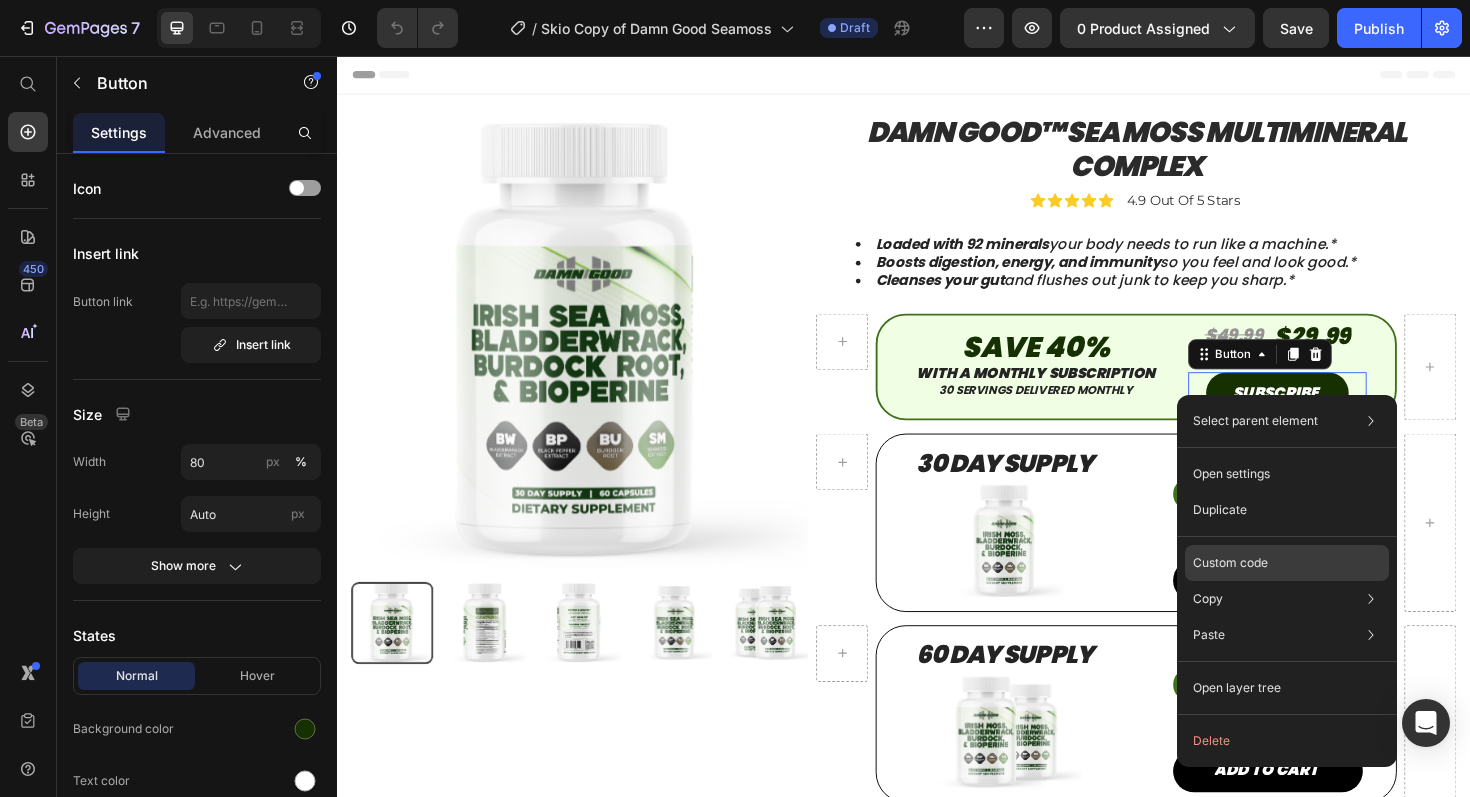 click on "Custom code" at bounding box center [1230, 563] 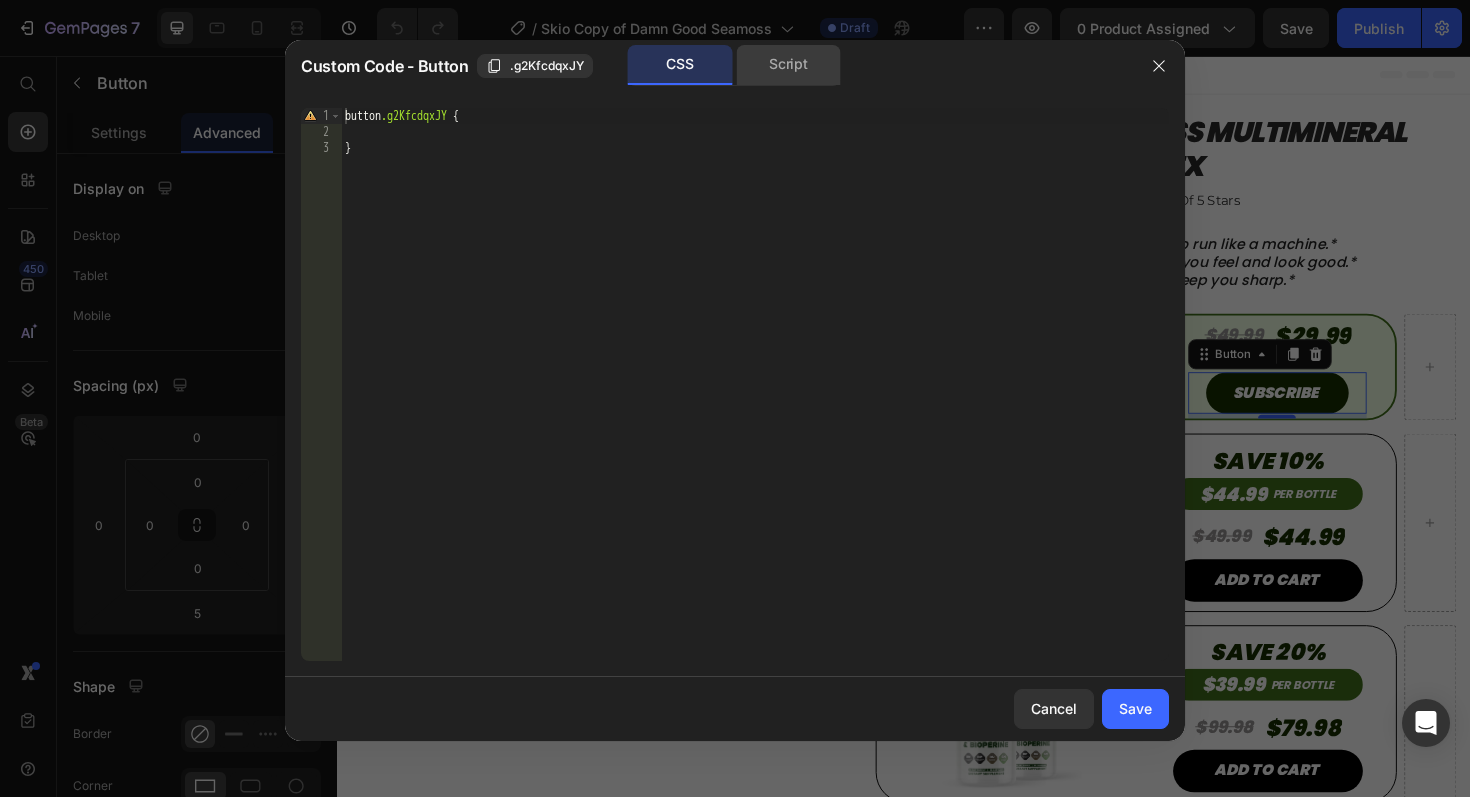 click on "Script" 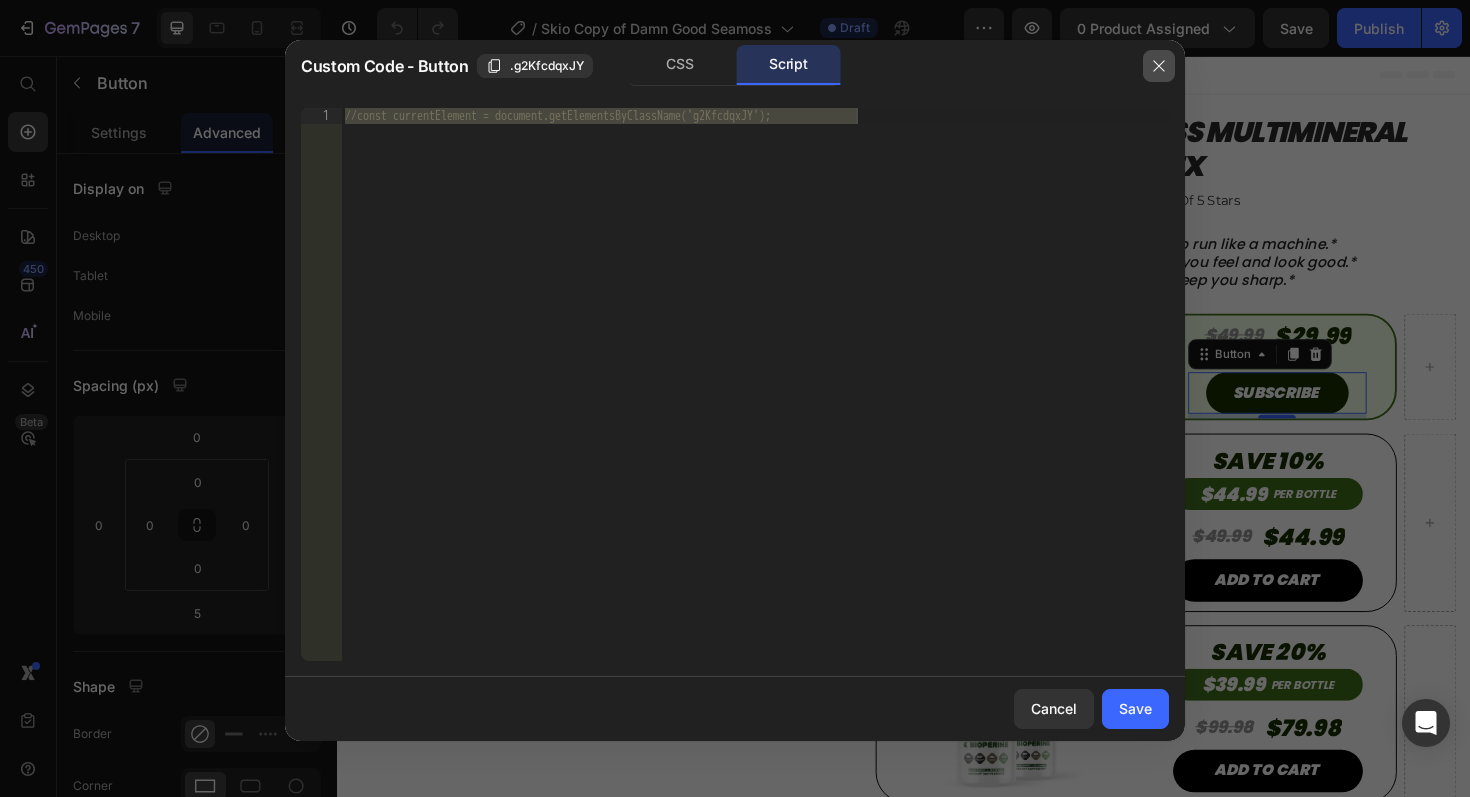 click 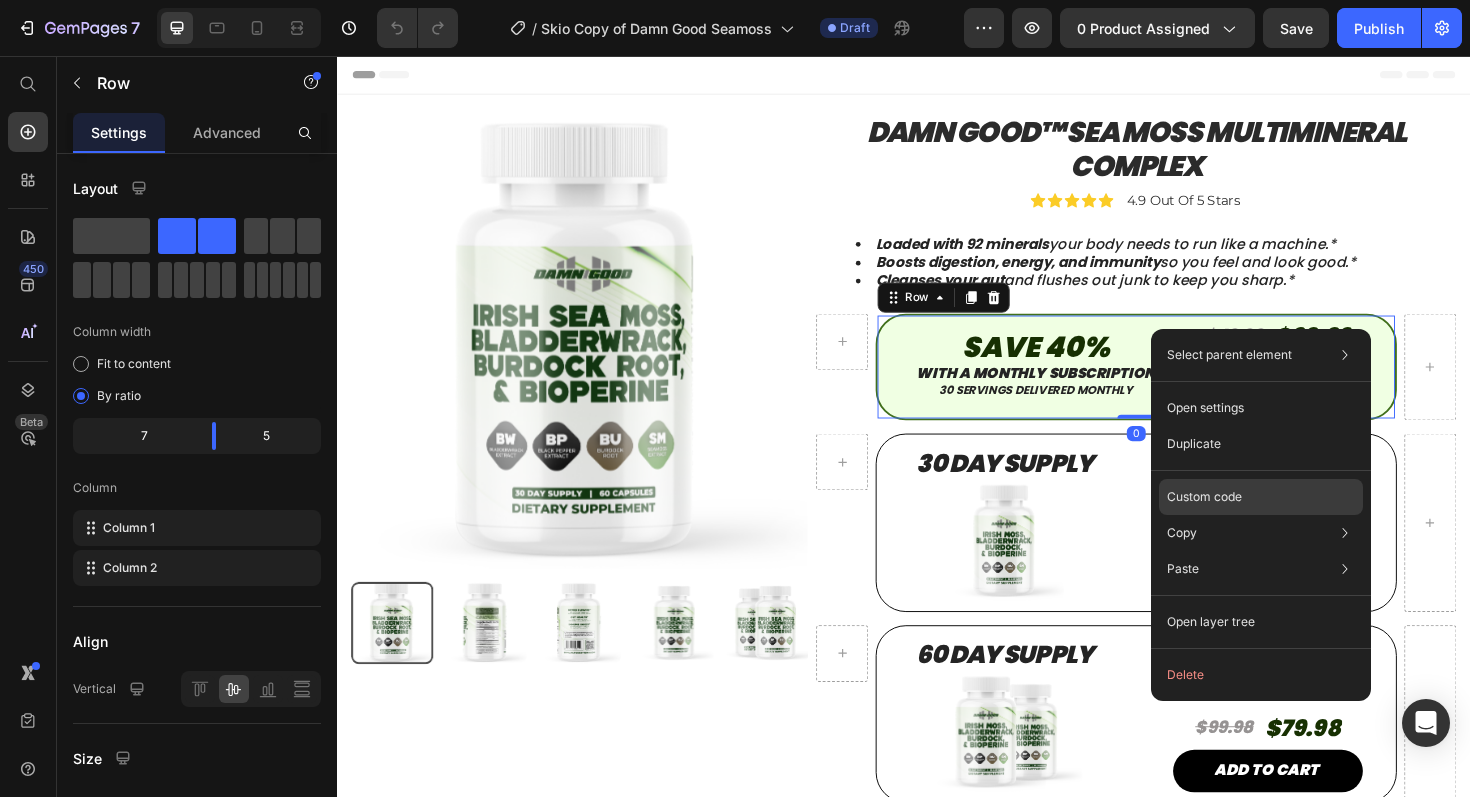 click on "Custom code" at bounding box center [1204, 497] 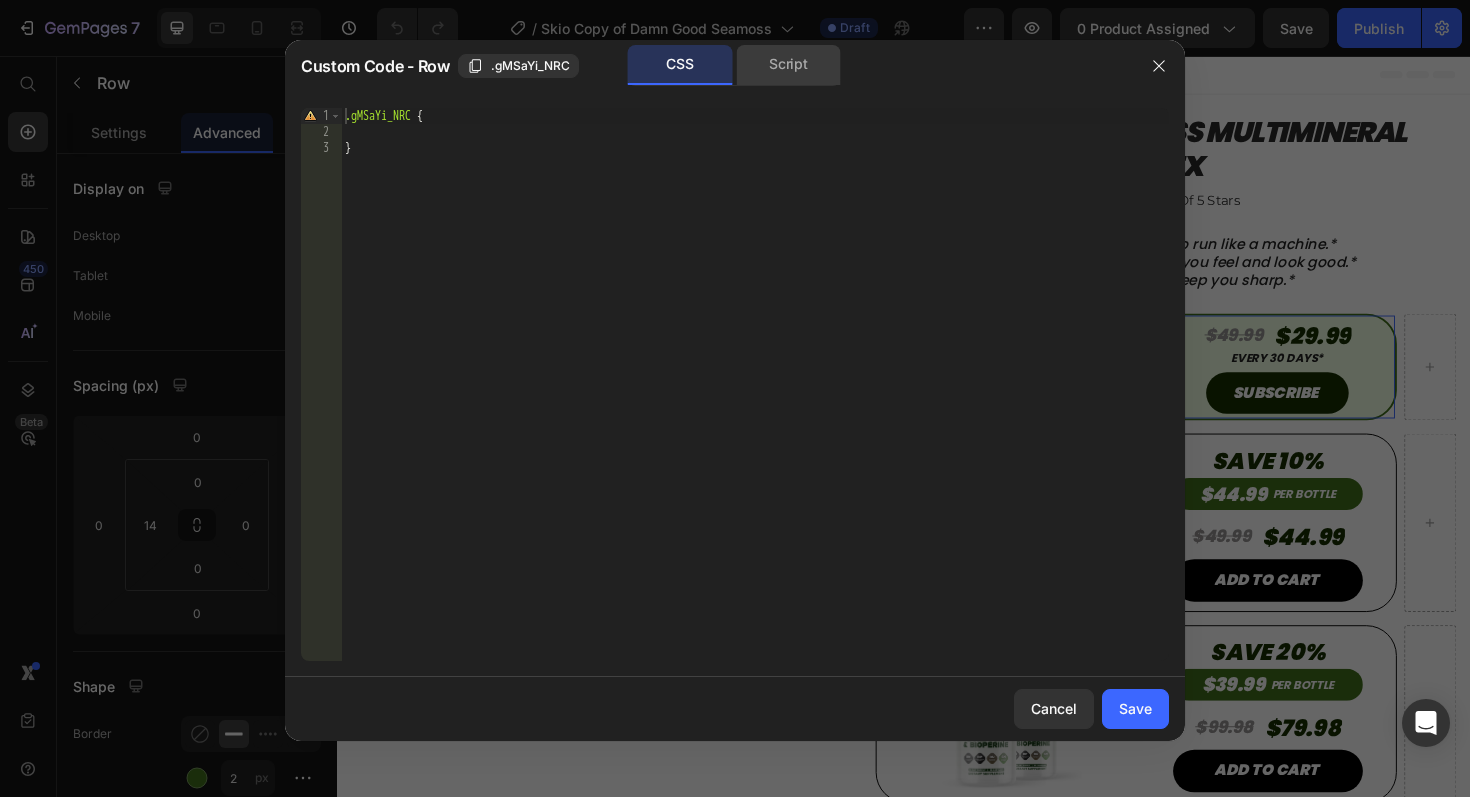 click on "Script" 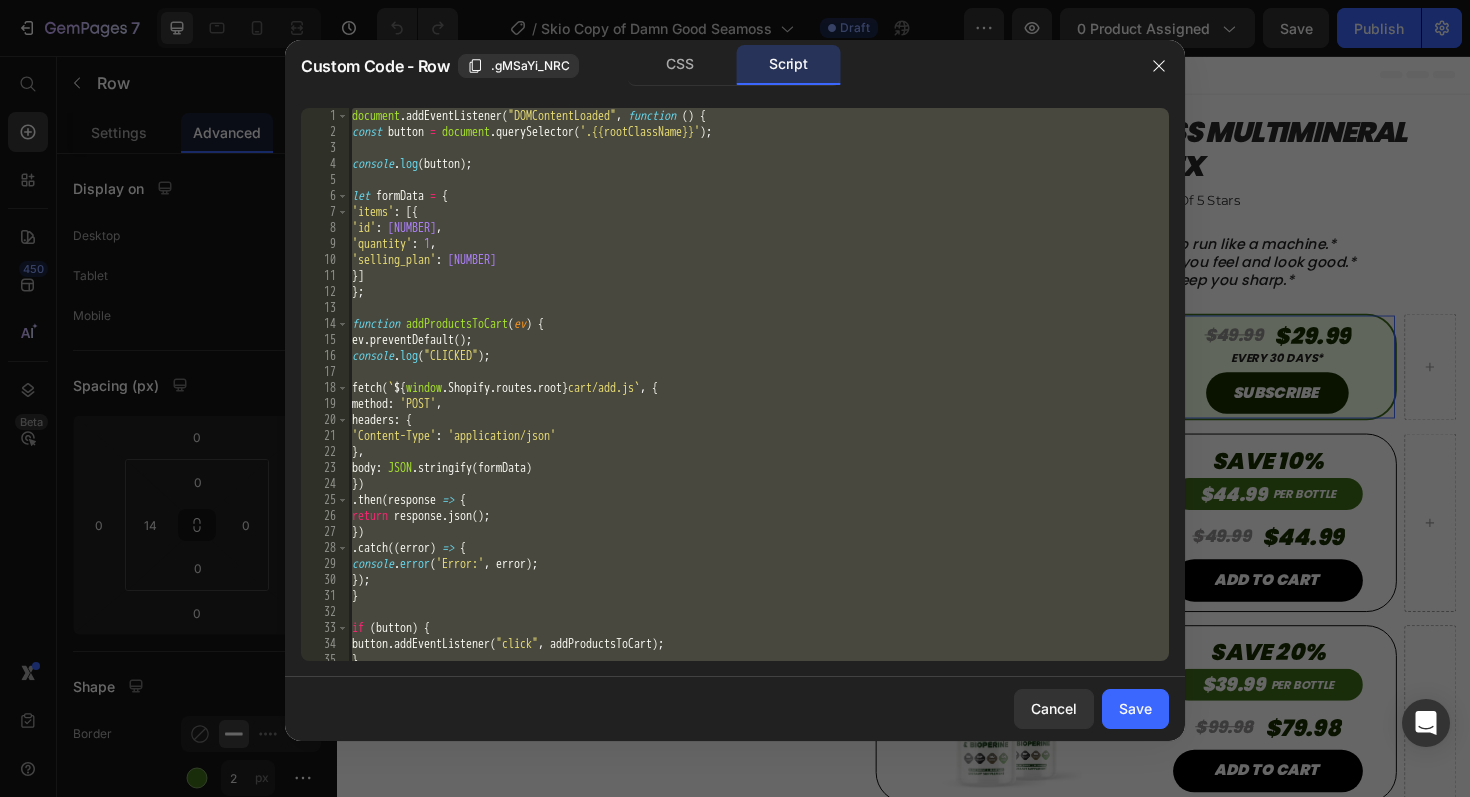 click on "document . addEventListener ( "DOMContentLoaded" ,   function   ( )   { const   button   =   document . querySelector ( '.{{rootClassName}}' ) ; console . log ( button ) ; let   formData   =   { 'items' :   [{ 'id' : [NUMBER] , 'quantity' :   1 , 'selling_plan' :   [NUMBER] }] } ; function   addProductsToCart ( ev )   { ev . preventDefault ( ) ; console . log ( "CLICKED" ) ; fetch ( ` ${ window . Shopify . routes . root } cart/add.js ` ,   { method :   'POST' , headers :   { 'Content-Type' :   'application/json' } , body :   JSON . stringify ( formData ) }) . then ( response   =>   { return   response . json ( ) ; }) . catch (( error )   =>   { console . error ( 'Error:' ,   error ) ; }) ; } if   ( button )   { button . addEventListener ( "click" ,   addProductsToCart ) ; }" at bounding box center [758, 400] 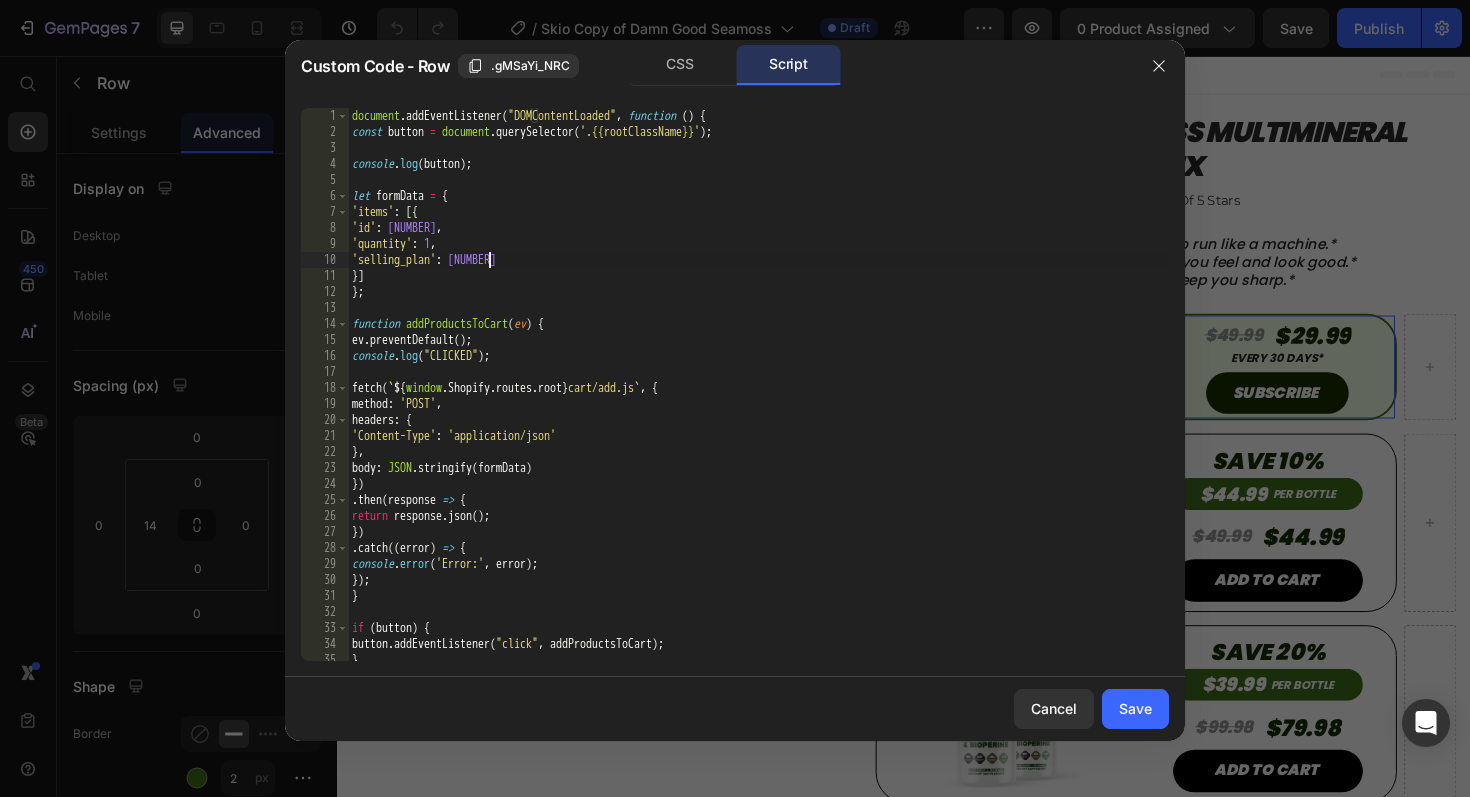 click on "document . addEventListener ( "DOMContentLoaded" ,   function   ( )   { const   button   =   document . querySelector ( '.{{rootClassName}}' ) ; console . log ( button ) ; let   formData   =   { 'items' :   [{ 'id' : [NUMBER] , 'quantity' :   1 , 'selling_plan' :   [NUMBER] }] } ; function   addProductsToCart ( ev )   { ev . preventDefault ( ) ; console . log ( "CLICKED" ) ; fetch ( ` ${ window . Shopify . routes . root } cart/add.js ` ,   { method :   'POST' , headers :   { 'Content-Type' :   'application/json' } , body :   JSON . stringify ( formData ) }) . then ( response   =>   { return   response . json ( ) ; }) . catch (( error )   =>   { console . error ( 'Error:' ,   error ) ; }) ; } if   ( button )   { button . addEventListener ( "click" ,   addProductsToCart ) ; }" at bounding box center [758, 400] 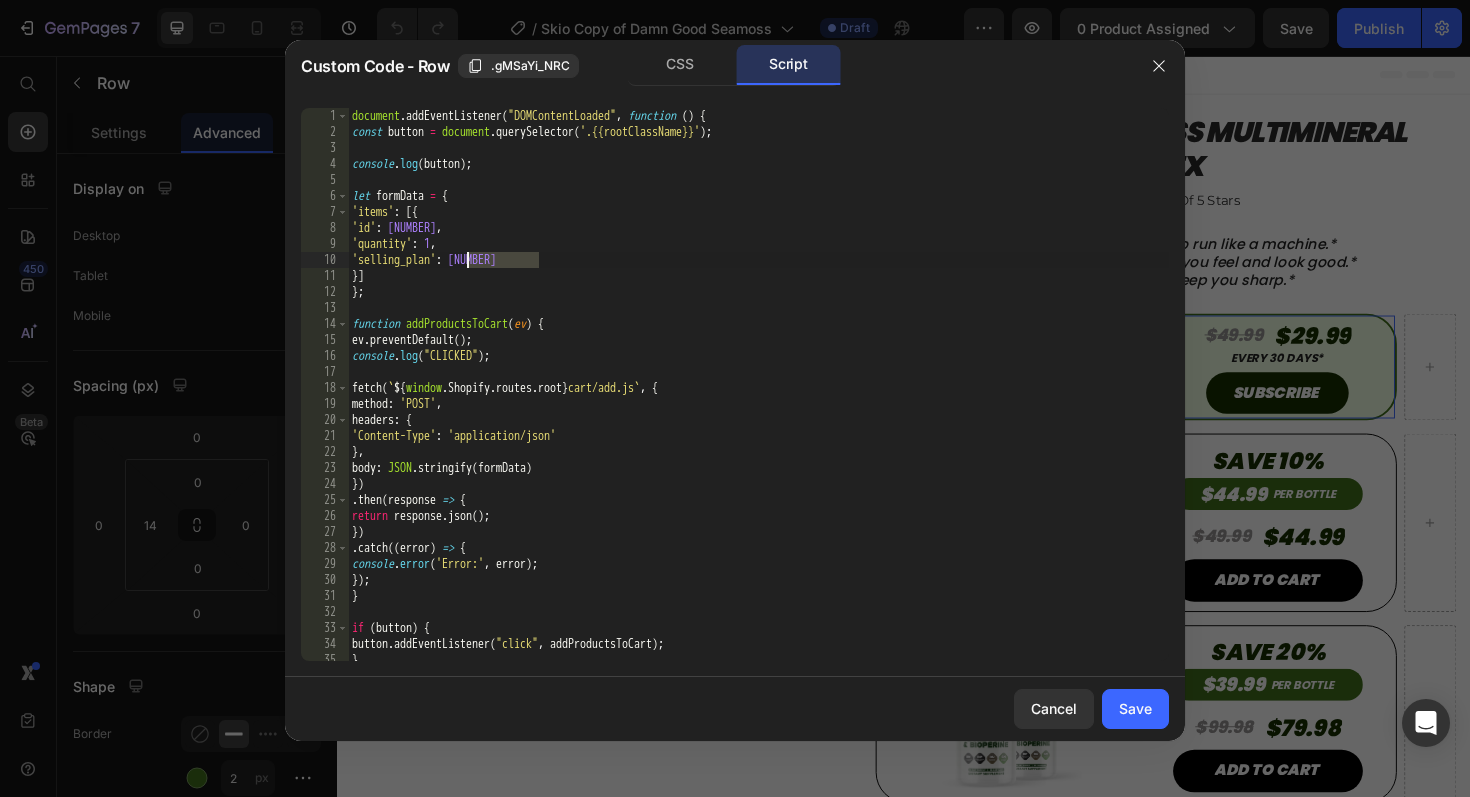 paste on "[NUMBER]" 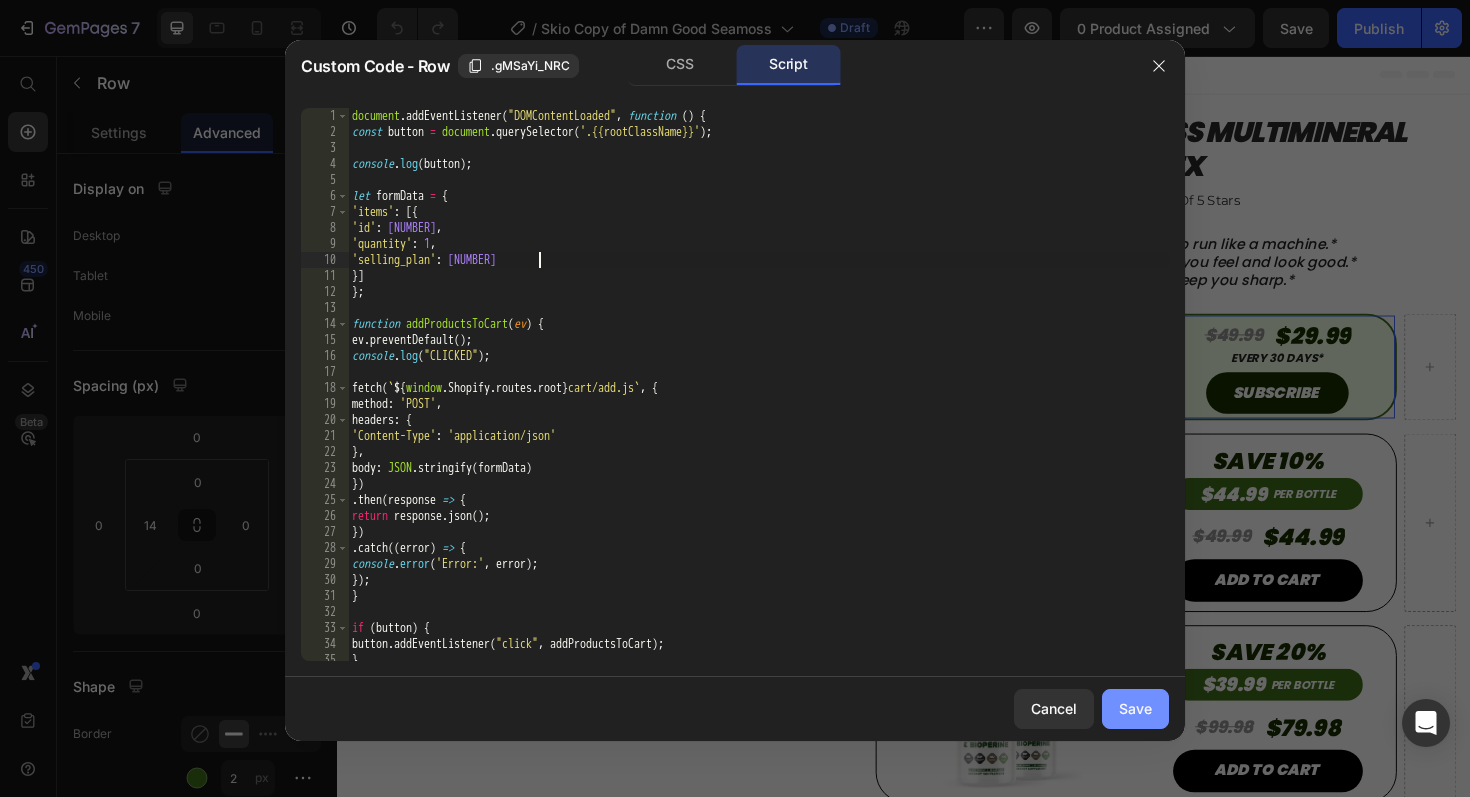 click on "Save" at bounding box center (1135, 708) 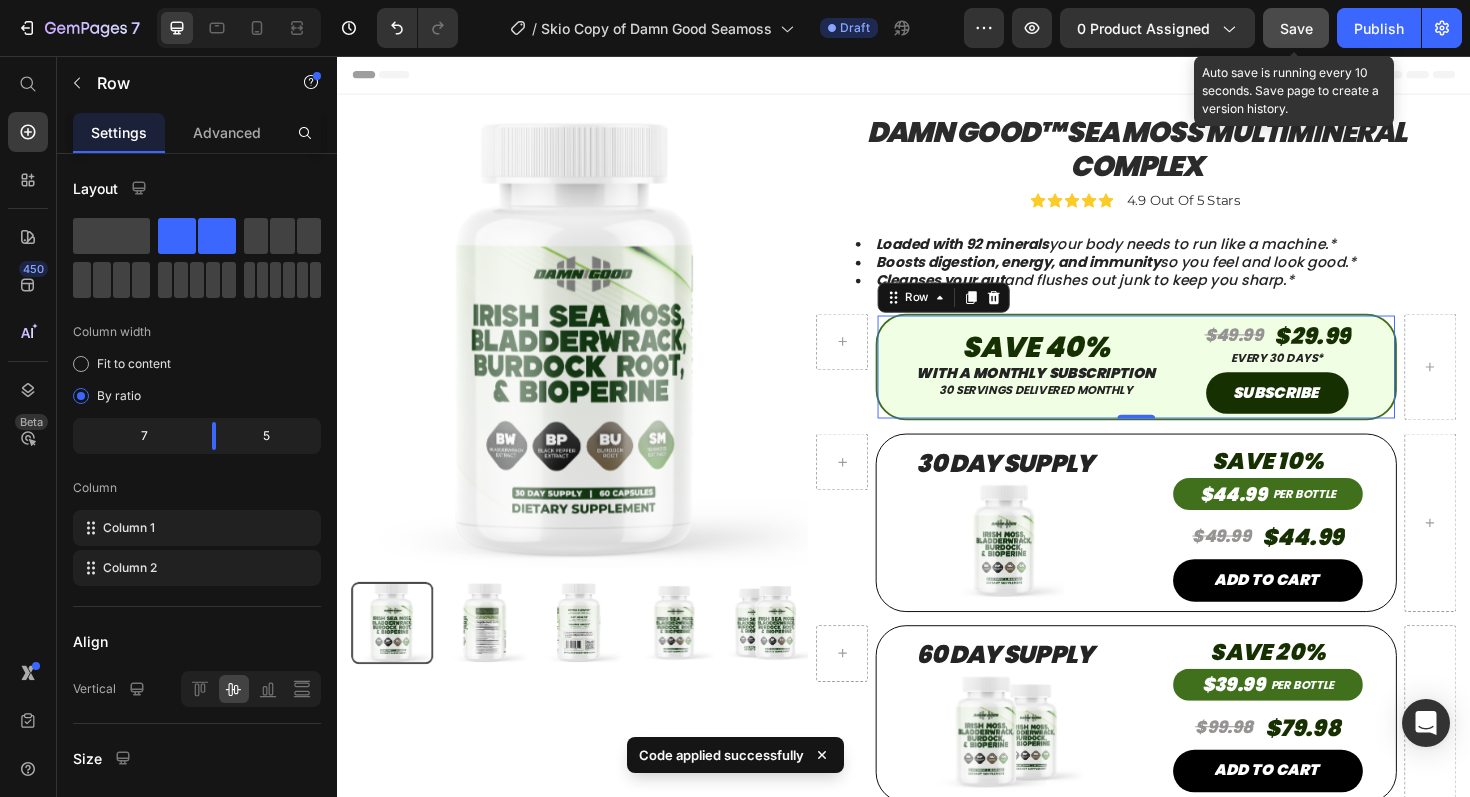 click on "Save" at bounding box center [1296, 28] 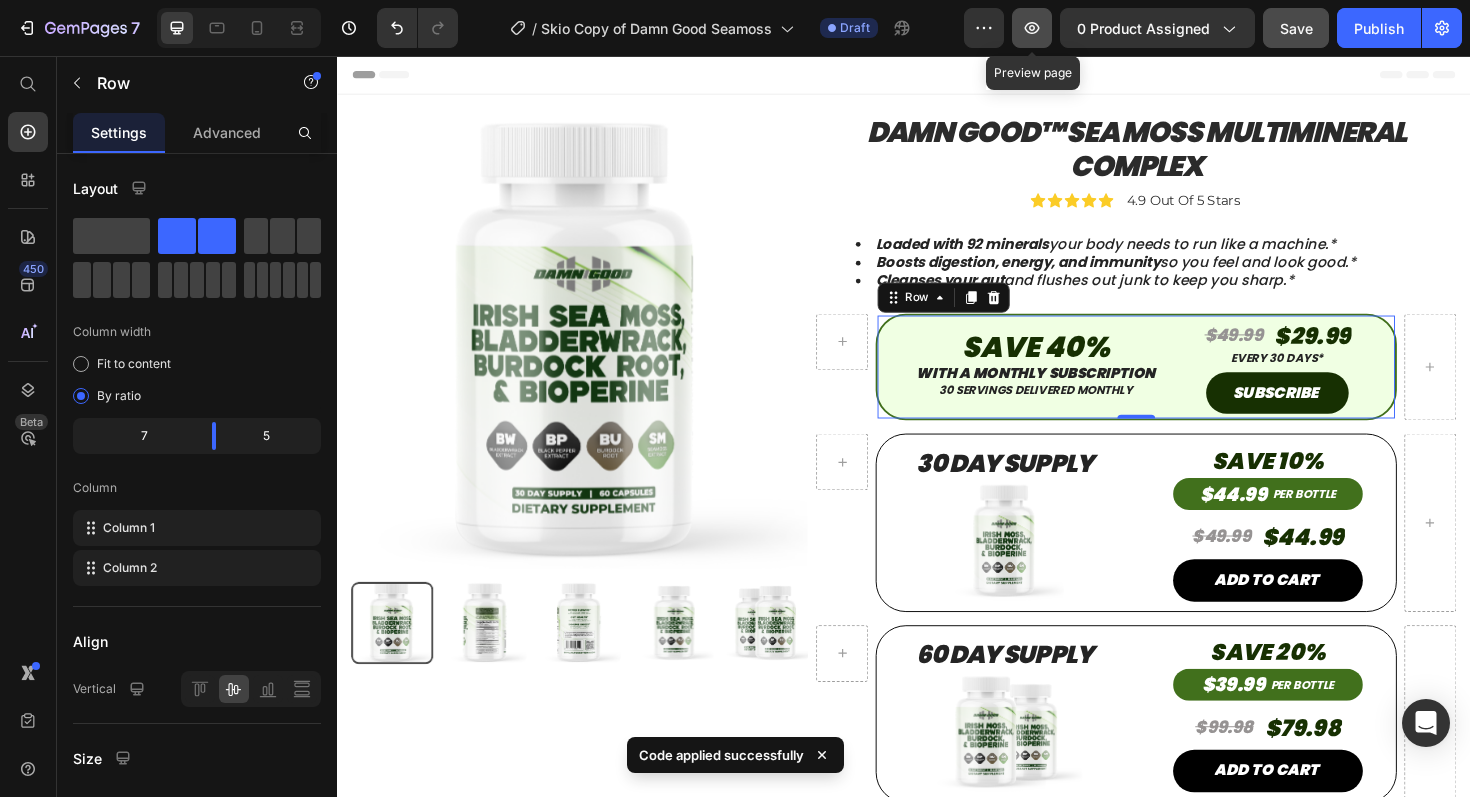 click 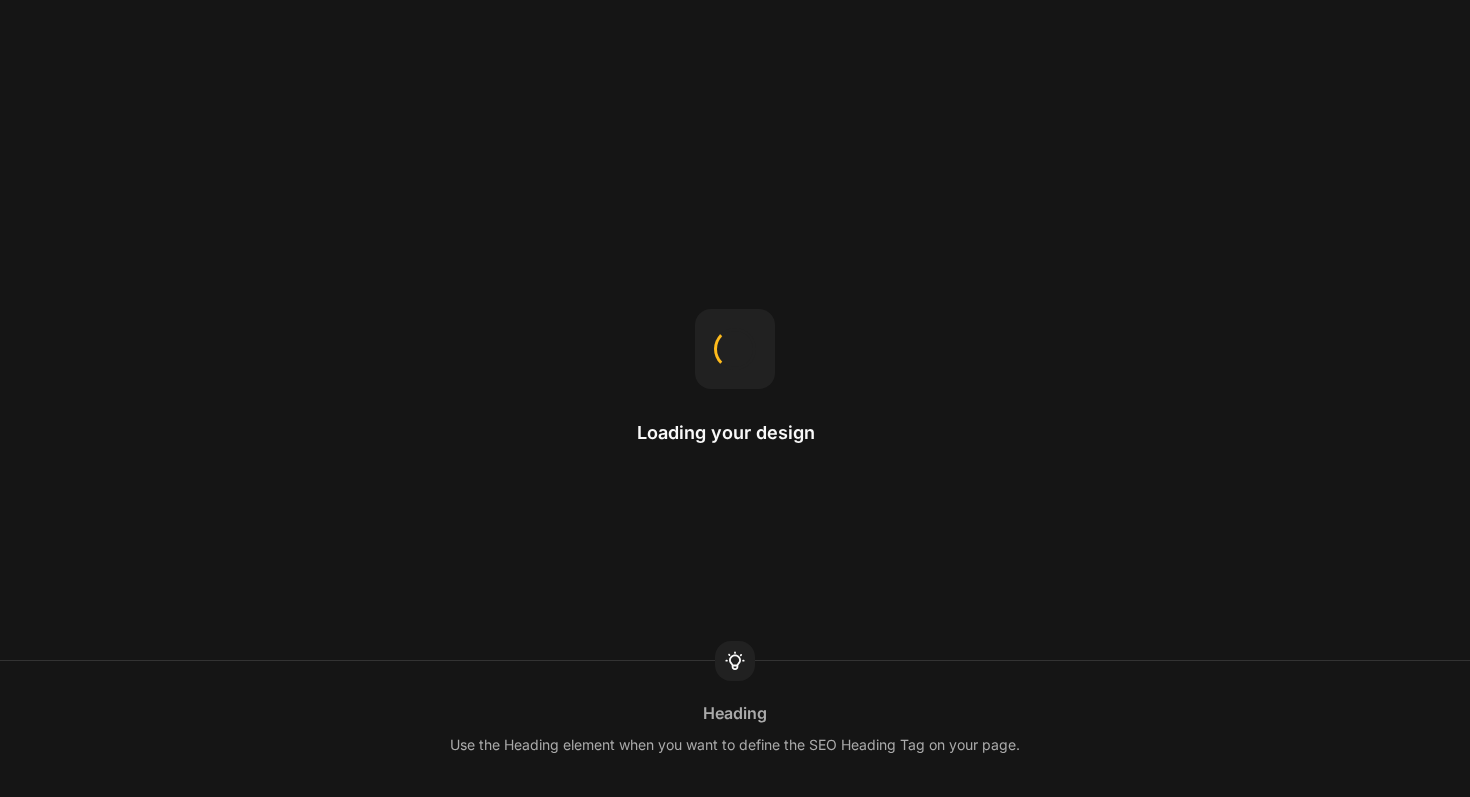 scroll, scrollTop: 0, scrollLeft: 0, axis: both 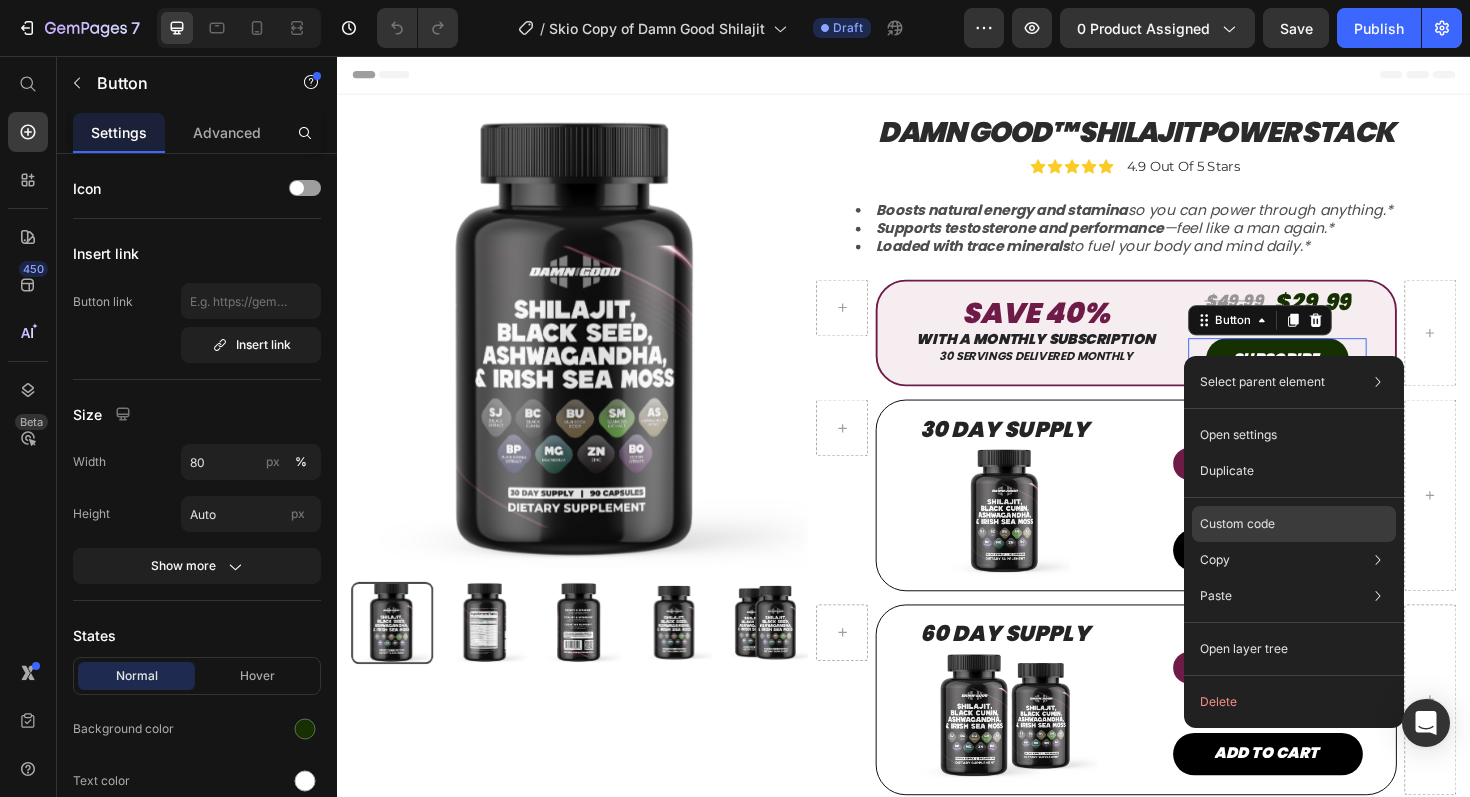 click on "Custom code" at bounding box center (1237, 524) 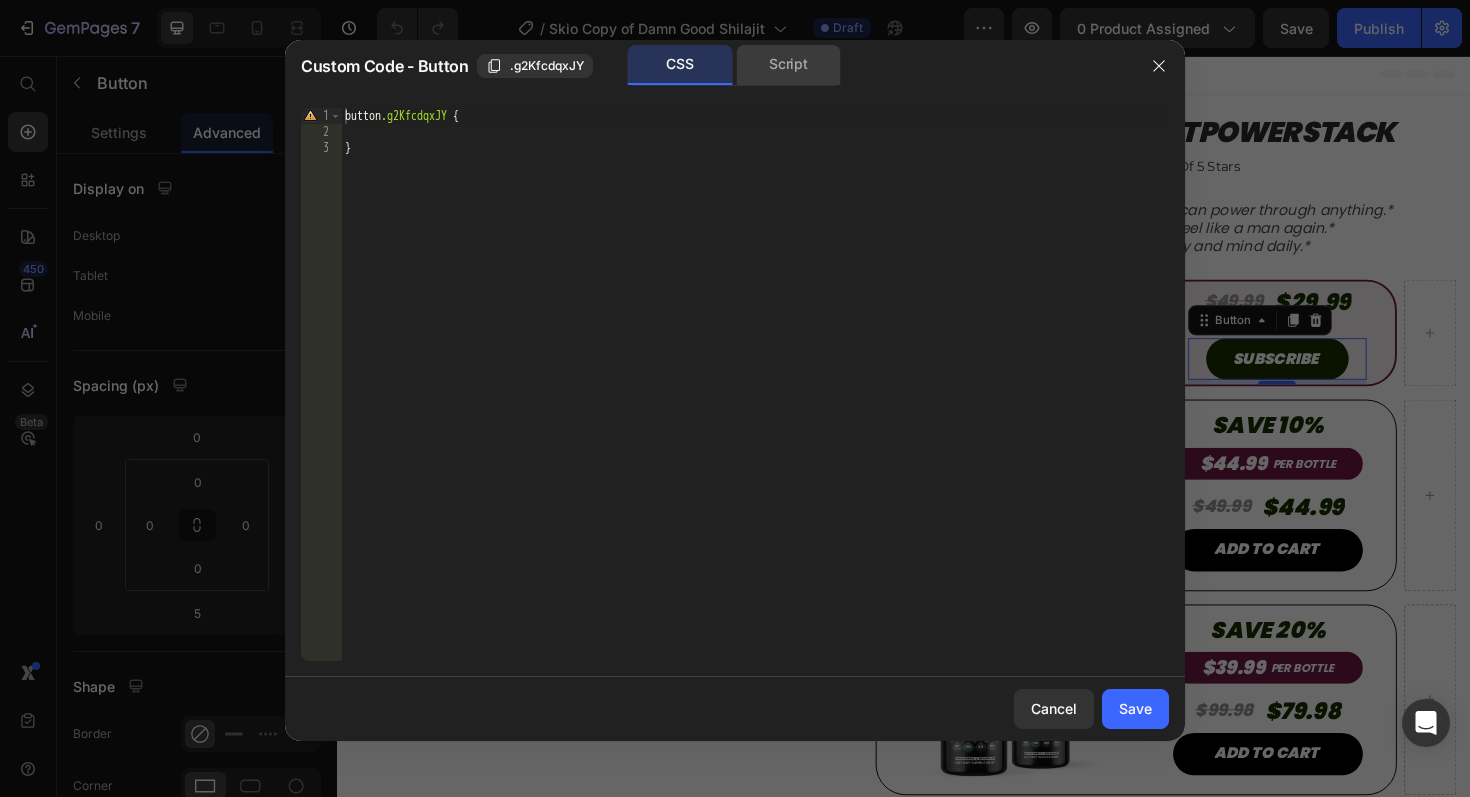 click on "Script" 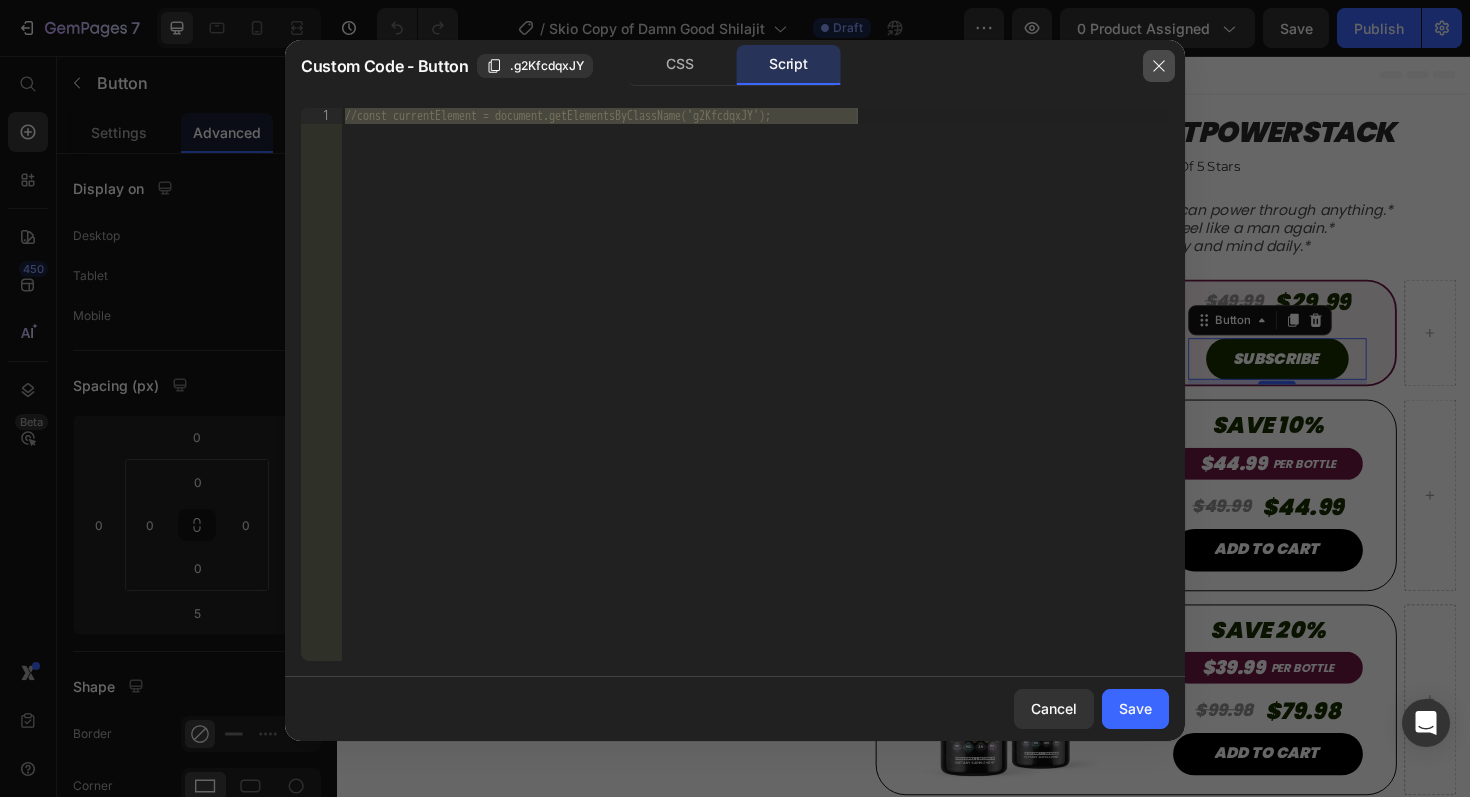 click 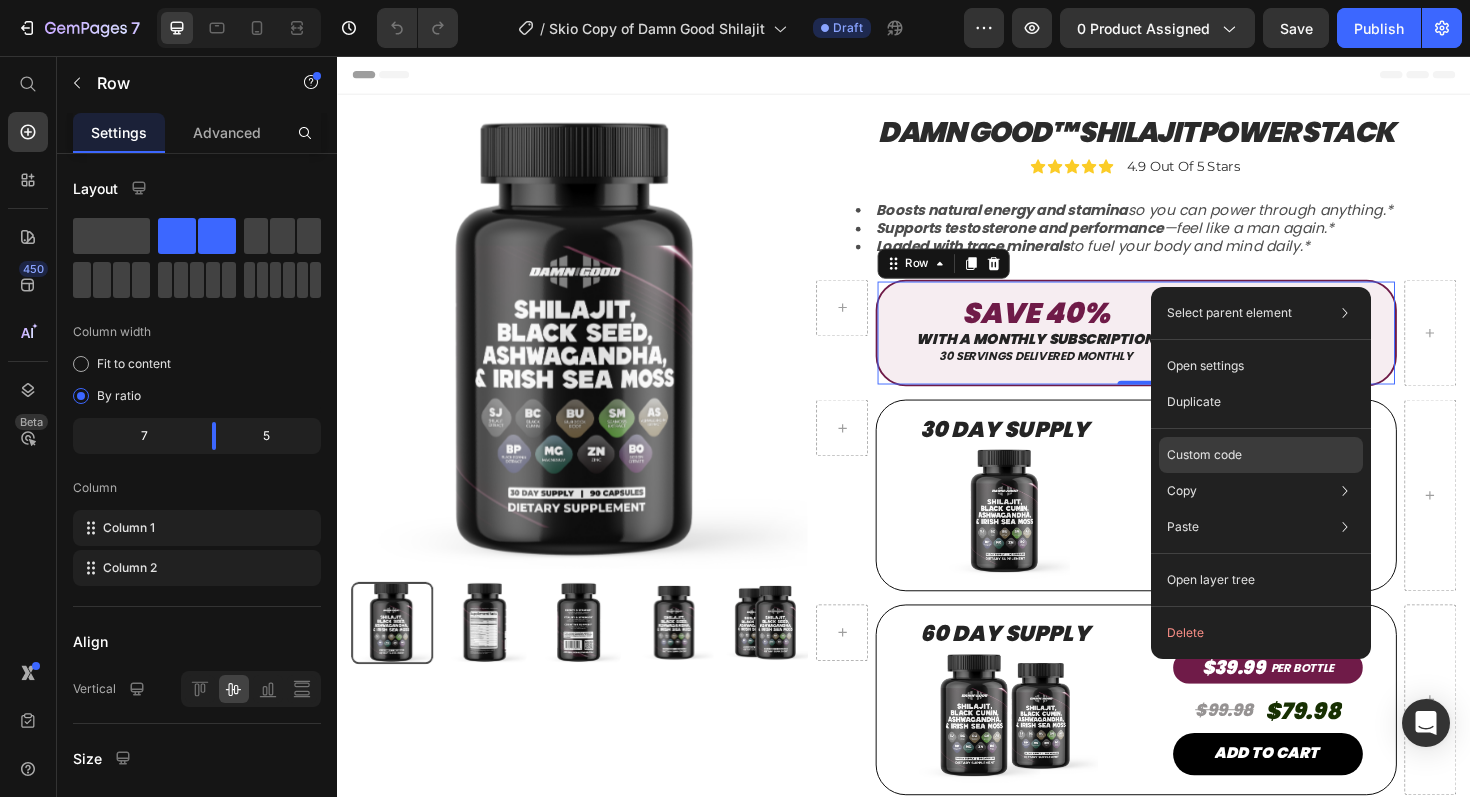 click on "Custom code" at bounding box center [1204, 455] 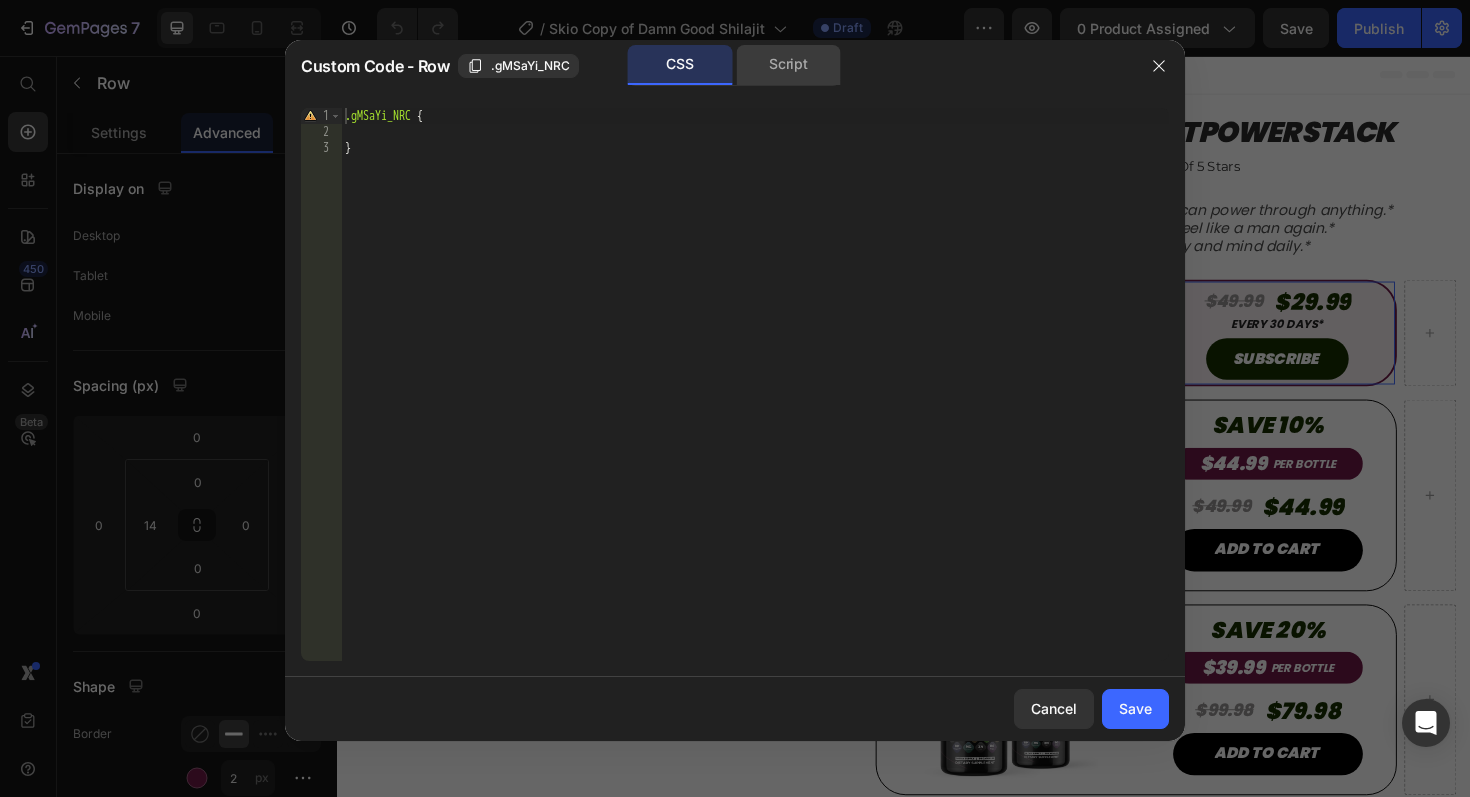 click on "Script" 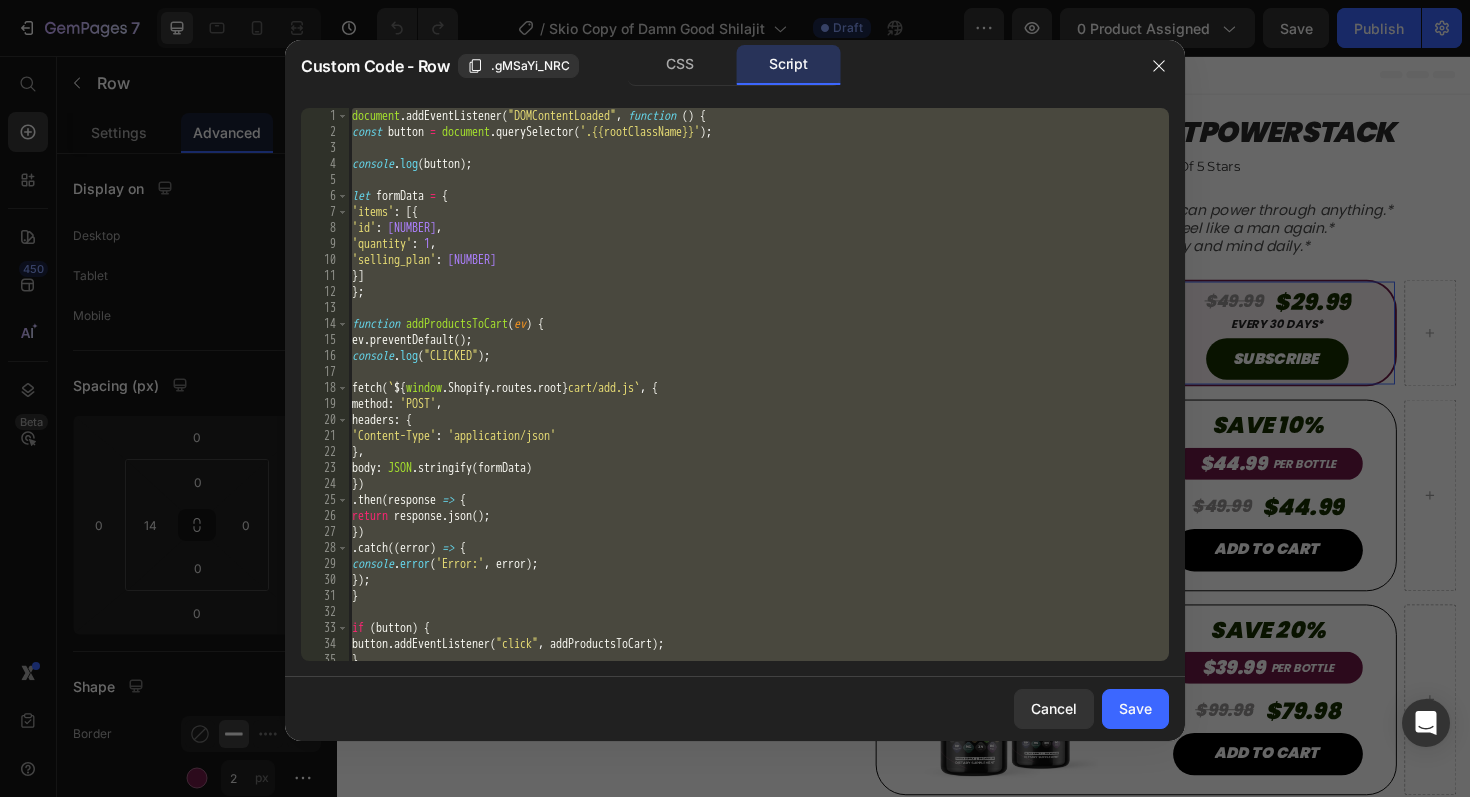 click on "document . addEventListener ( "DOMContentLoaded" ,   function   ( )   { const   button   =   document . querySelector ( '.{{rootClassName}}' ) ; console . log ( button ) ; let   formData   =   { 'items' :   [{ 'id' :   44209085513900 , 'quantity' :   1 , 'selling_plan' :   2604302508 }] } ; function   addProductsToCart ( ev )   { ev . preventDefault ( ) ; console . log ( "CLICKED" ) ; fetch ( ` ${ window . Shopify . routes . root } cart/add.js ` ,   { method :   'POST' , headers :   { 'Content-Type' :   'application/json' } , body :   JSON . stringify ( formData ) }) . then ( response   =>   { return   response . json ( ) ; }) . catch (( error )   =>   { console . error ( 'Error:' ,   error ) ; }) ; } if   ( button )   { button . addEventListener ( "click" ,   addProductsToCart ) ; }" at bounding box center (758, 400) 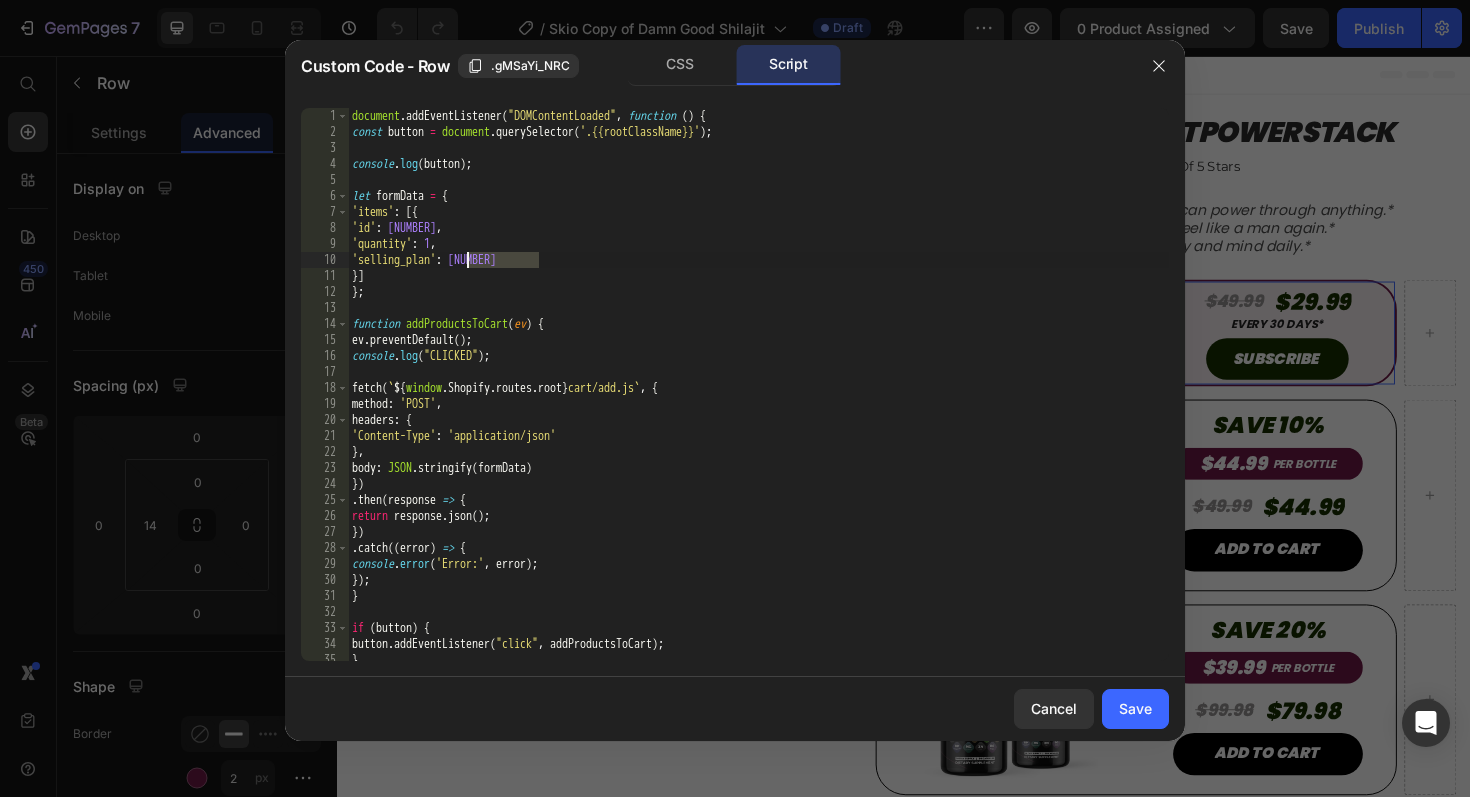 paste on "945450156" 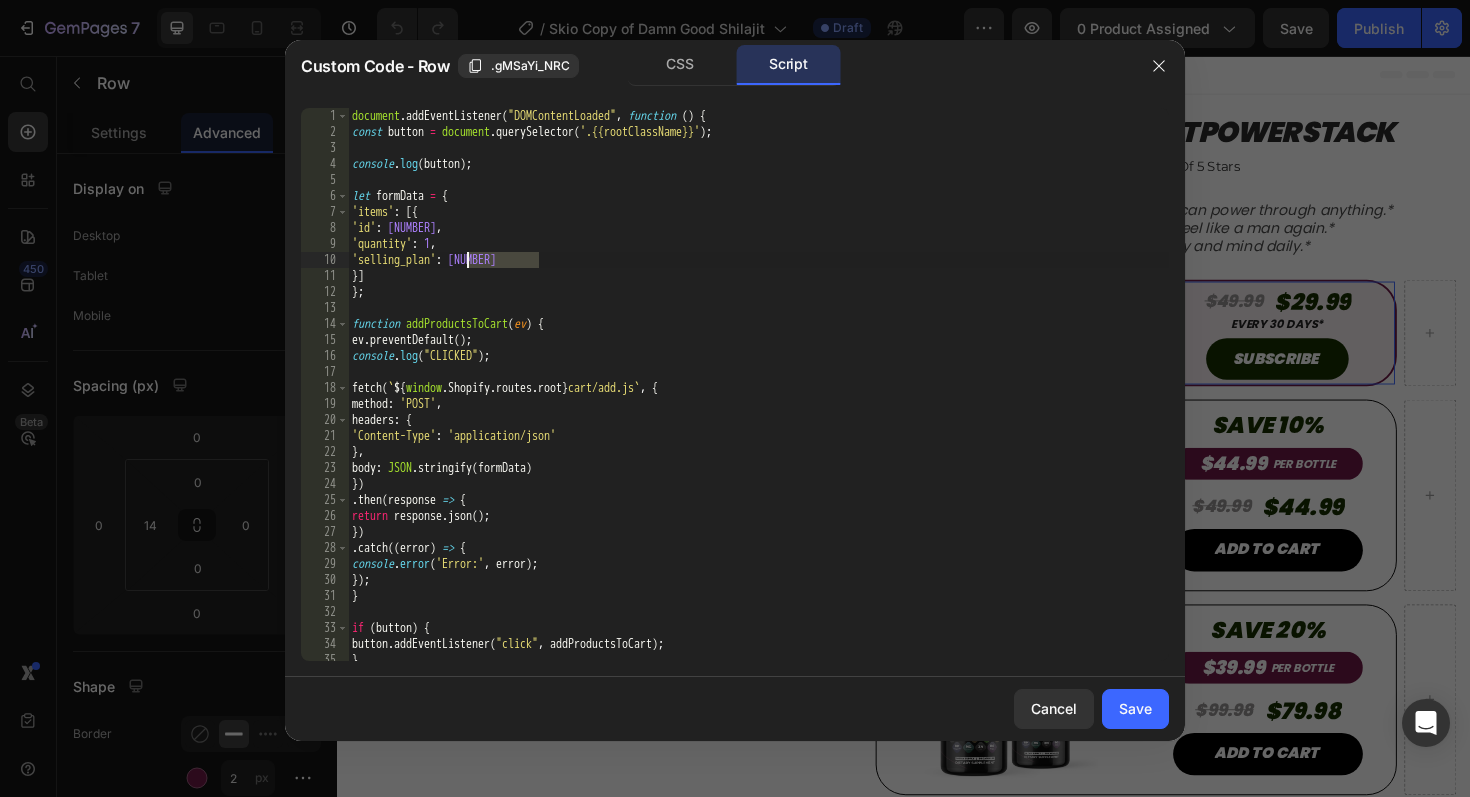 type on "'selling_plan': 2945450156" 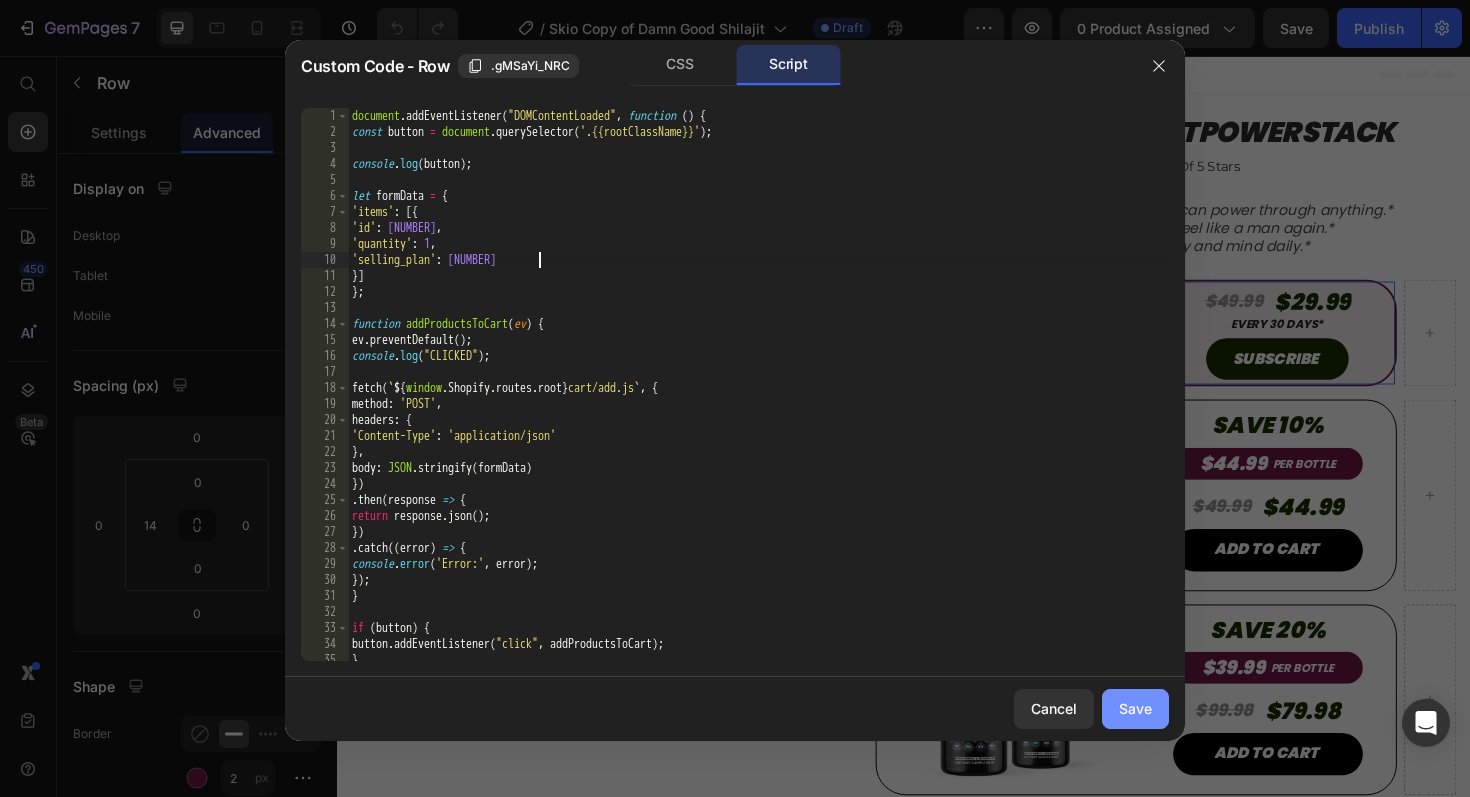 click on "Save" at bounding box center (1135, 708) 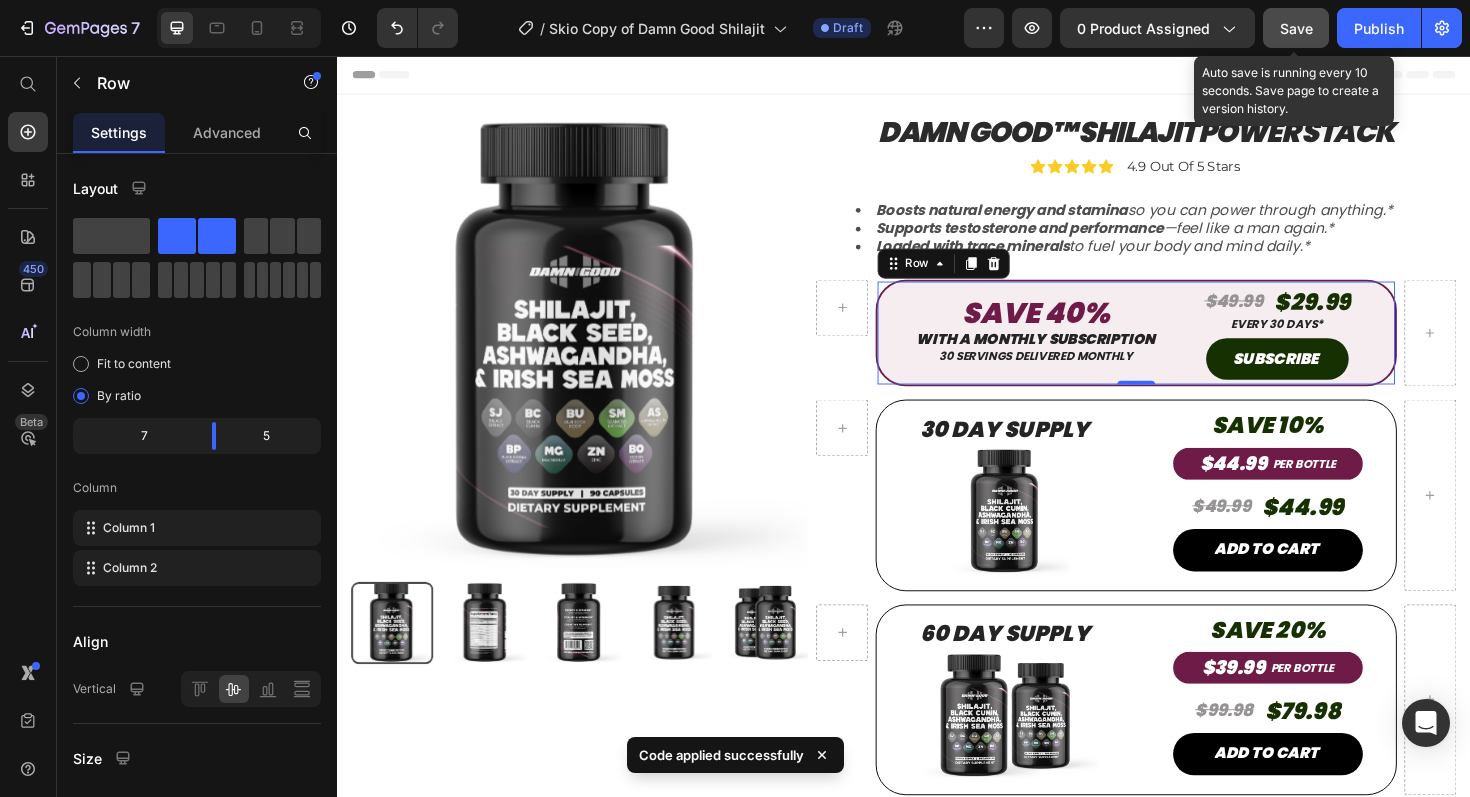 click on "Save" at bounding box center [1296, 28] 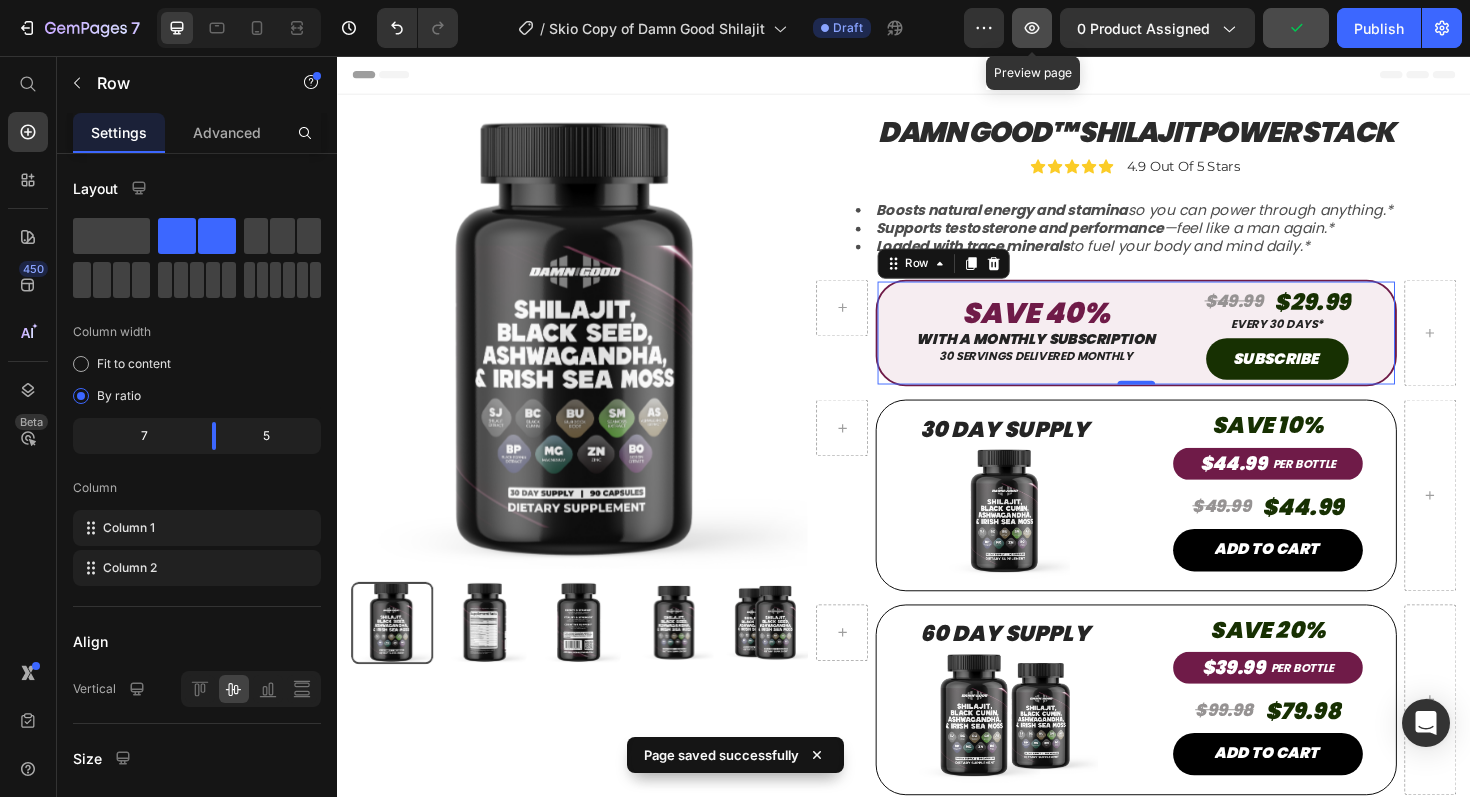 click 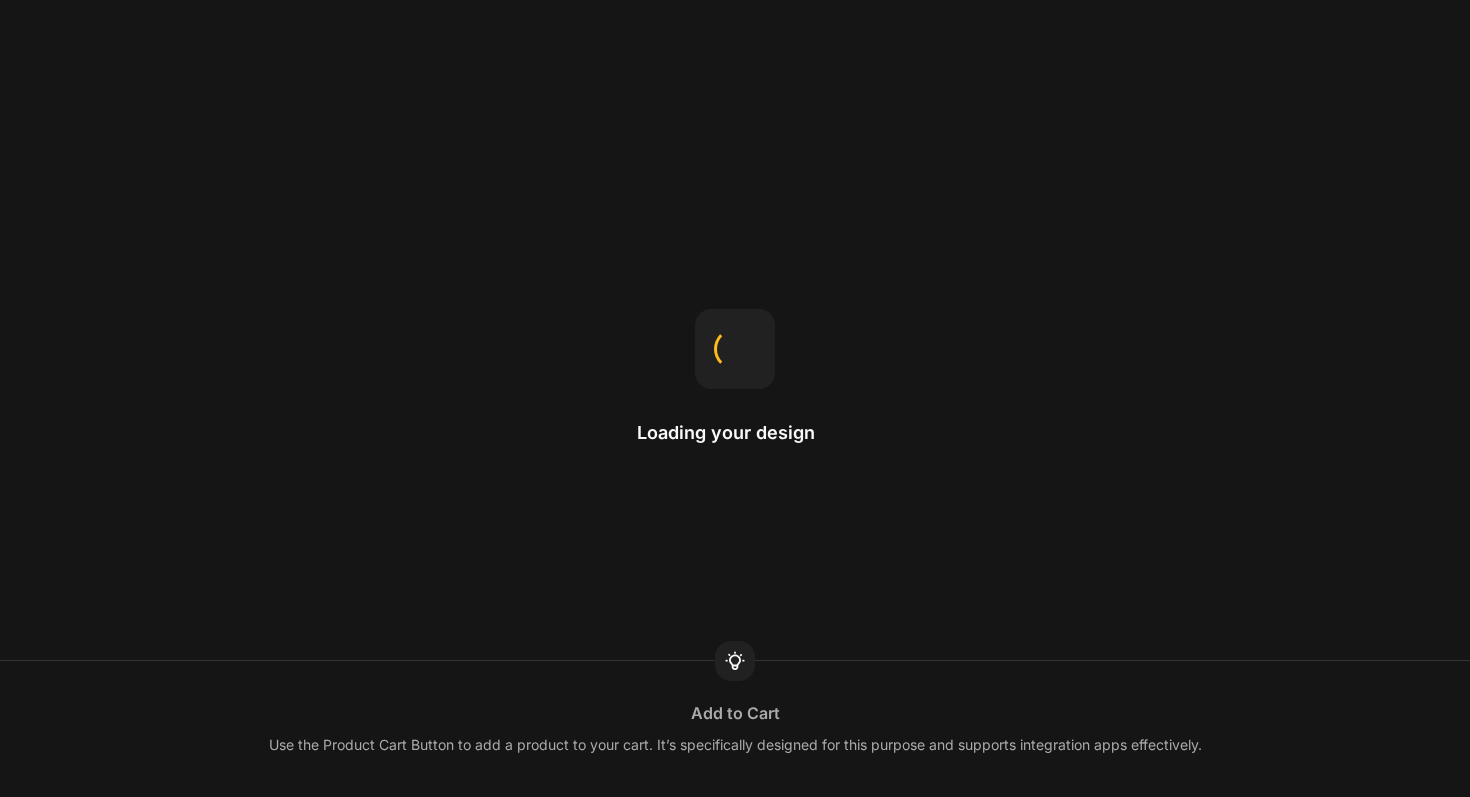 scroll, scrollTop: 0, scrollLeft: 0, axis: both 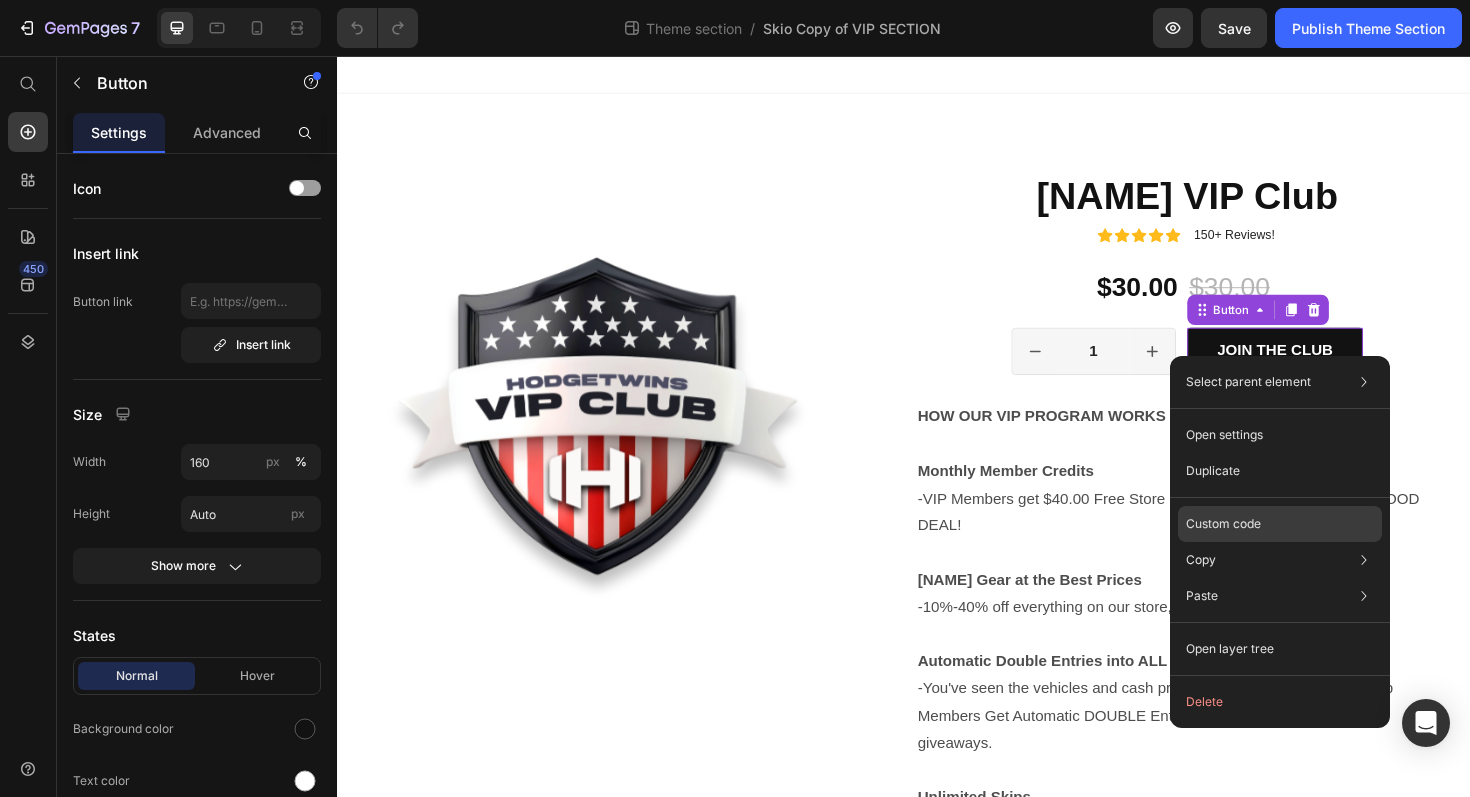 click on "Custom code" 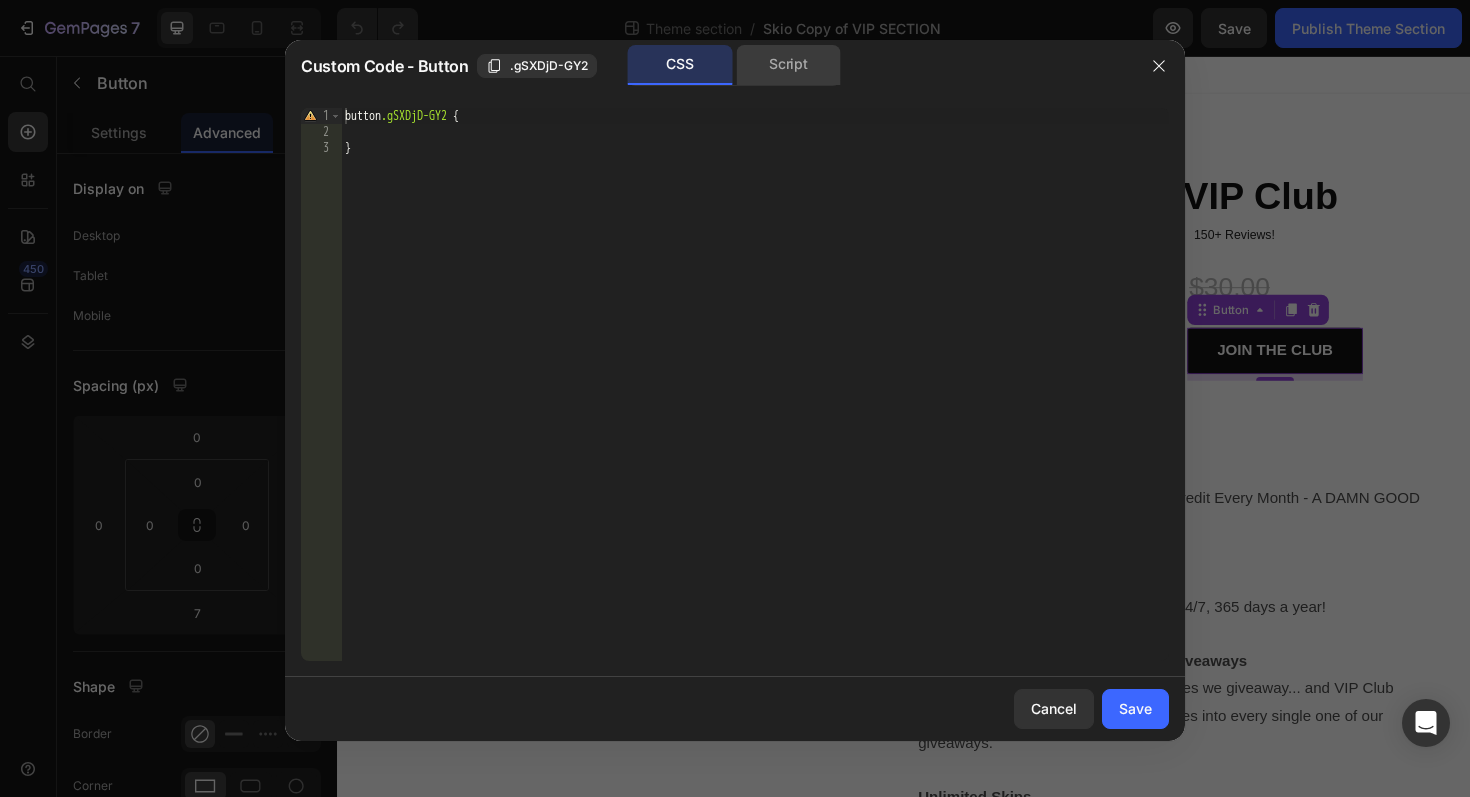 click on "Script" 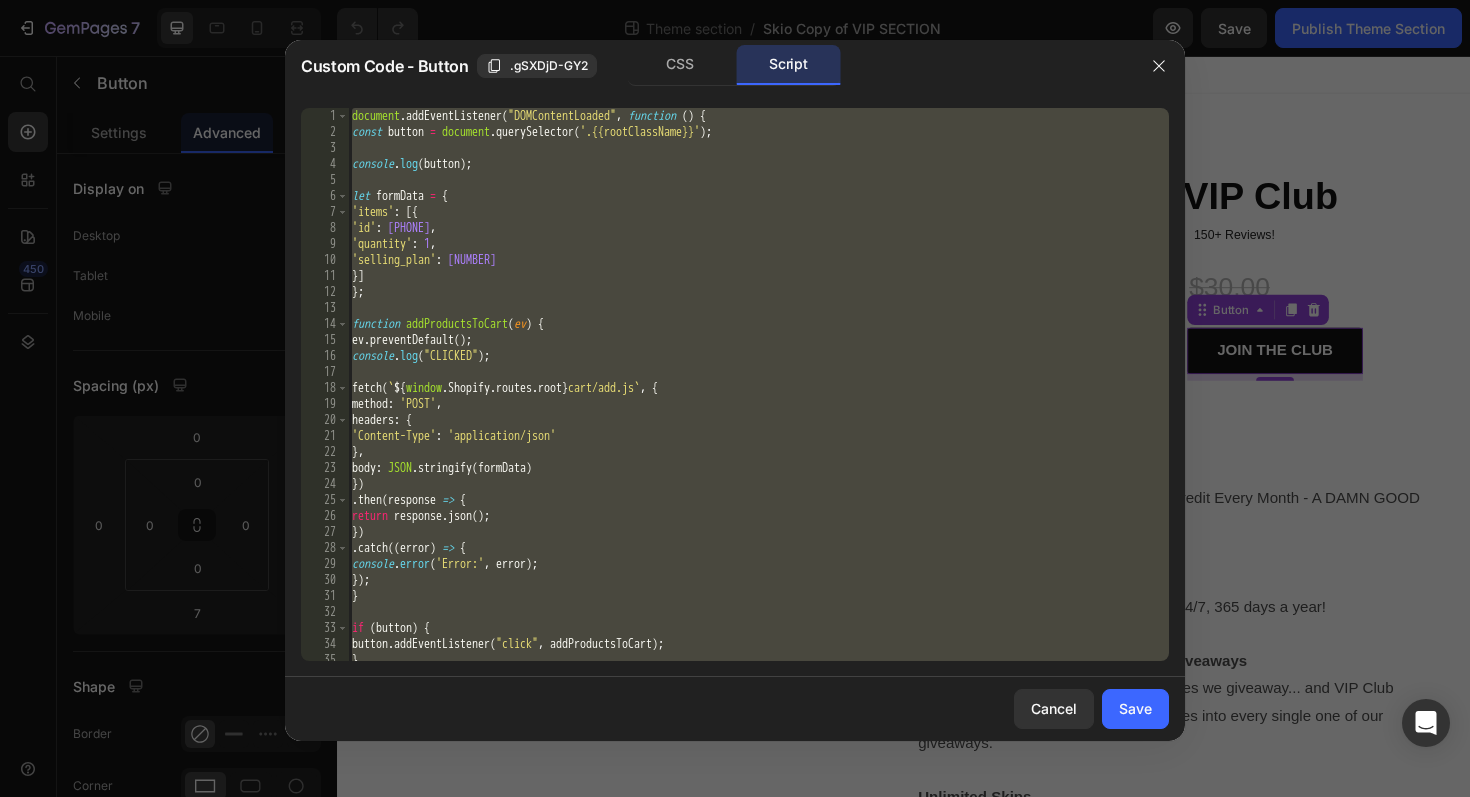 click on "document . addEventListener ( "DOMContentLoaded" ,   function   ( )   { const   button   =   document . querySelector ( '.{{rootClassName}}' ) ; console . log ( button ) ; let   formData   =   { 'items' :   [{ 'id' :   [NUMBER] , 'quantity' :   1 , 'selling_plan' :   [NUMBER] }] } ; function   addProductsToCart ( ev )   { ev . preventDefault ( ) ; console . log ( "CLICKED" ) ; fetch ( ` ${ window . Shopify . routes . root } cart/add.js ` ,   { method :   'POST' , headers :   { 'Content-Type' :   'application/json' } , body :   JSON . stringify ( formData ) }) . then ( response   =>   { return   response . json ( ) ; }) . catch (( error )   =>   { console . error ( 'Error:' ,   error ) ; }) ; } if   ( button )   { button . addEventListener ( "click" ,   addProductsToCart ) ; }" at bounding box center (758, 400) 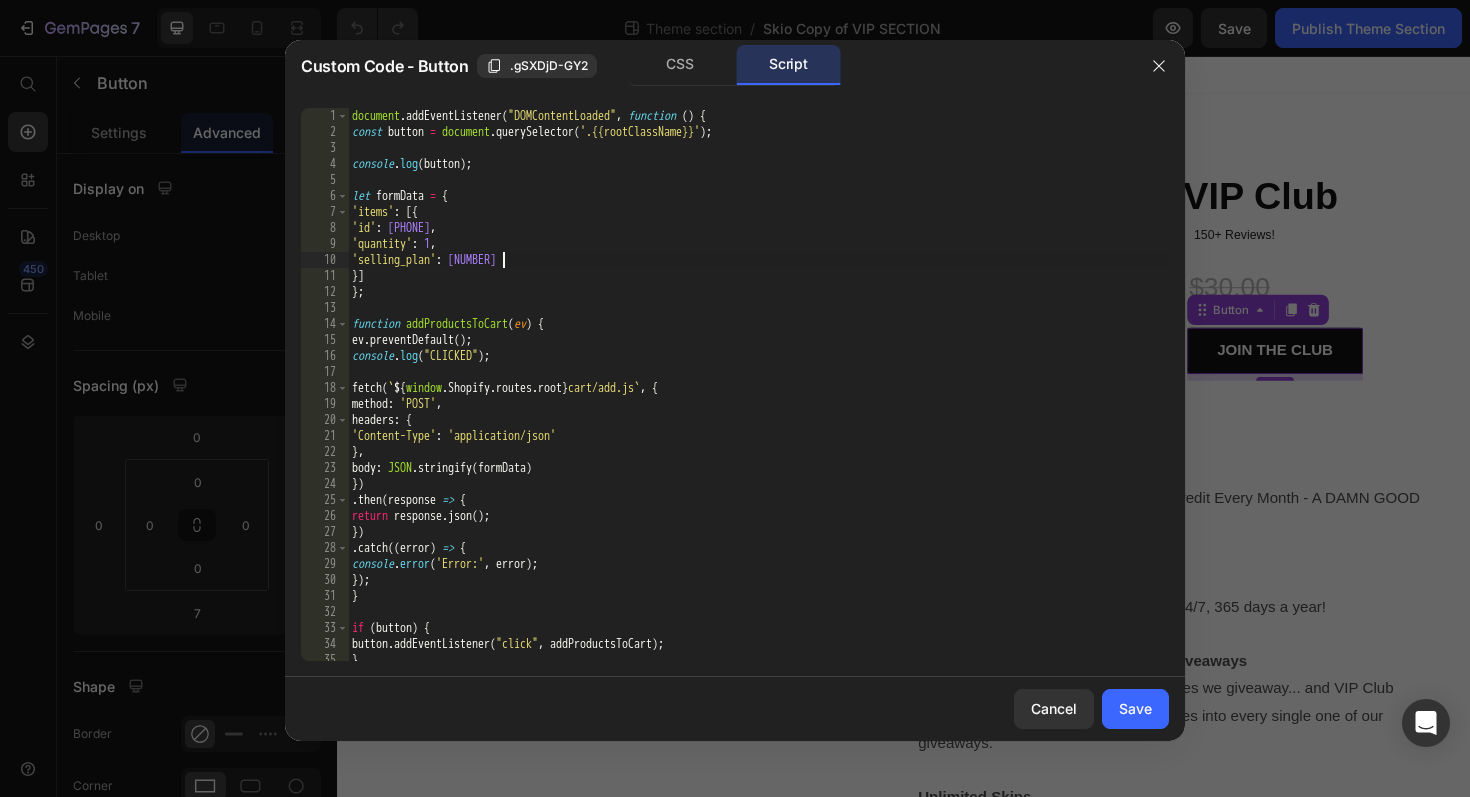 click on "document . addEventListener ( "DOMContentLoaded" ,   function   ( )   { const   button   =   document . querySelector ( '.{{rootClassName}}' ) ; console . log ( button ) ; let   formData   =   { 'items' :   [{ 'id' :   [NUMBER] , 'quantity' :   1 , 'selling_plan' :   [NUMBER] }] } ; function   addProductsToCart ( ev )   { ev . preventDefault ( ) ; console . log ( "CLICKED" ) ; fetch ( ` ${ window . Shopify . routes . root } cart/add.js ` ,   { method :   'POST' , headers :   { 'Content-Type' :   'application/json' } , body :   JSON . stringify ( formData ) }) . then ( response   =>   { return   response . json ( ) ; }) . catch (( error )   =>   { console . error ( 'Error:' ,   error ) ; }) ; } if   ( button )   { button . addEventListener ( "click" ,   addProductsToCart ) ; }" at bounding box center [758, 400] 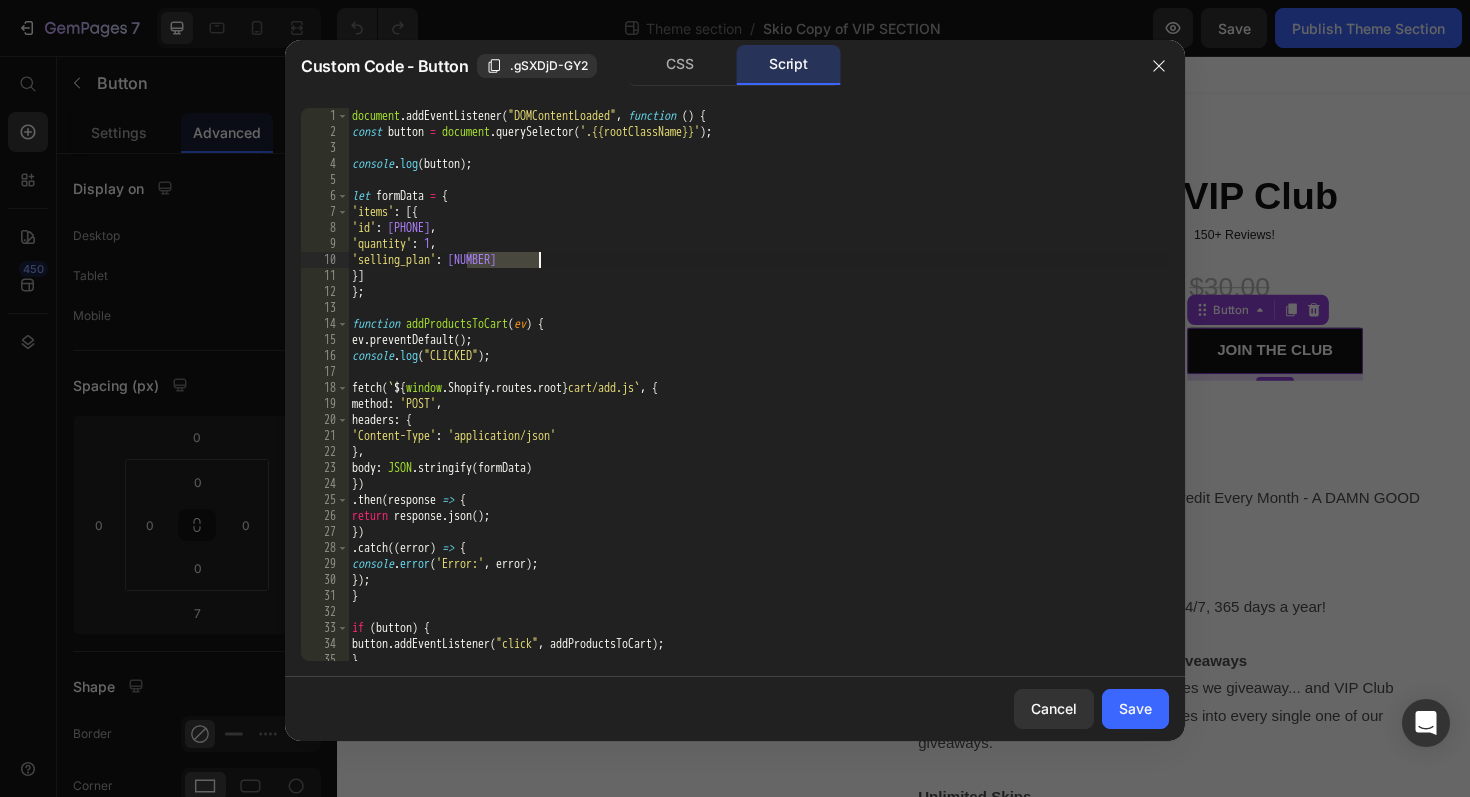 paste on "2945482924" 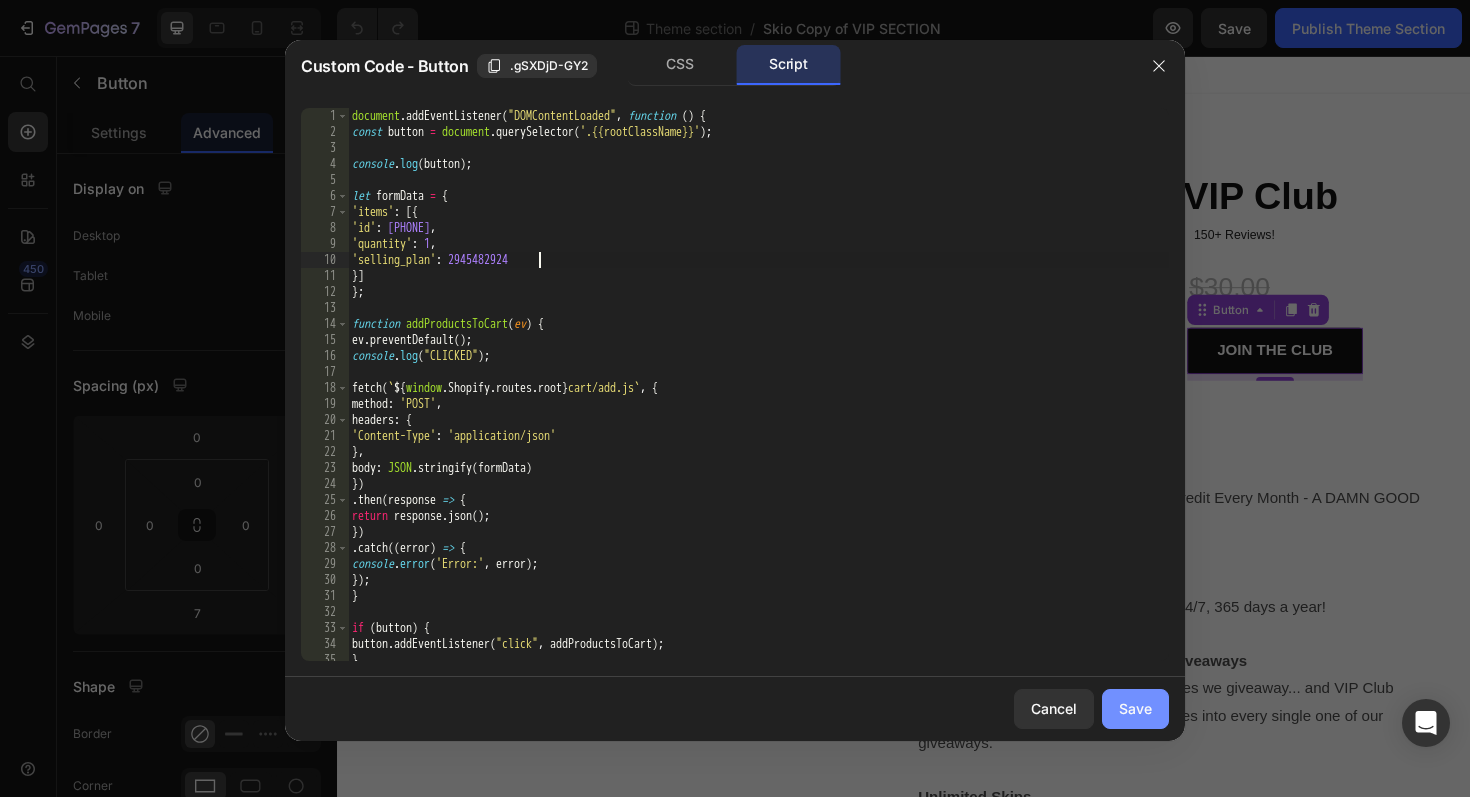 click on "Save" at bounding box center (1135, 708) 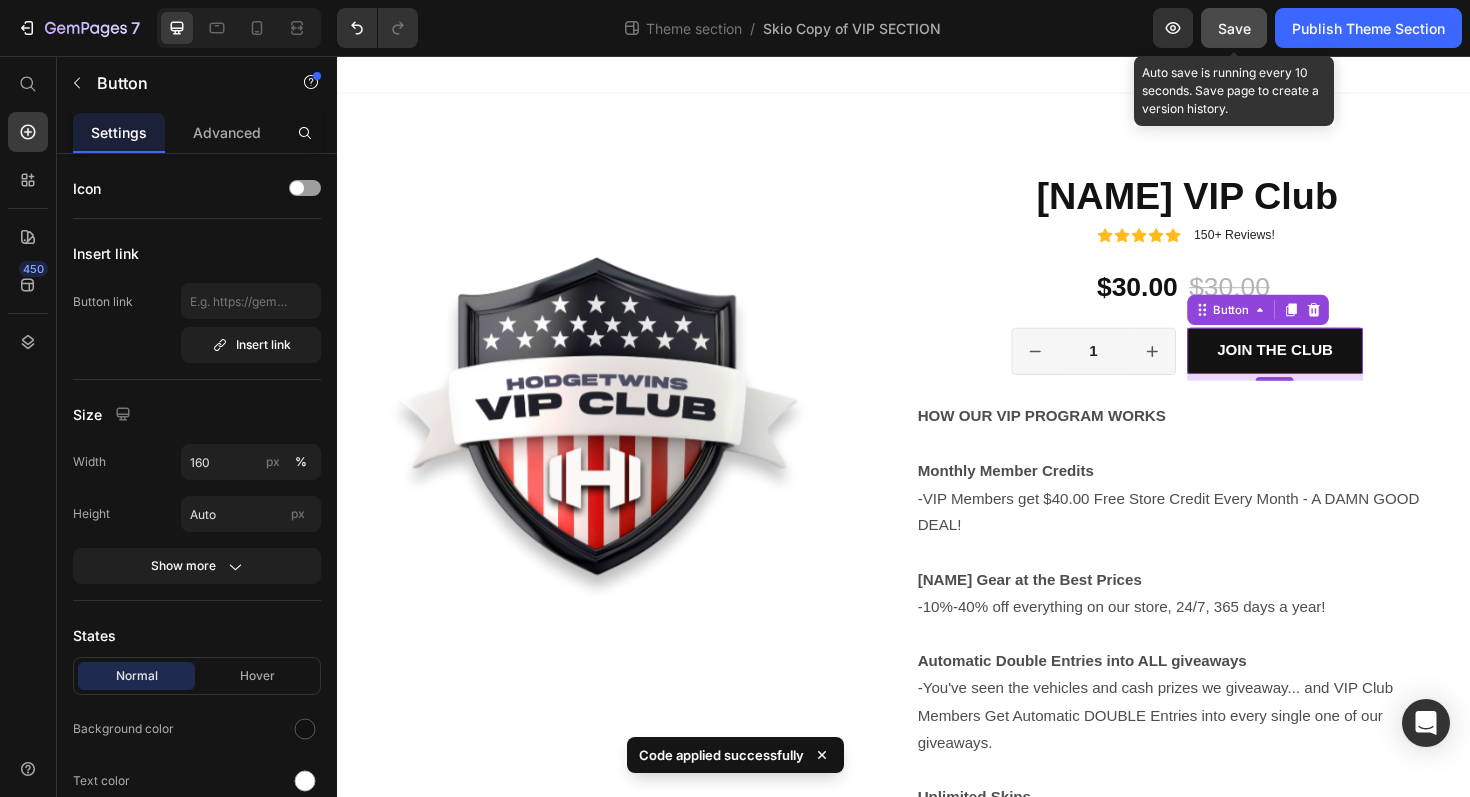 click on "Save" at bounding box center (1234, 28) 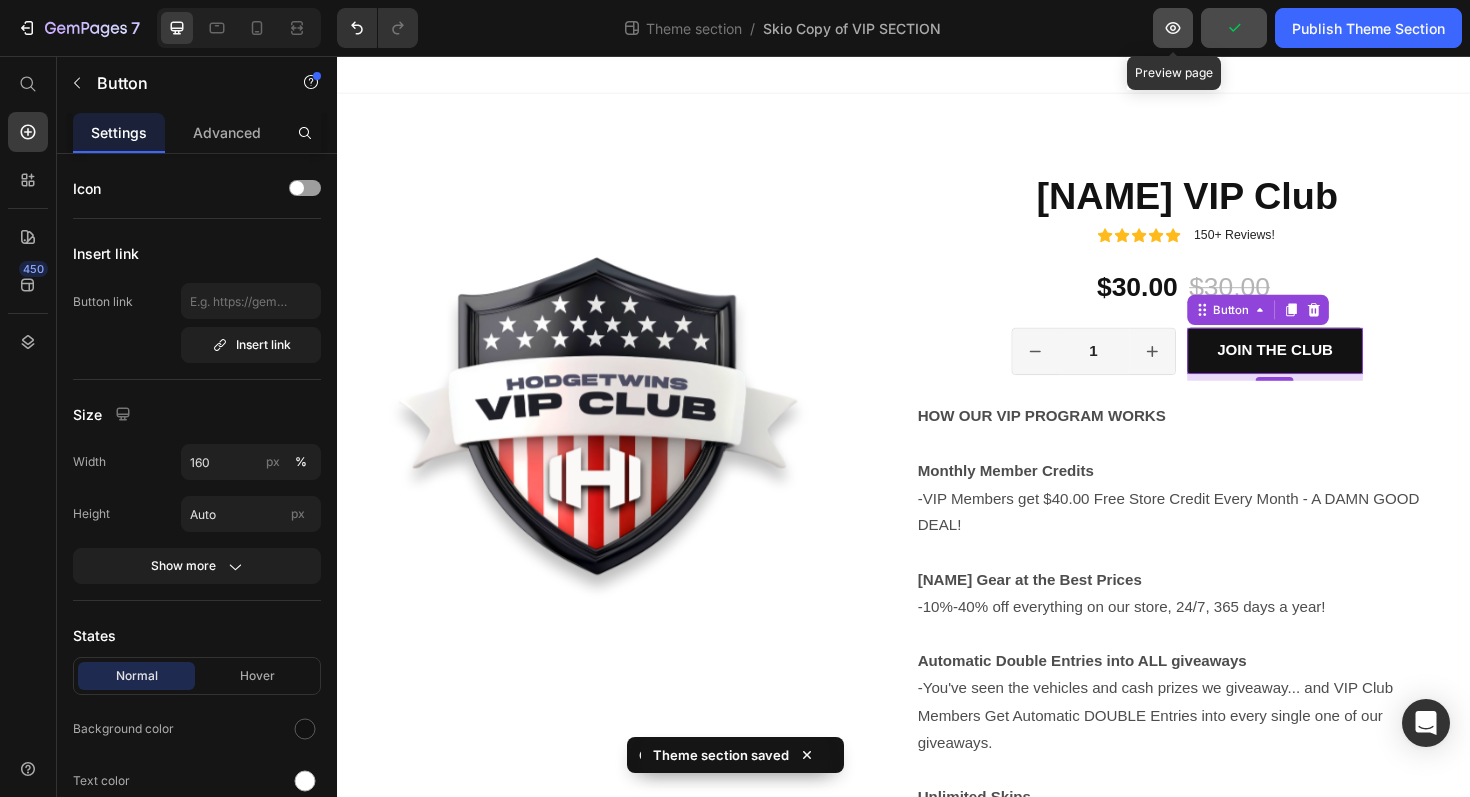 click 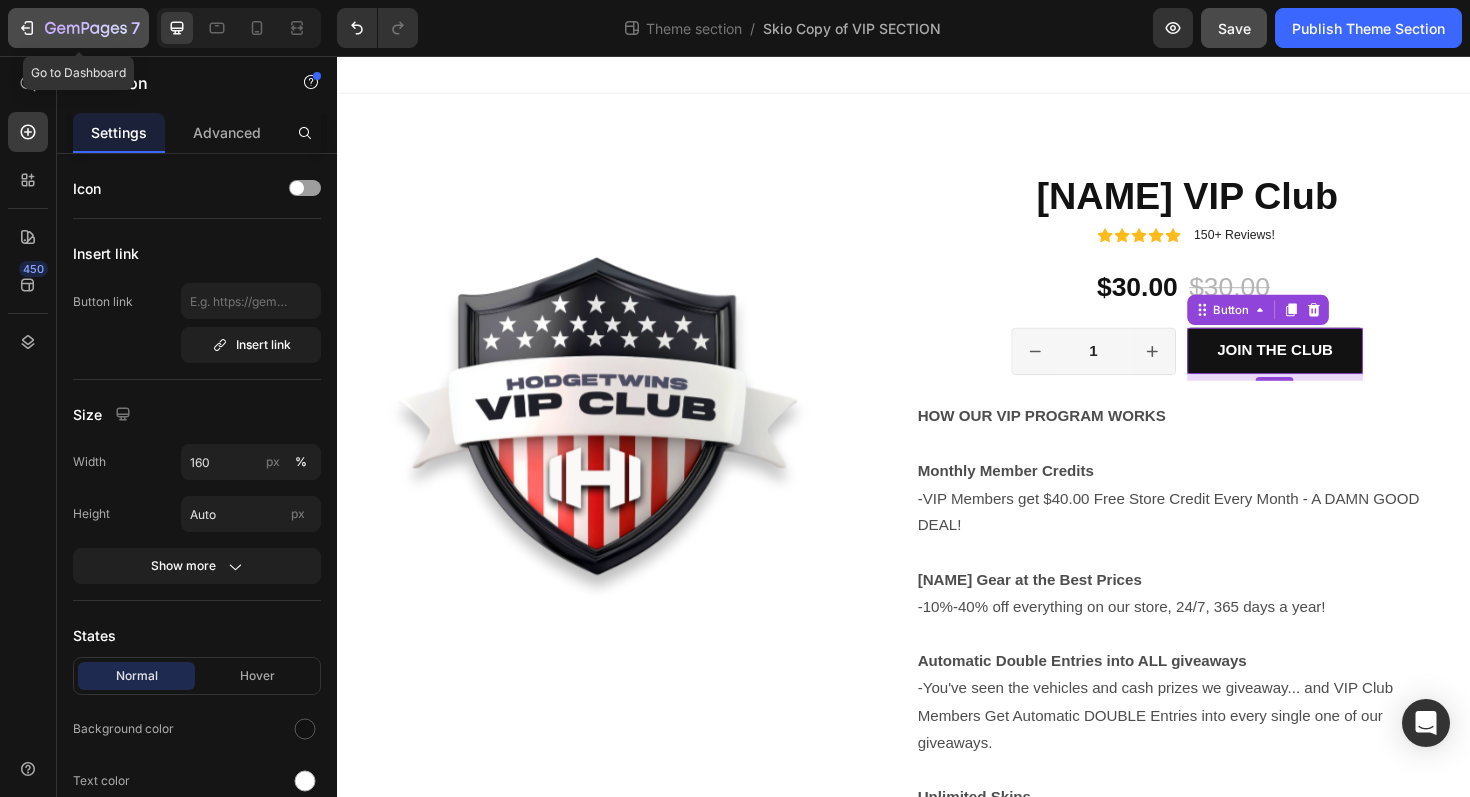 click on "7" at bounding box center (78, 28) 